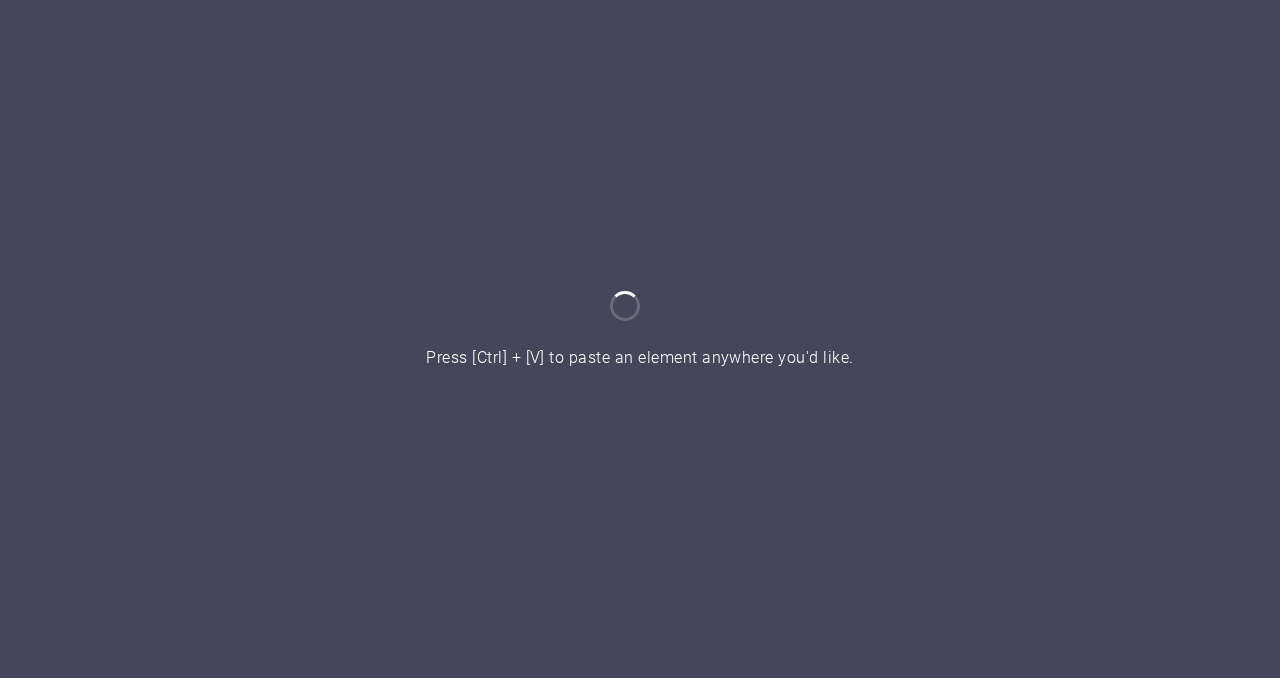 scroll, scrollTop: 0, scrollLeft: 0, axis: both 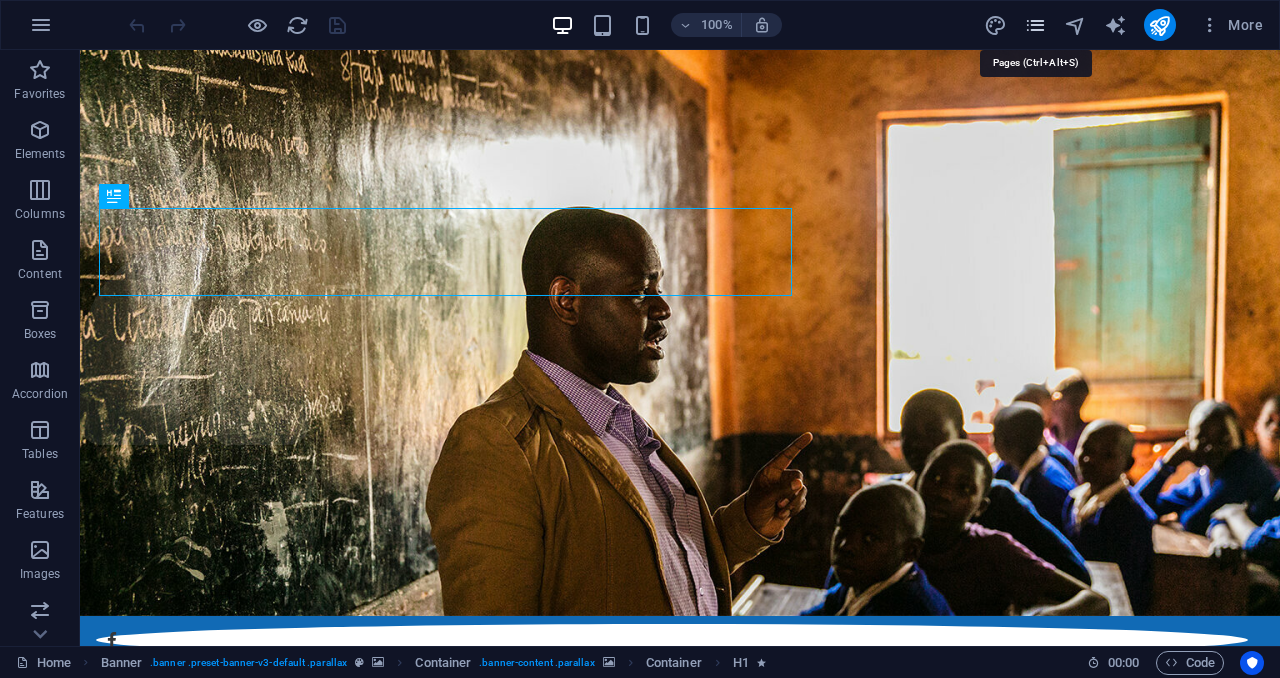click at bounding box center [1035, 25] 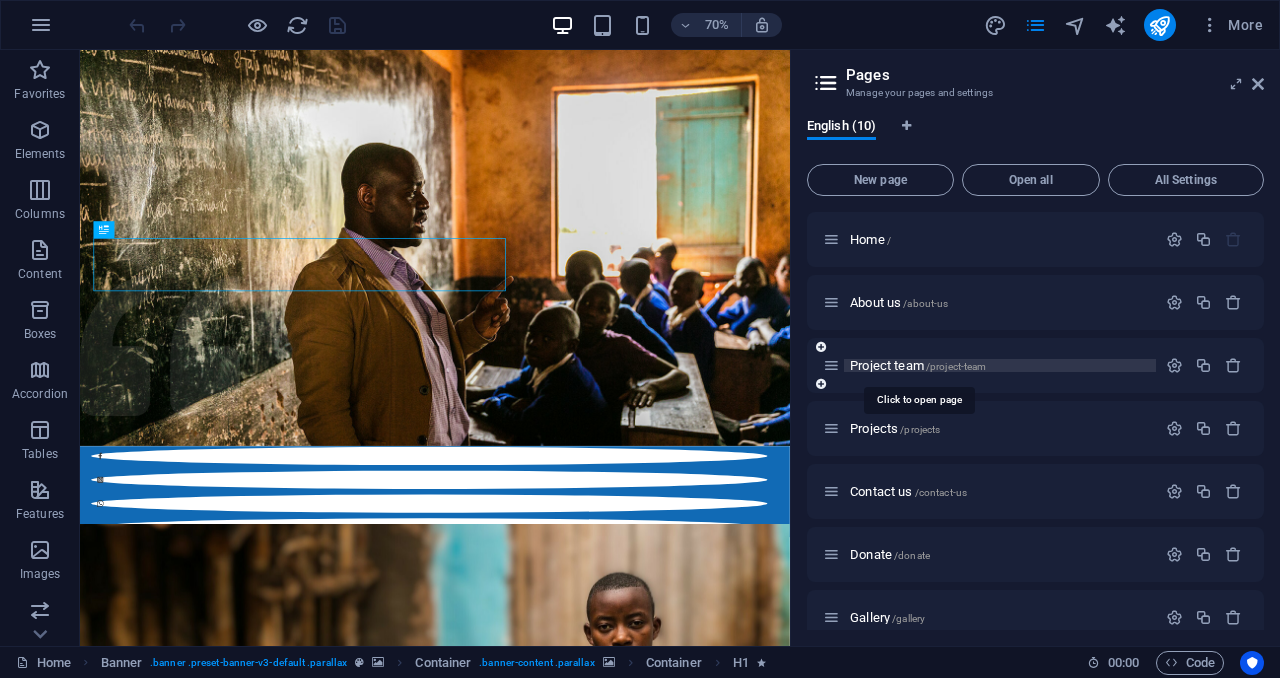 click on "Project team /project-team" at bounding box center [918, 365] 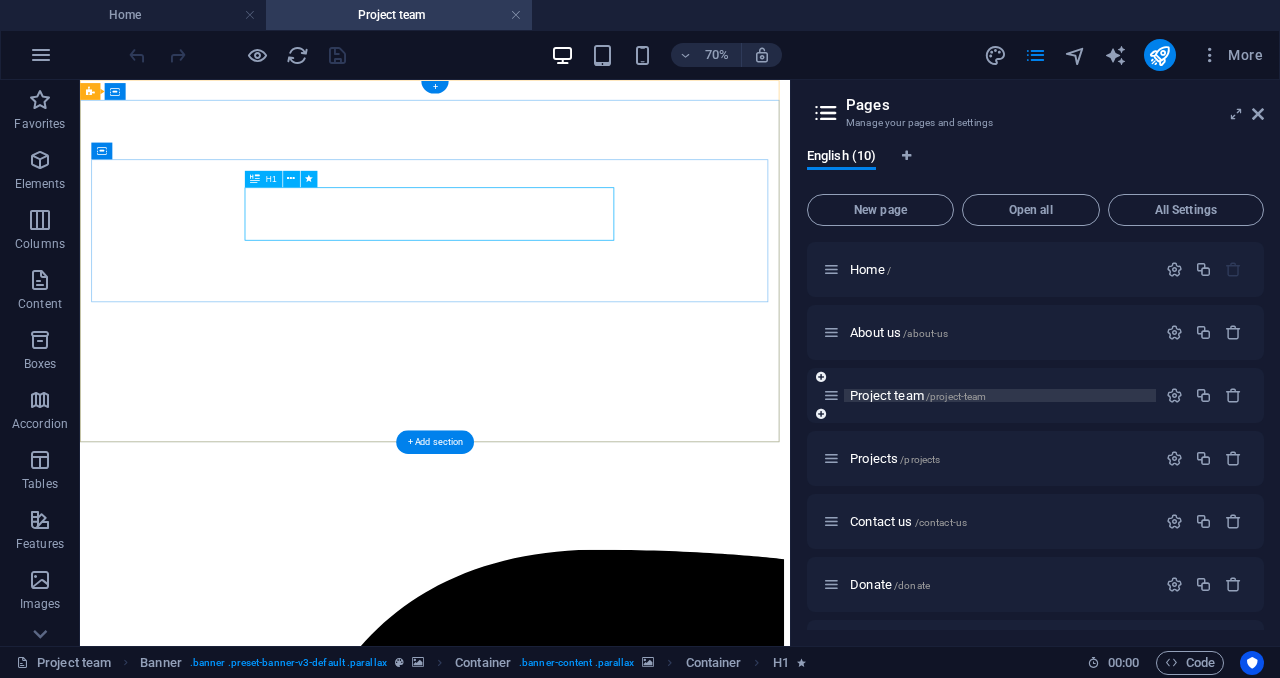 scroll, scrollTop: 0, scrollLeft: 0, axis: both 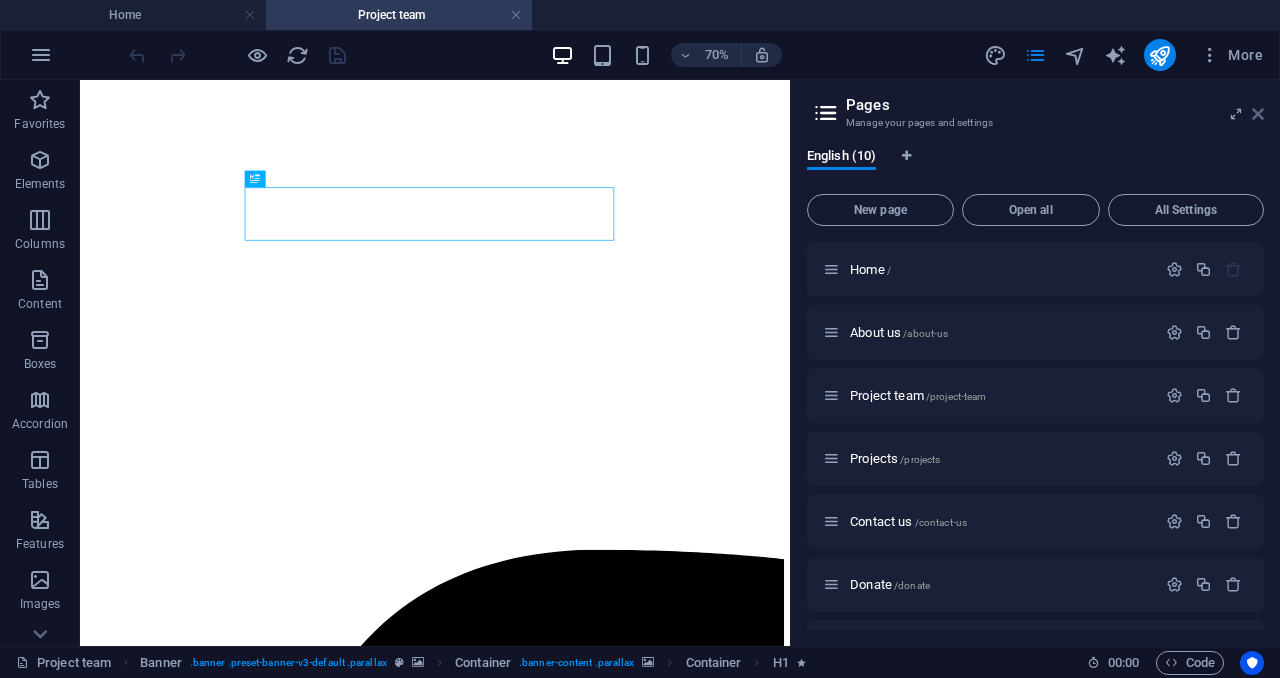 click at bounding box center (1258, 114) 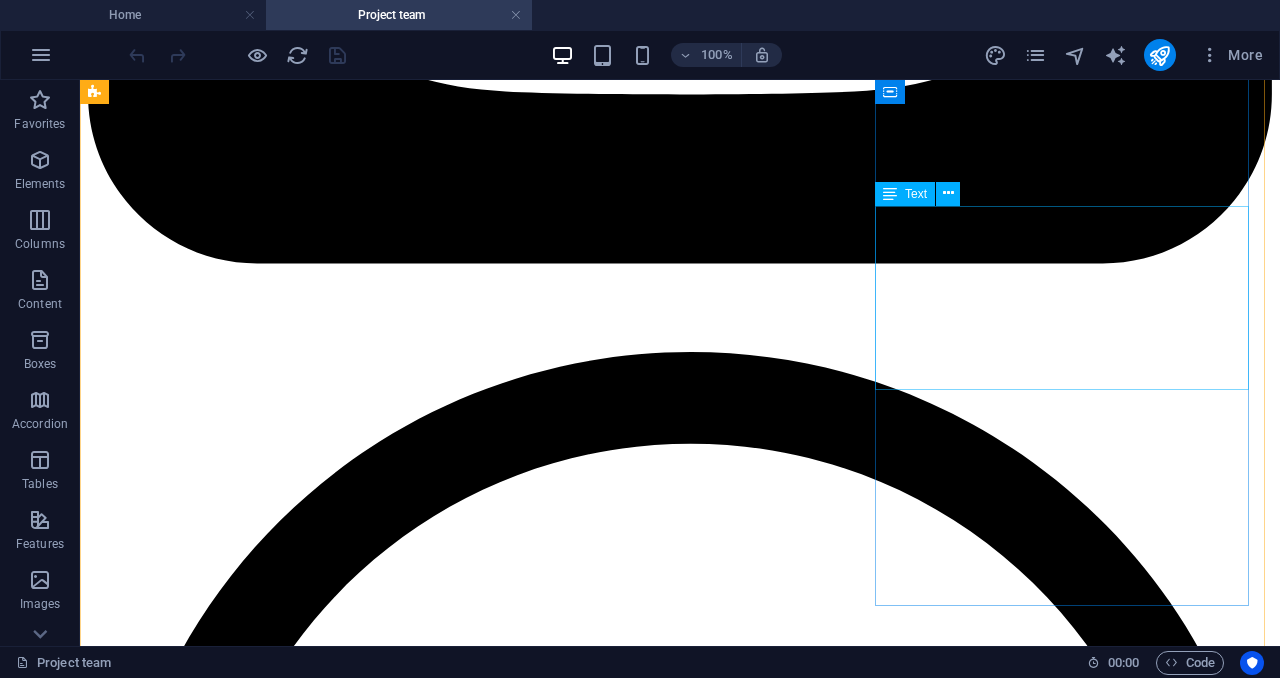 scroll, scrollTop: 3954, scrollLeft: 0, axis: vertical 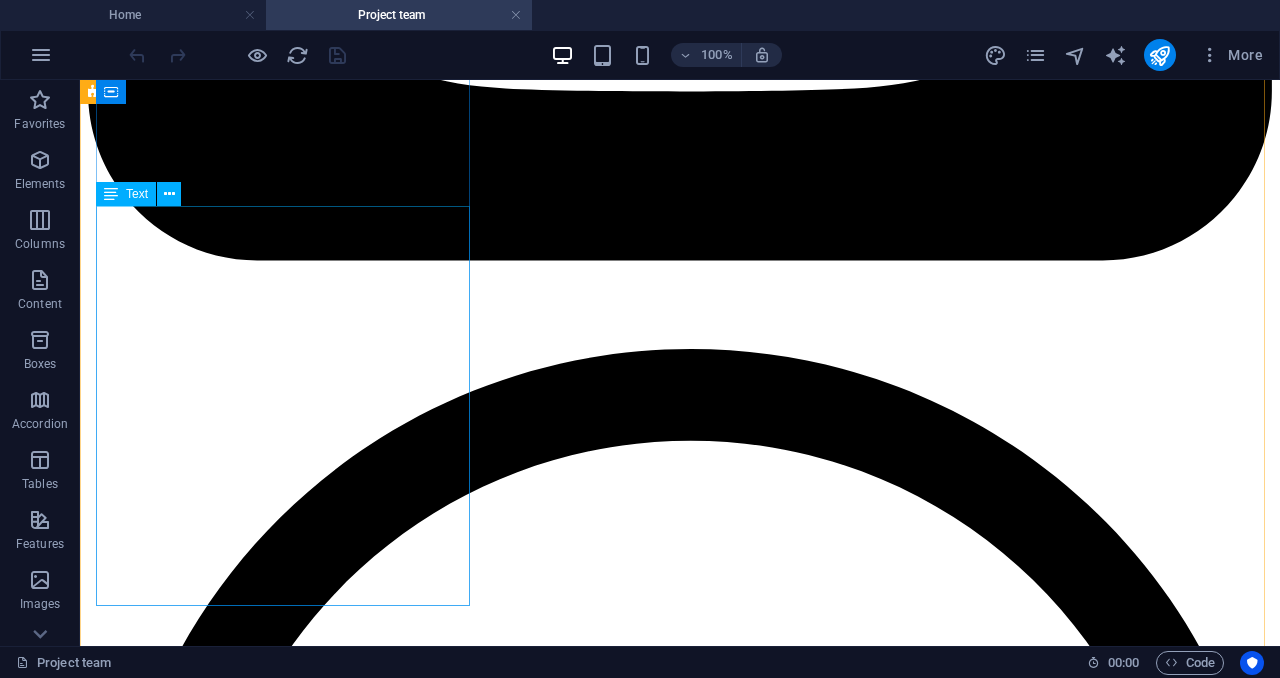 click on "Dr.[FIRST] [LAST] is the founder and CEO of KARUDECA. He has over 15 years experience in resources mobilization, organisational leadership and project management. He holds a BA in education and a master in Education planning and Management from the Saint Augustine University of Tanzania.He is a PhD holder in educational leadership at St Louis University in the United States of America.[FIRST] manages strategic planning, resource mobilization, project evaluation, and human resource development. He previously taught English at Kayanga Secondary School and assisted with administrative tasks. Skilled in report writing, nonprofit management, and fundraising, [FIRST] is fluent in English, Kiswahili, and Kinyarwanda. He is passionate about philanthropy and empowering marginalized communities through education and development projects." at bounding box center [680, 17862] 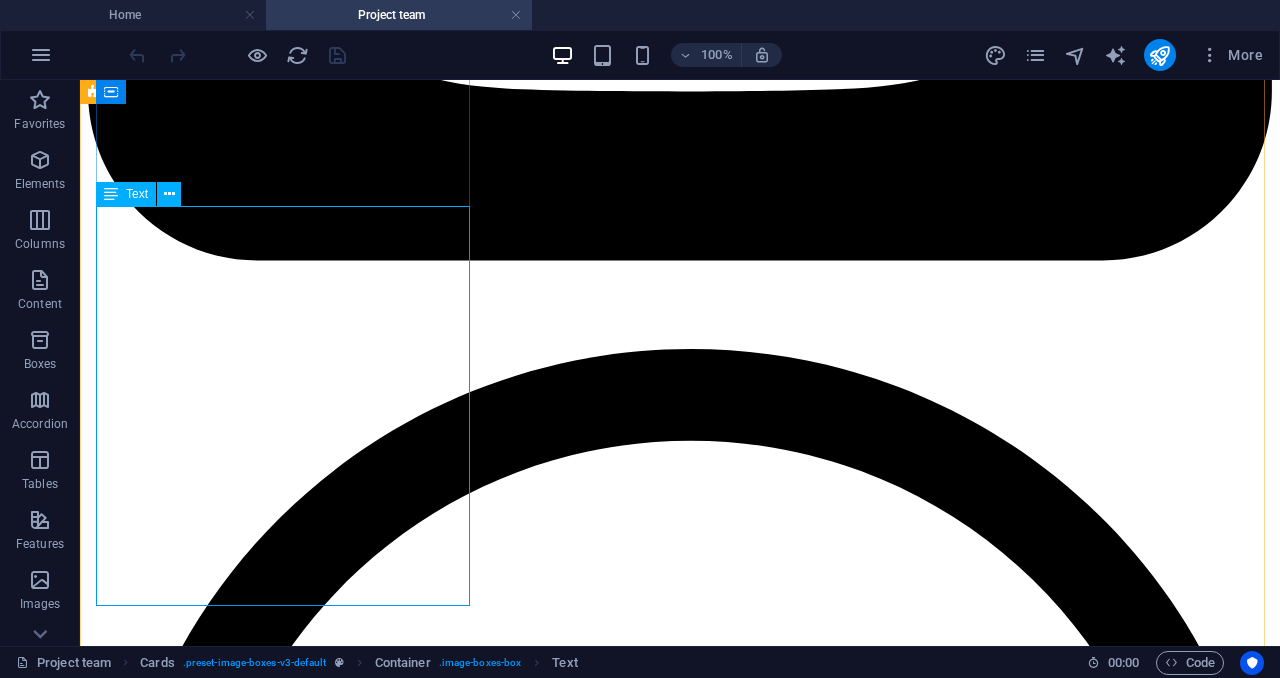 click on "Dr.[FIRST] [LAST] is the founder and CEO of KARUDECA. He has over 15 years experience in resources mobilization, organisational leadership and project management. He holds a BA in education and a master in Education planning and Management from the Saint Augustine University of Tanzania.He is a PhD holder in educational leadership at St Louis University in the United States of America.[FIRST] manages strategic planning, resource mobilization, project evaluation, and human resource development. He previously taught English at Kayanga Secondary School and assisted with administrative tasks. Skilled in report writing, nonprofit management, and fundraising, [FIRST] is fluent in English, Kiswahili, and Kinyarwanda. He is passionate about philanthropy and empowering marginalized communities through education and development projects." at bounding box center (680, 17862) 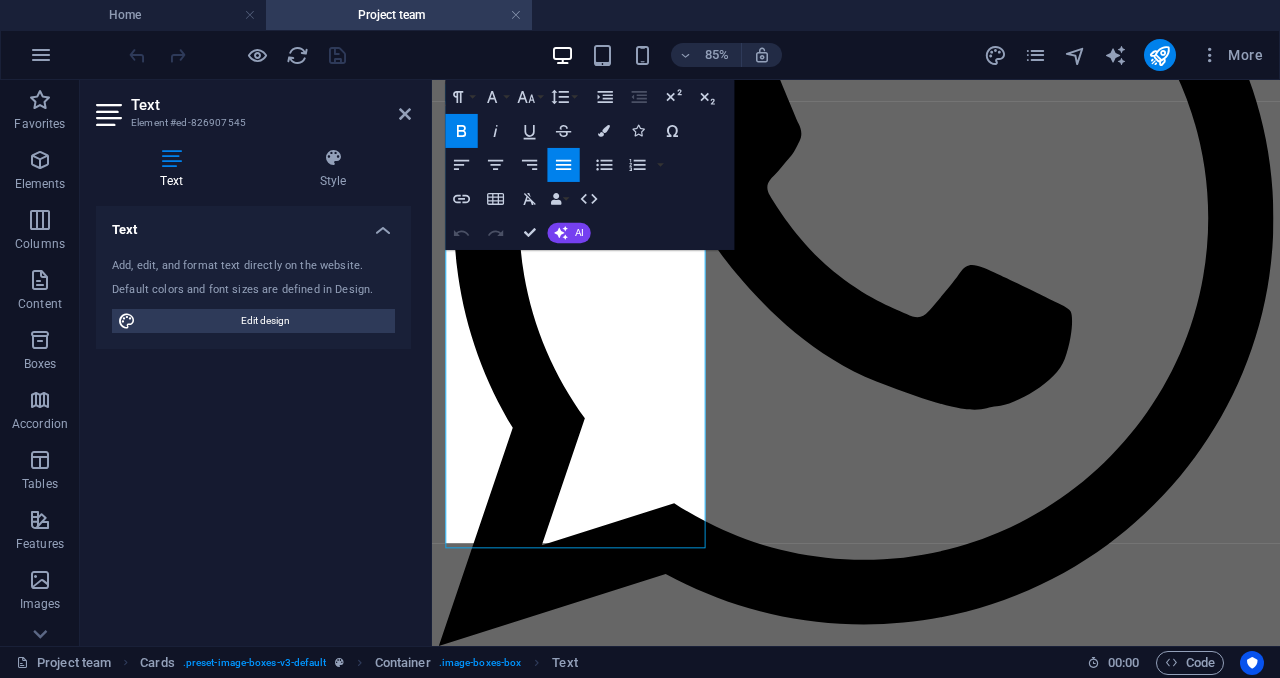 scroll, scrollTop: 3936, scrollLeft: 0, axis: vertical 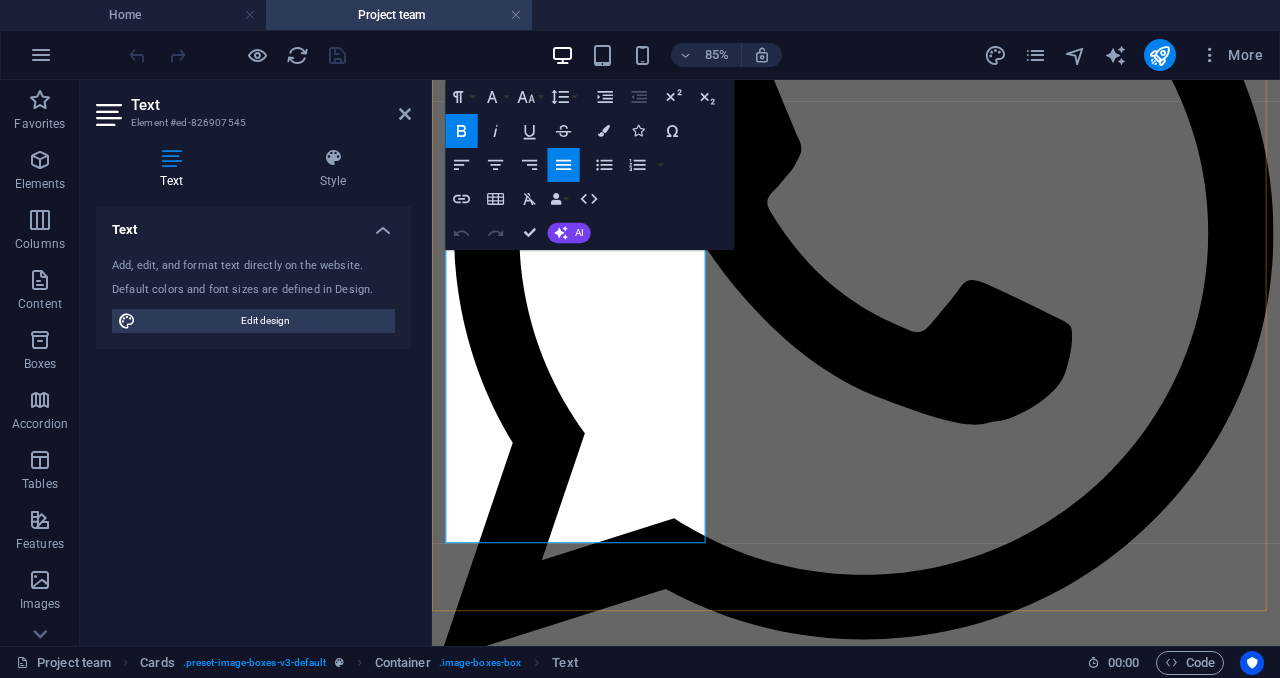 click on "[FIRST] [LAST] is the founder and CEO of KARUDECA. He has over 15 years experience in resources mobilization, organisational leadership and project management. He holds a BA in education and a master in Education planning and Management from the Saint Augustine University of Tanzania.He is a PhD holder in educational leadership at St Louis University in the United States of America.[FIRST] manages strategic planning, resource mobilization, project evaluation, and human resource development. He previously taught English at Kayanga Secondary School and assisted with administrative tasks. Skilled in report writing, nonprofit management, and fundraising, [FIRST] is fluent in English, Kiswahili, and Kinyarwanda. He is passionate about philanthropy and empowering marginalized communities through education and development projects." at bounding box center (931, 14921) 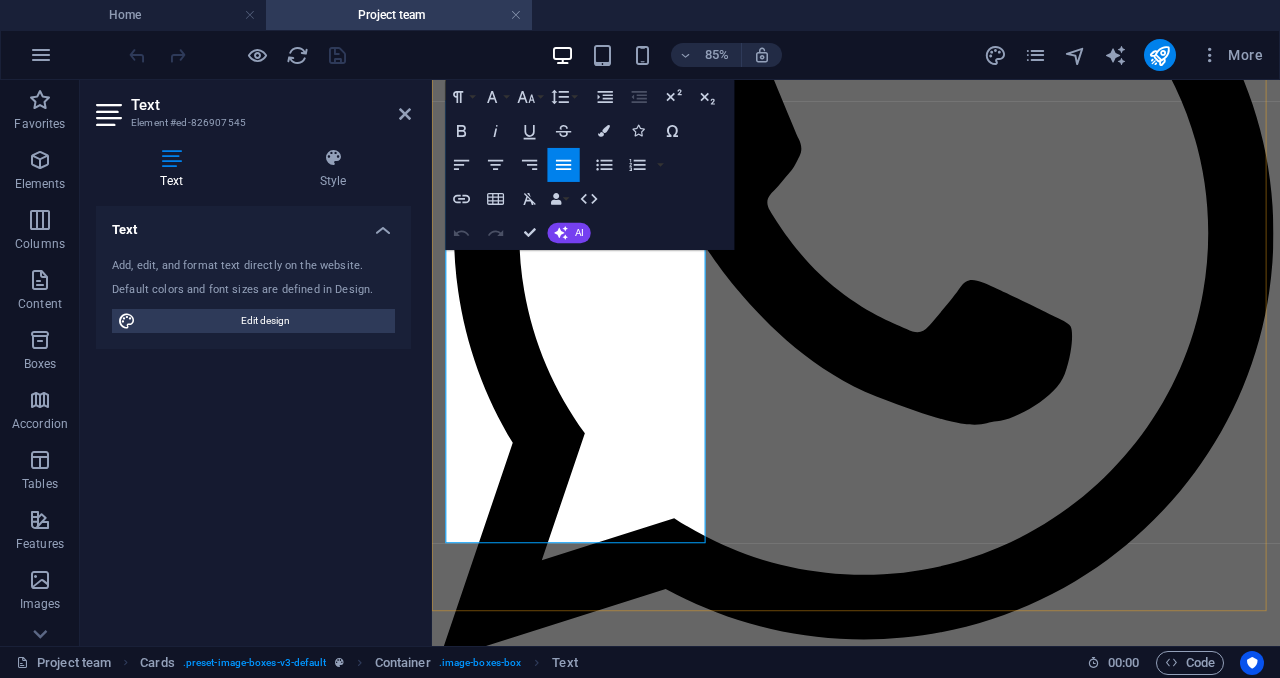 click on "[FIRST] [LAST] is the founder and CEO of KARUDECA. He has over 15 years experience in resources mobilization, organisational leadership and project management. He holds a BA in education and a master in Education planning and Management from the Saint Augustine University of Tanzania.He is a PhD holder in educational leadership at St Louis University in the United States of America.[FIRST] manages strategic planning, resource mobilization, project evaluation, and human resource development. He previously taught English at Kayanga Secondary School and assisted with administrative tasks. Skilled in report writing, nonprofit management, and fundraising, [FIRST] is fluent in English, Kiswahili, and Kinyarwanda. He is passionate about philanthropy and empowering marginalized communities through education and development projects." at bounding box center [931, 14921] 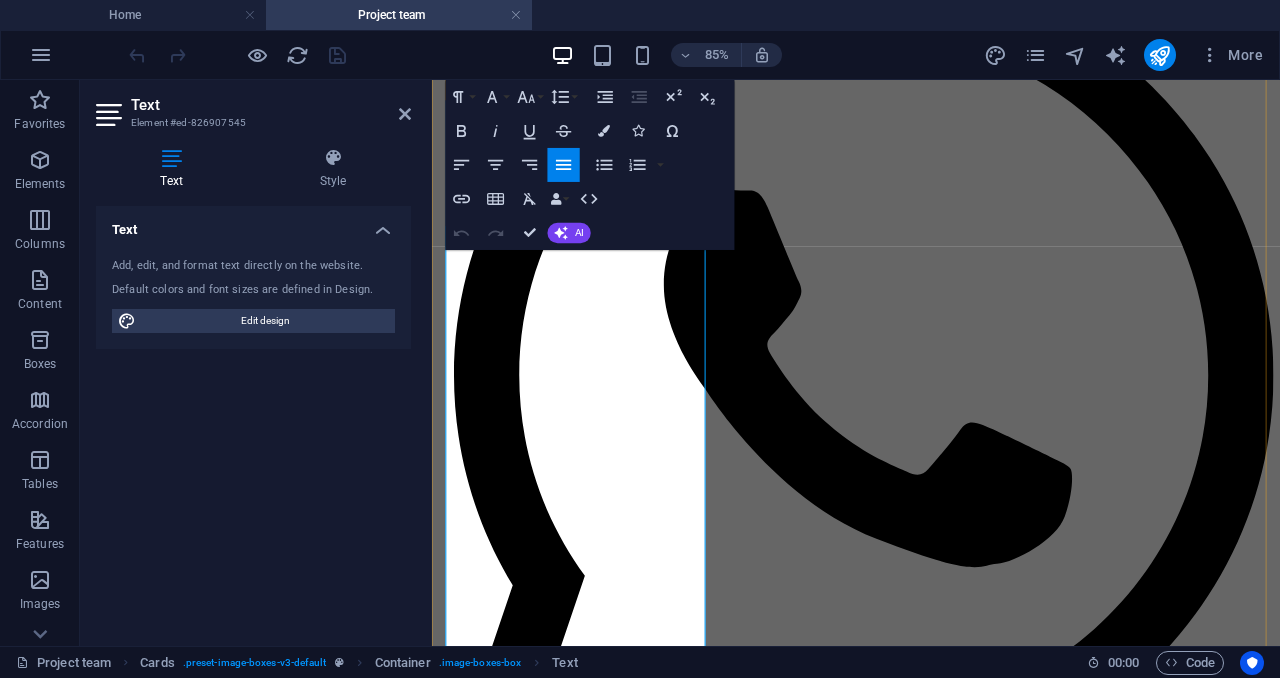 scroll, scrollTop: 3740, scrollLeft: 0, axis: vertical 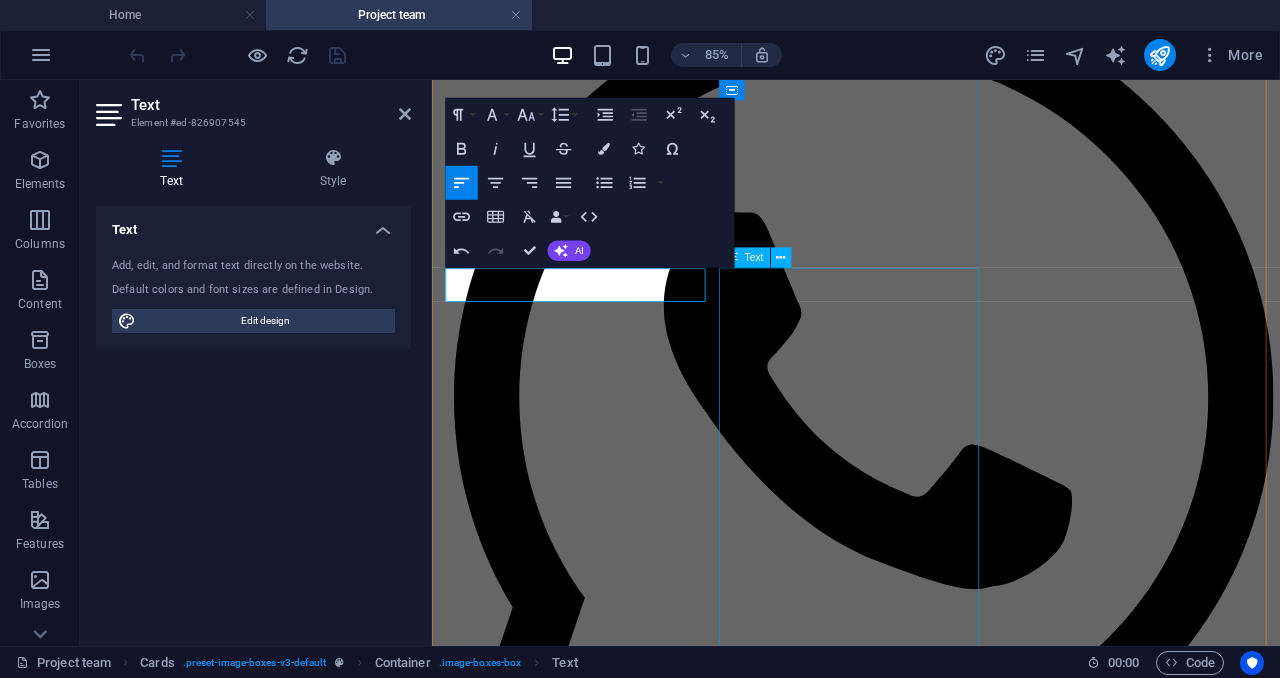 click on "[FIRST] is a seasoned project management professional with a Master’s degree in Project Planning and Management, a Postgraduate Diploma in Management of Foreign Relations, and a Bachelor’s degree in Political Science and Philosophy. With eight years of extensive experience in managing a variety of projects, [FIRST] has collaborated with local and international organizations, as well as faith-based institutions. This diverse background has equipped [FIRST] with a robust skill set in strategic planning, cross-cultural team management, and effective stakeholder engagement. Committed to driving positive change, [FIRST] leverages academic expertise and practical insights to ensure successful project outcomes and foster international cooperation." at bounding box center (931, 16531) 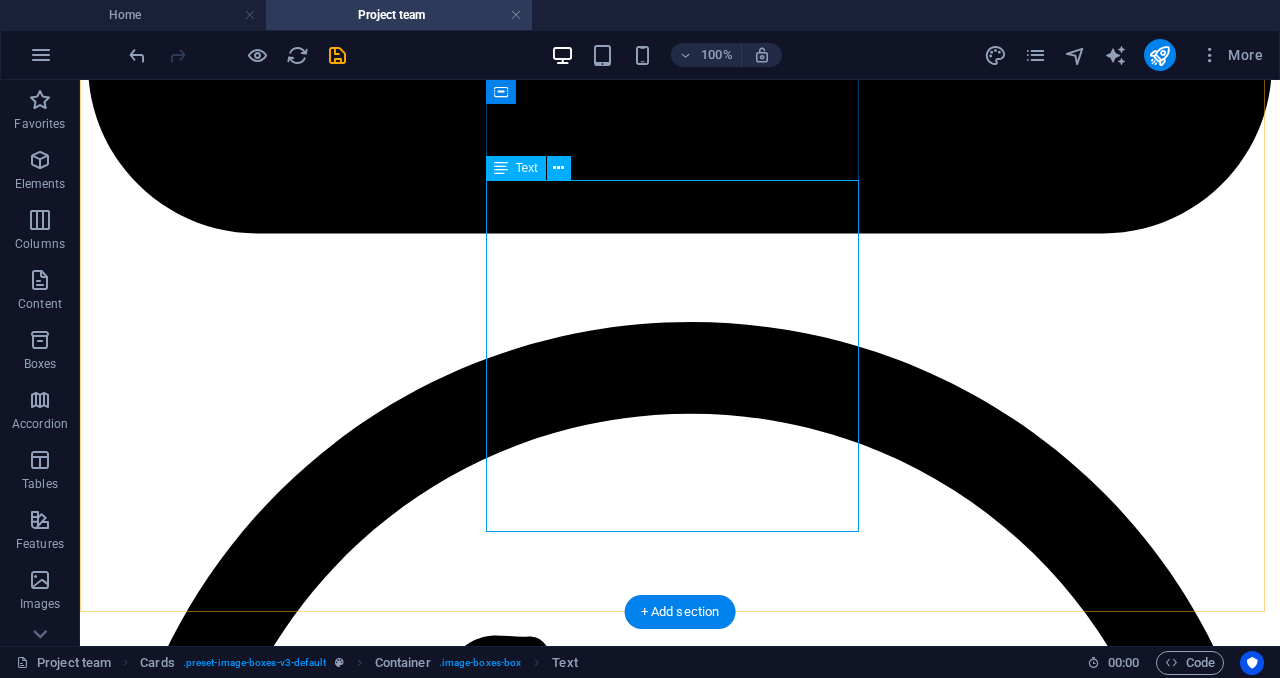scroll, scrollTop: 3982, scrollLeft: 0, axis: vertical 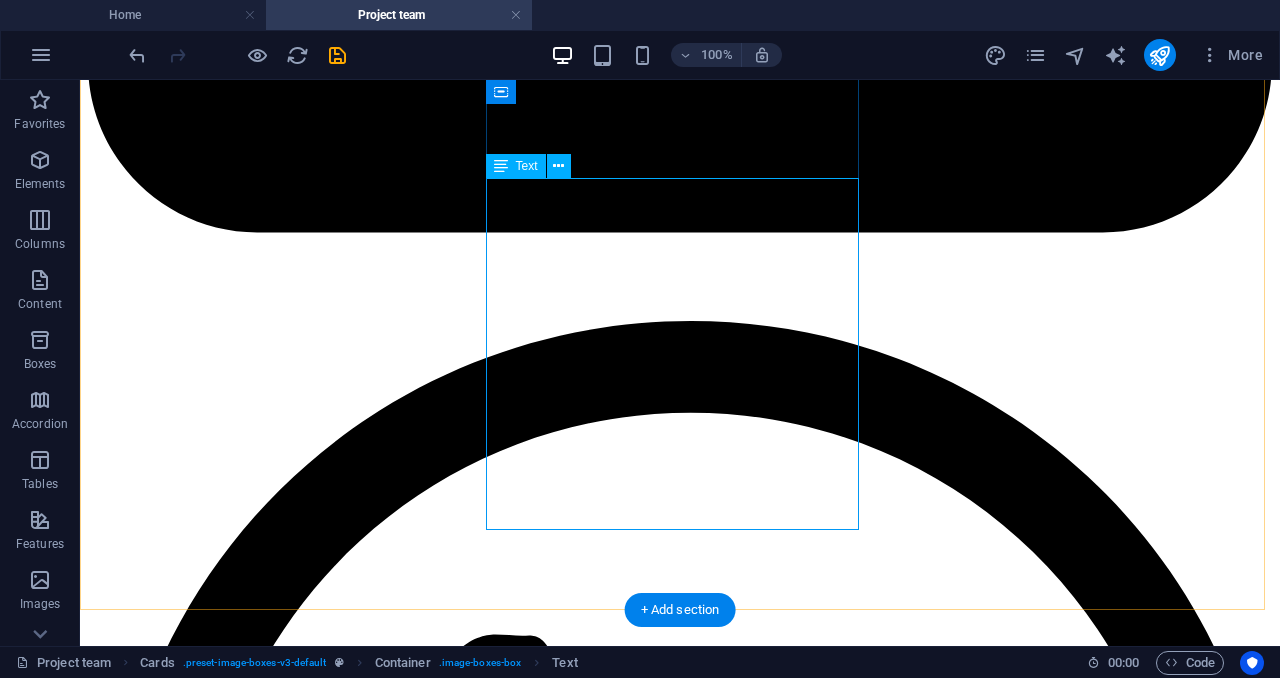 click on "[FIRST] is a seasoned project management professional with a Master’s degree in Project Planning and Management, a Postgraduate Diploma in Management of Foreign Relations, and a Bachelor’s degree in Political Science and Philosophy. With eight years of extensive experience in managing a variety of projects, [FIRST] has collaborated with local and international organizations, as well as faith-based institutions. This diverse background has equipped [FIRST] with a robust skill set in strategic planning, cross-cultural team management, and effective stakeholder engagement. Committed to driving positive change, [FIRST] leverages academic expertise and practical insights to ensure successful project outcomes and foster international cooperation." at bounding box center [680, 19487] 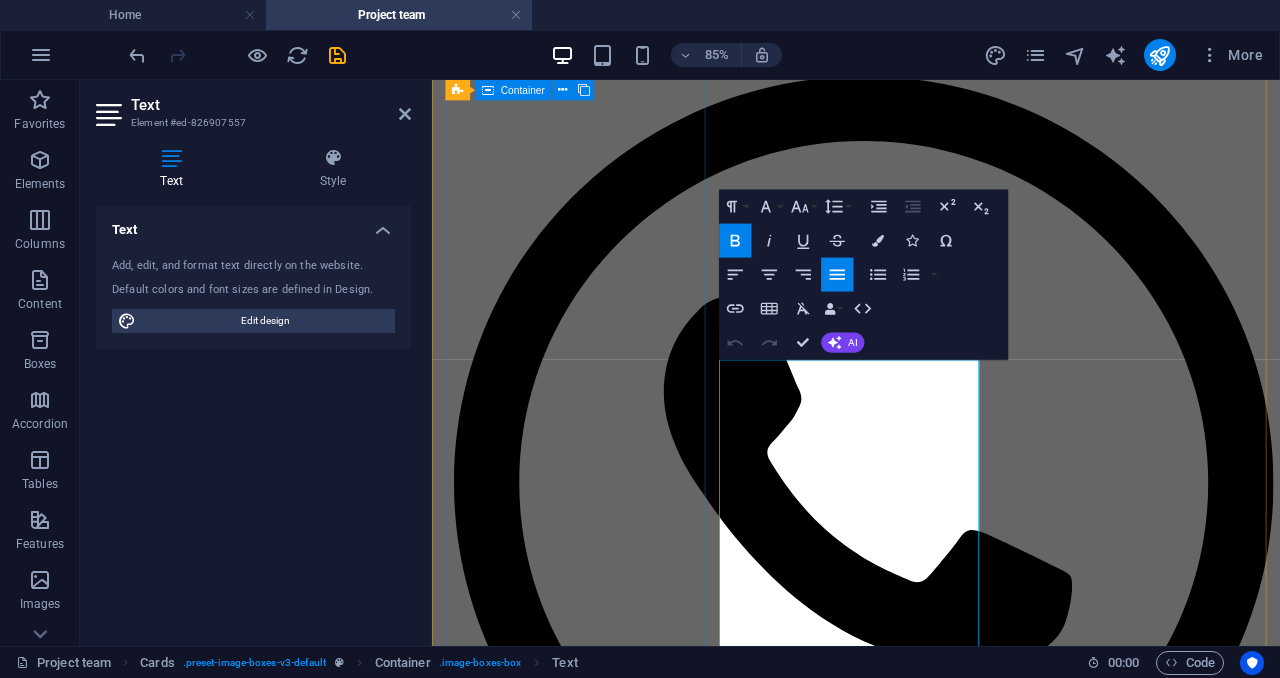 scroll, scrollTop: 3636, scrollLeft: 0, axis: vertical 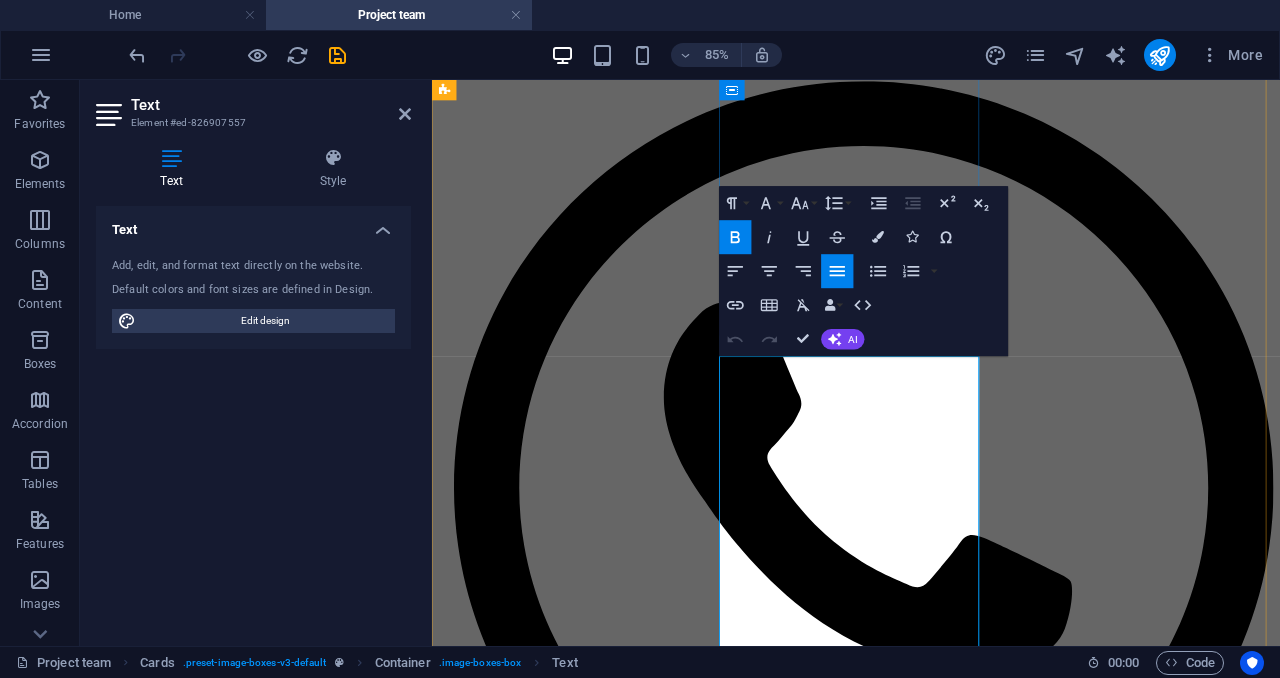 click on "[FIRST] is a seasoned project management professional with a Master’s degree in Project Planning and Management, a Postgraduate Diploma in Management of Foreign Relations, and a Bachelor’s degree in Political Science and Philosophy. With eight years of extensive experience in managing a variety of projects, [FIRST] has collaborated with local and international organizations, as well as faith-based institutions. This diverse background has equipped [FIRST] with a robust skill set in strategic planning, cross-cultural team management, and effective stakeholder engagement. Committed to driving positive change, [FIRST] leverages academic expertise and practical insights to ensure successful project outcomes and foster international cooperation." at bounding box center [931, 16604] 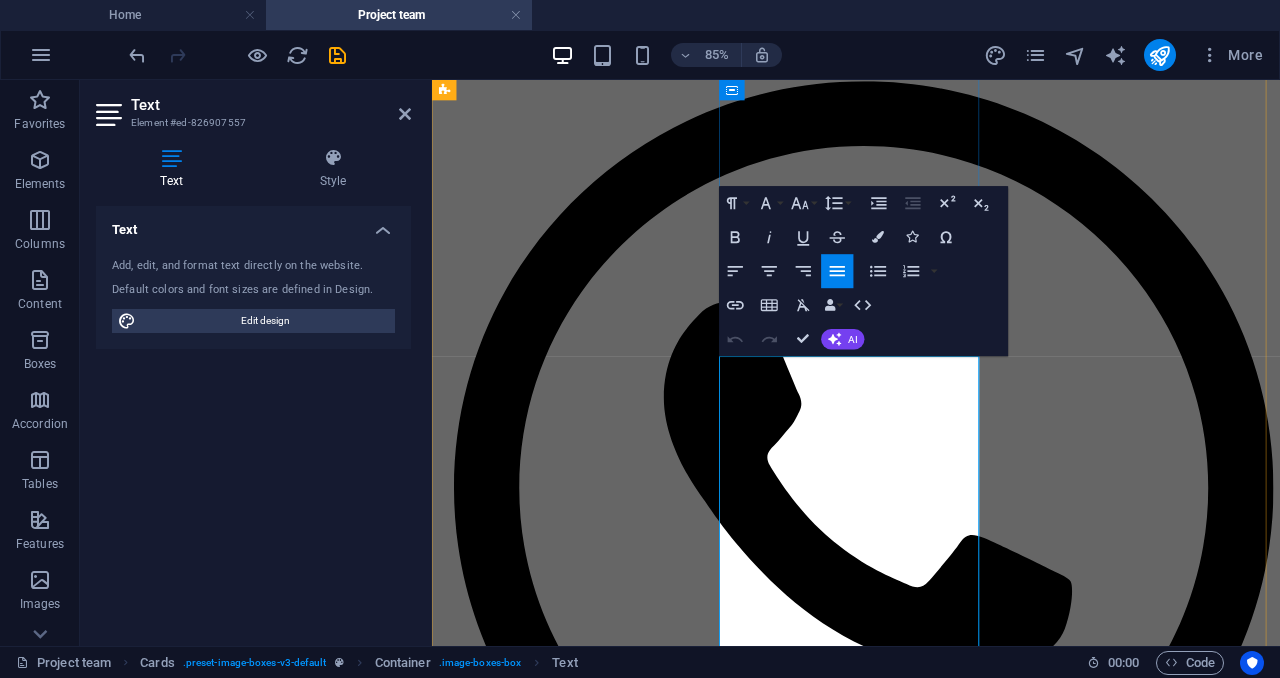 click on "[FIRST] is a seasoned project management professional with a Master’s degree in Project Planning and Management, a Postgraduate Diploma in Management of Foreign Relations, and a Bachelor’s degree in Political Science and Philosophy. With eight years of extensive experience in managing a variety of projects, [FIRST] has collaborated with local and international organizations, as well as faith-based institutions. This diverse background has equipped [FIRST] with a robust skill set in strategic planning, cross-cultural team management, and effective stakeholder engagement. Committed to driving positive change, [FIRST] leverages academic expertise and practical insights to ensure successful project outcomes and foster international cooperation." at bounding box center (931, 16604) 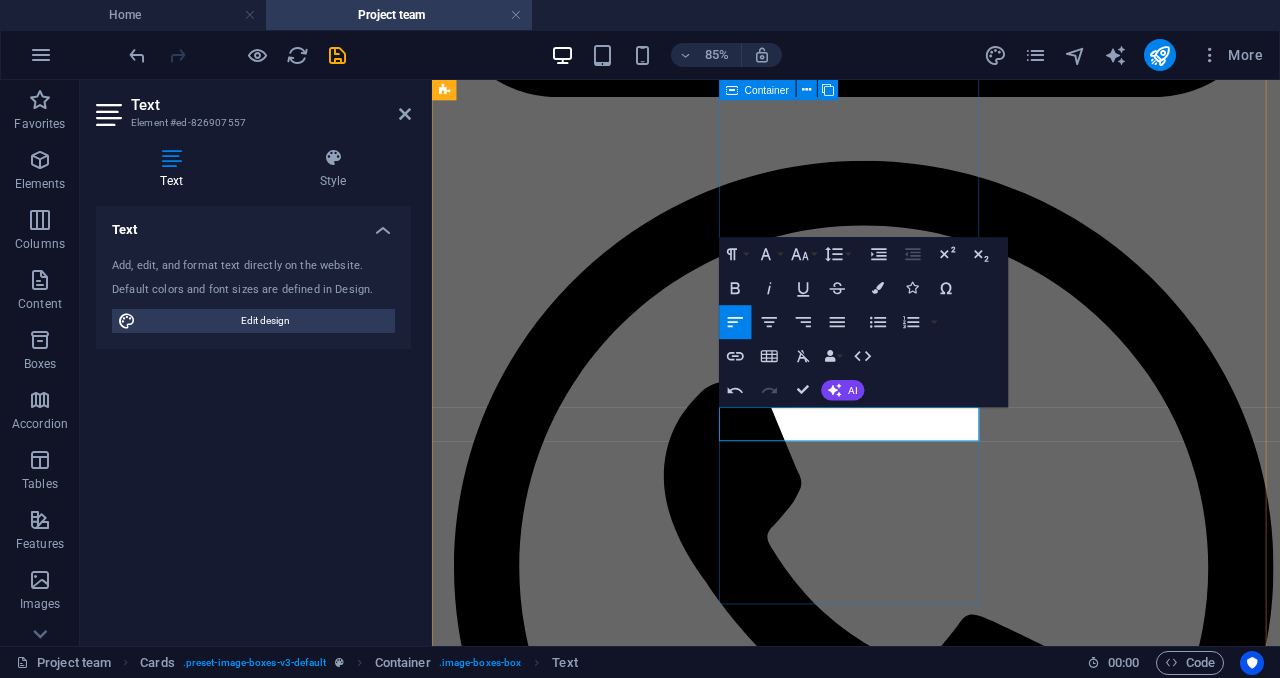 scroll, scrollTop: 3532, scrollLeft: 0, axis: vertical 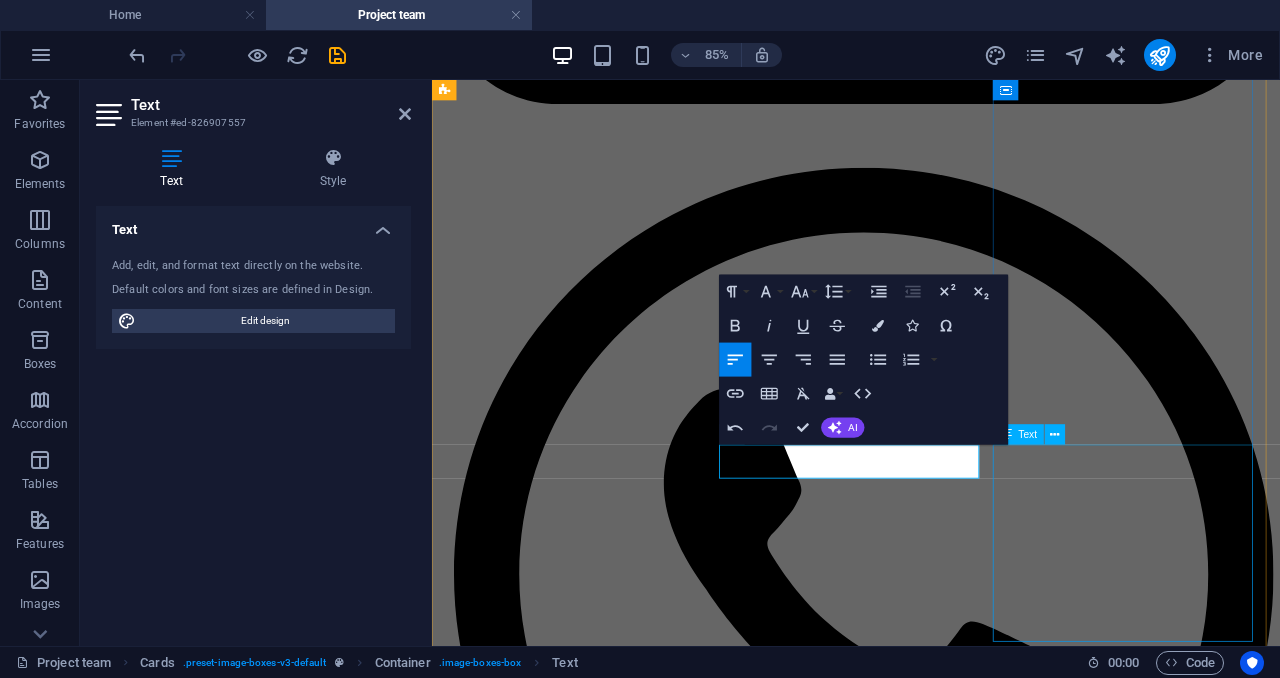 click on "[FIRST] [LAST] is a Finance specialist and agricultural entrepreneur with 13 years' experience providing planning and budgeting, management and control of donor funded projects and business capital in Public and Private Sector. A proactive entrepreneur who blends both educational and entrepreneurial skills to bring about changes in vibrant and fast growing economy." at bounding box center [931, 18115] 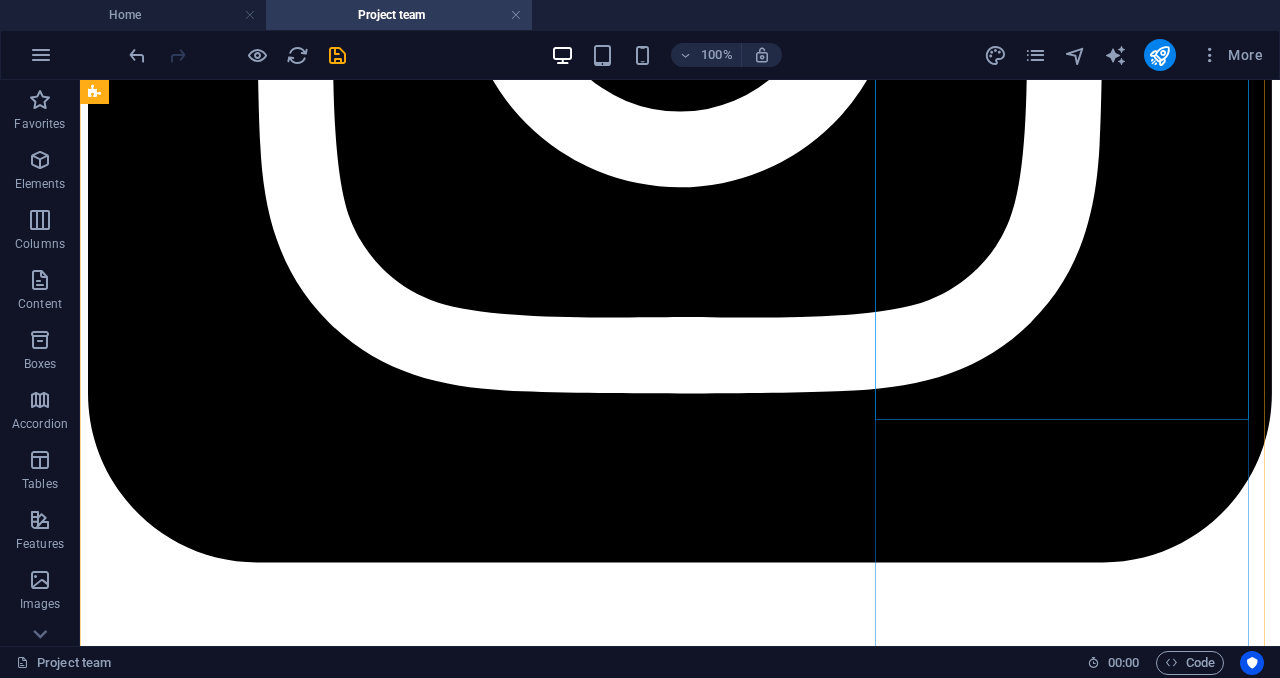 scroll, scrollTop: 3886, scrollLeft: 0, axis: vertical 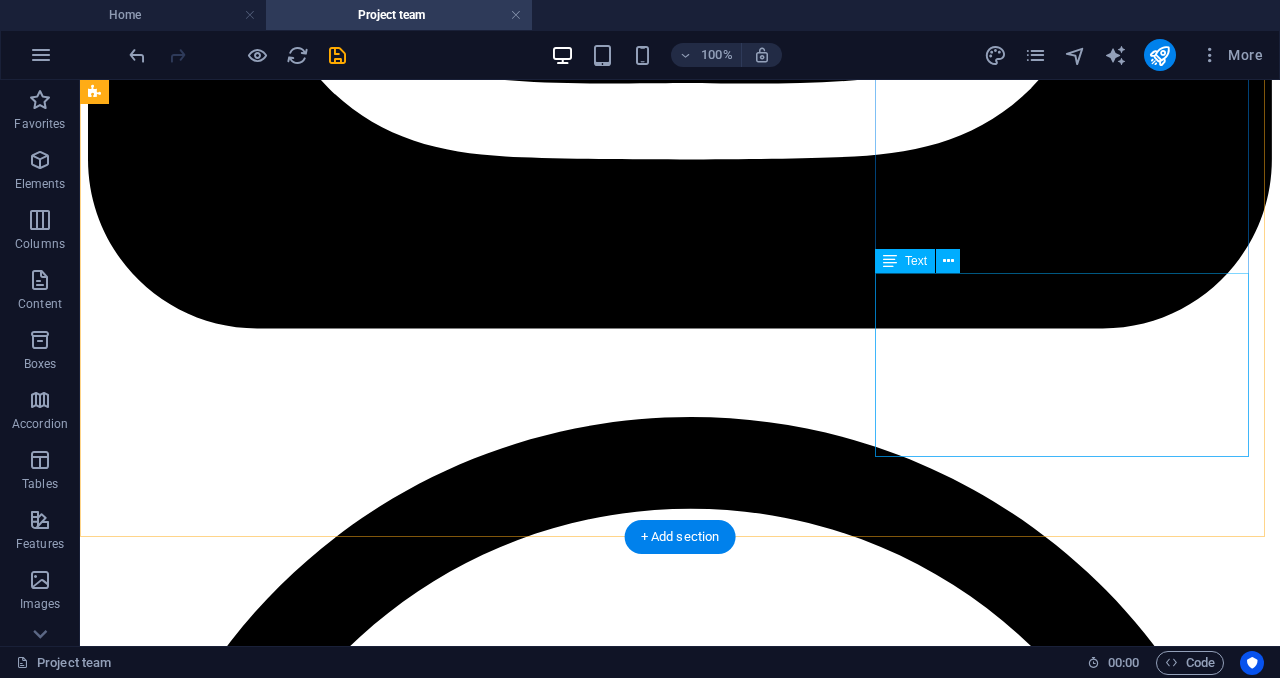 click on "[FIRST] [LAST] is a Finance specialist and agricultural entrepreneur with 13 years' experience providing planning and budgeting, management and control of donor funded projects and business capital in Public and Private Sector. A proactive entrepreneur who blends both educational and entrepreneurial skills to bring about changes in vibrant and fast growing economy." at bounding box center (680, 21228) 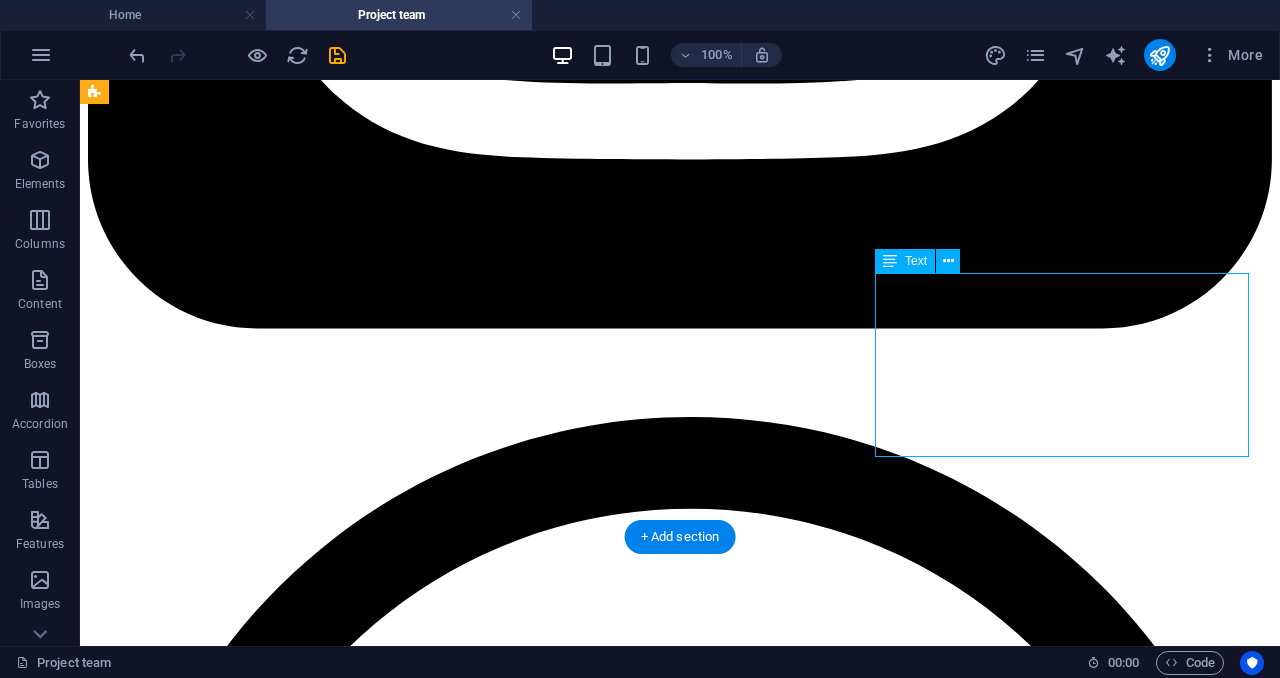 click on "[FIRST] [LAST] is a Finance specialist and agricultural entrepreneur with 13 years' experience providing planning and budgeting, management and control of donor funded projects and business capital in Public and Private Sector. A proactive entrepreneur who blends both educational and entrepreneurial skills to bring about changes in vibrant and fast growing economy." at bounding box center [680, 21228] 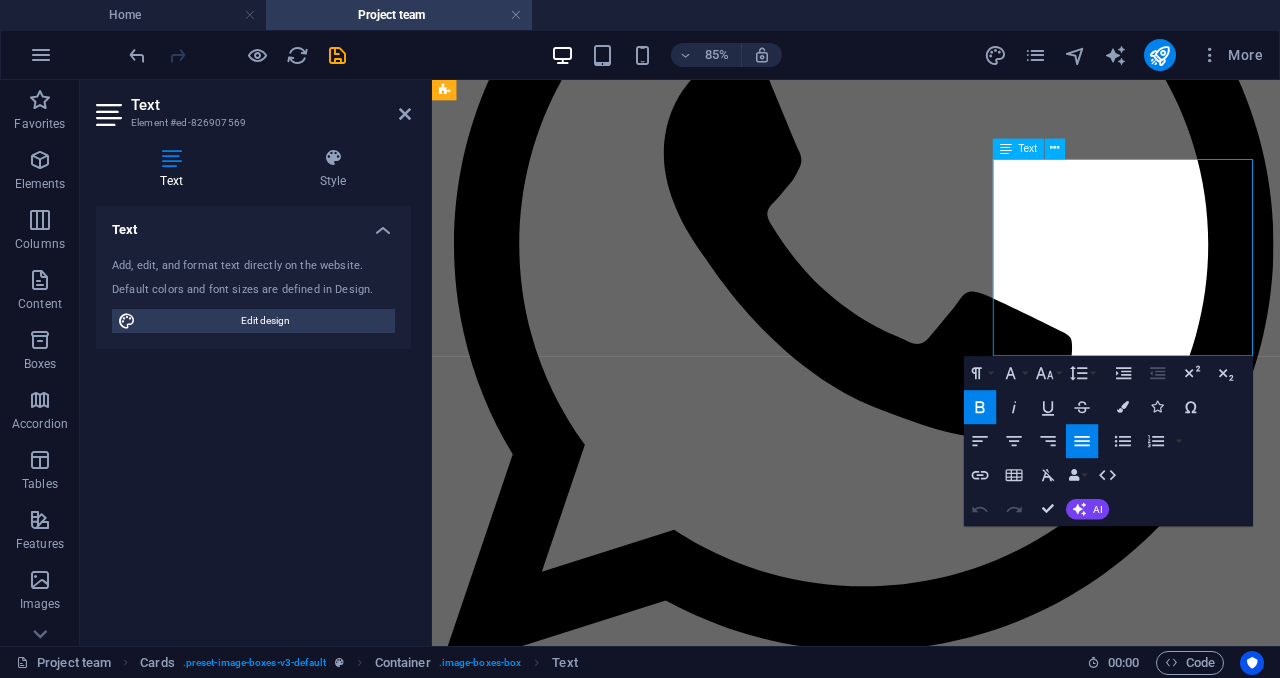 scroll, scrollTop: 3868, scrollLeft: 0, axis: vertical 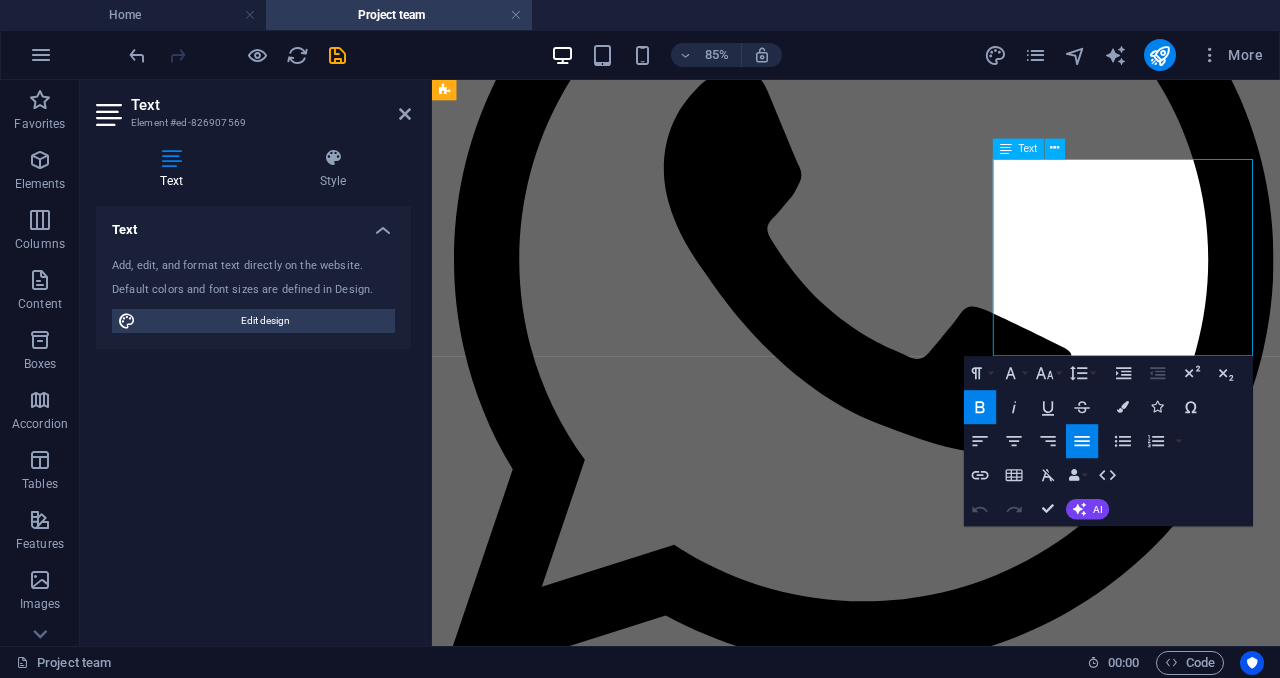 click on "[FIRST] [LAST] is a Finance specialist and agricultural entrepreneur with 13 years' experience providing planning and budgeting, management and control of donor funded projects and business capital in Public and Private Sector. A proactive entrepreneur who blends both educational and entrepreneurial skills to bring about changes in vibrant and fast growing economy." at bounding box center [931, 17678] 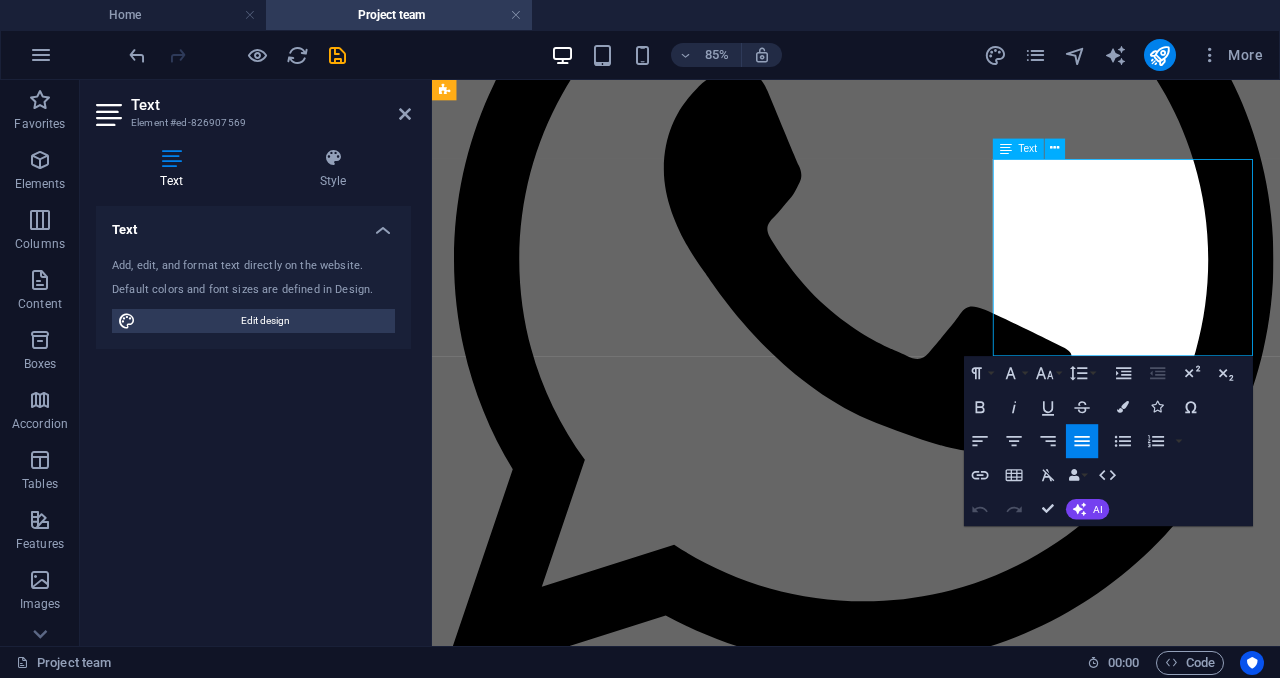 click on "[FIRST] [LAST] is a Finance specialist and agricultural entrepreneur with 13 years' experience providing planning and budgeting, management and control of donor funded projects and business capital in Public and Private Sector. A proactive entrepreneur who blends both educational and entrepreneurial skills to bring about changes in vibrant and fast growing economy." at bounding box center (931, 17678) 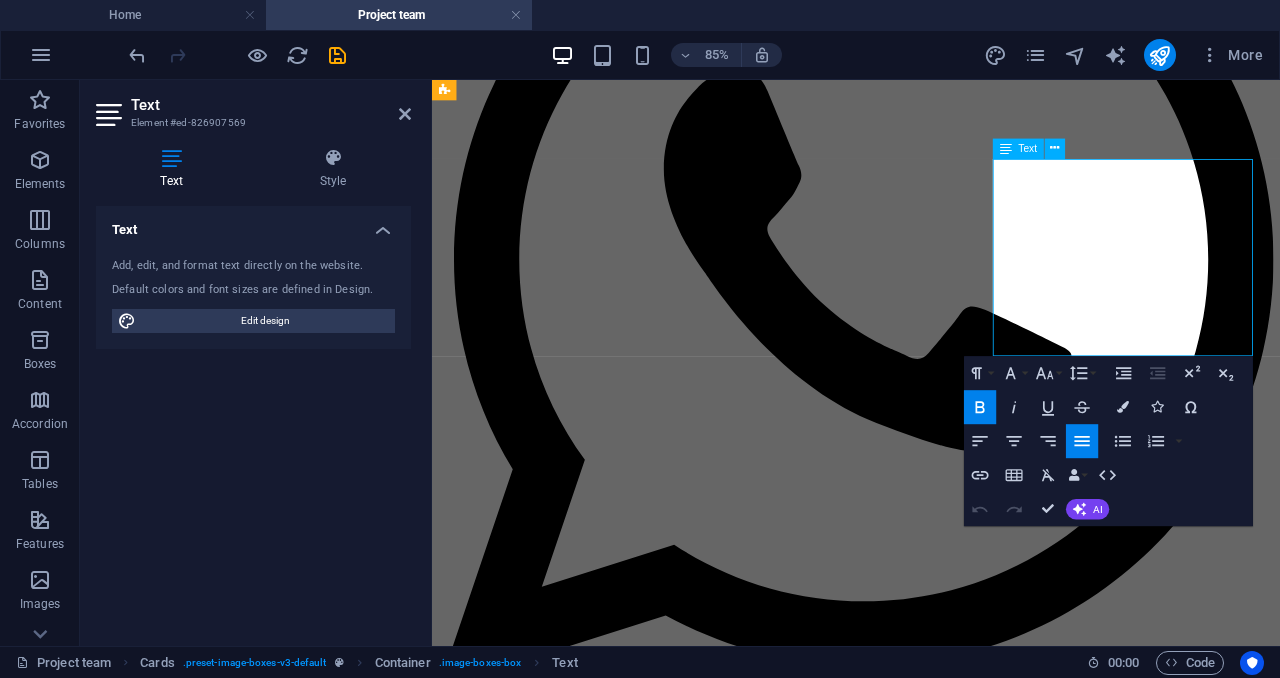 click on "[FIRST] [LAST] is a Finance specialist and agricultural entrepreneur with 13 years' experience providing planning and budgeting, management and control of donor funded projects and business capital in Public and Private Sector. A proactive entrepreneur who blends both educational and entrepreneurial skills to bring about changes in vibrant and fast growing economy." at bounding box center [931, 17678] 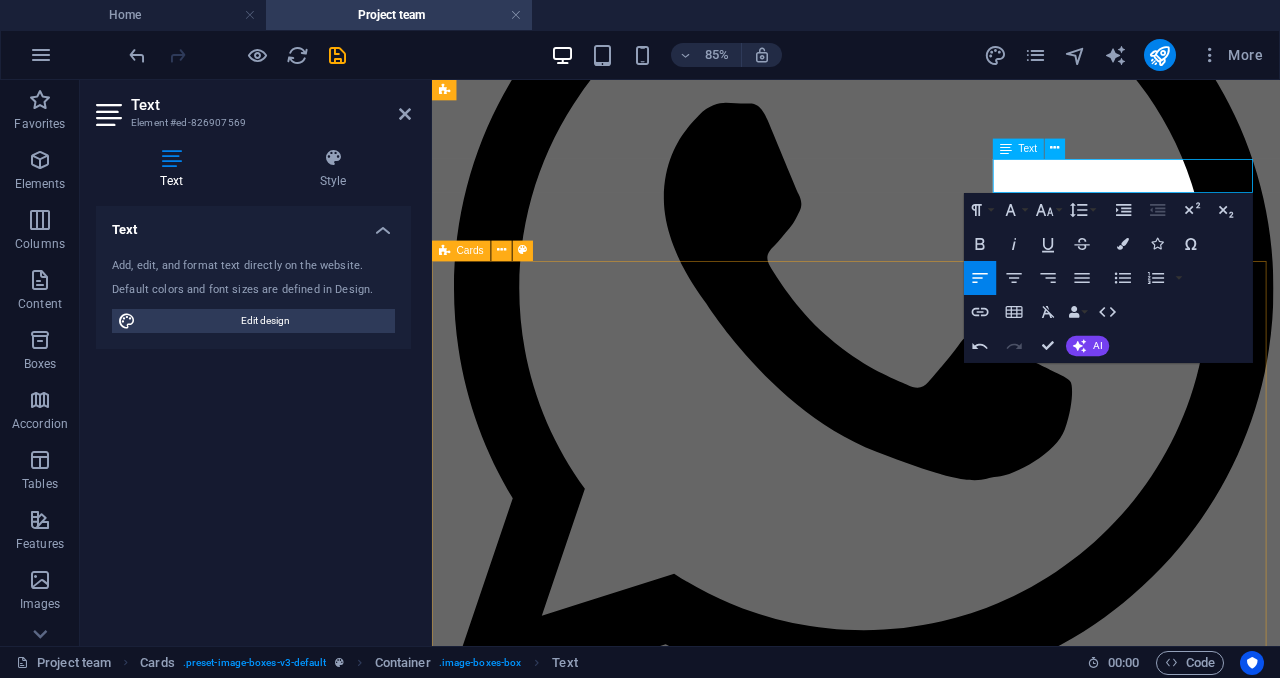 click on "[FIRST] [LAST] (Member) Dr.[FIRST] [LAST] is the founder and CEO of KARUDECA. He has over 15 years experience in resources mobilization, organisational leadership and project management. He holds a BA in education and a master in Education planning and Management from the Saint Augustine University of Tanzania.He is a PhD holder in educational leadership at St Louis University in the United States of America.[FIRST] manages strategic planning, resource mobilization, project evaluation, and human resource development. He previously taught English at Kayanga Secondary School and assisted with administrative tasks. Skilled in report writing, nonprofit management, and fundraising, [FIRST] is fluent in English, Kiswahili, and Kinyarwanda. He is passionate about philanthropy and empowering marginalized communities through education and development projects." at bounding box center [931, 18503] 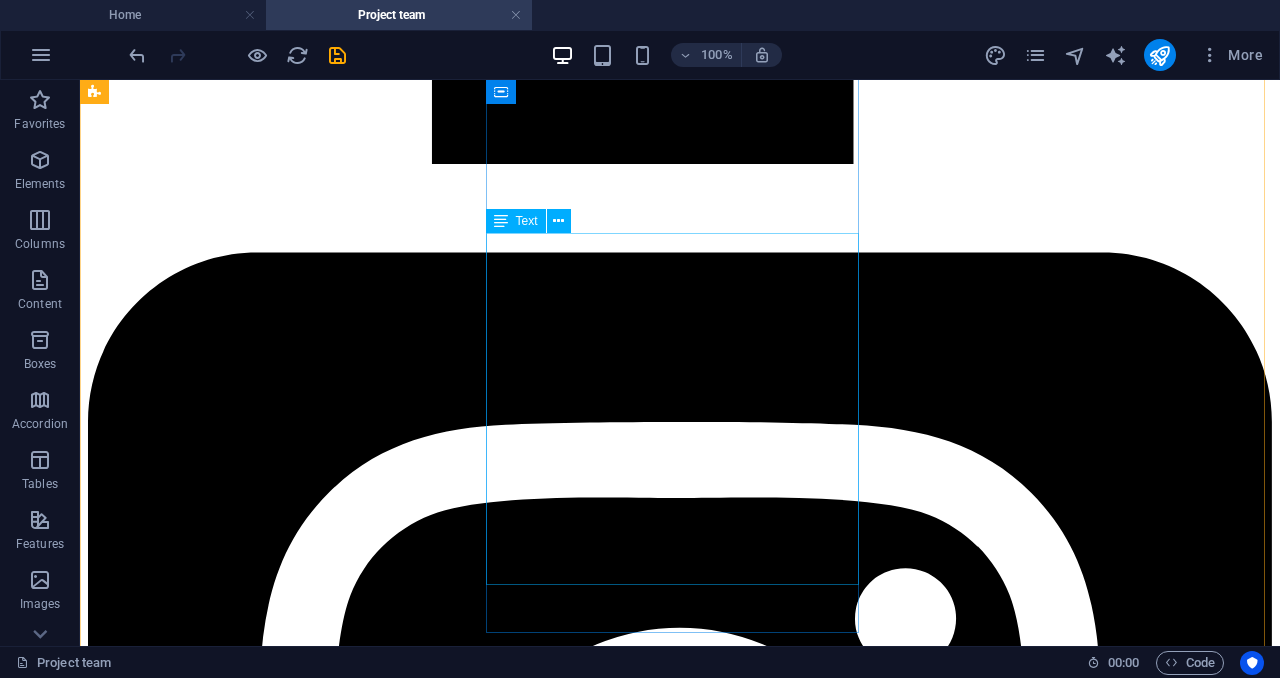 scroll, scrollTop: 2780, scrollLeft: 0, axis: vertical 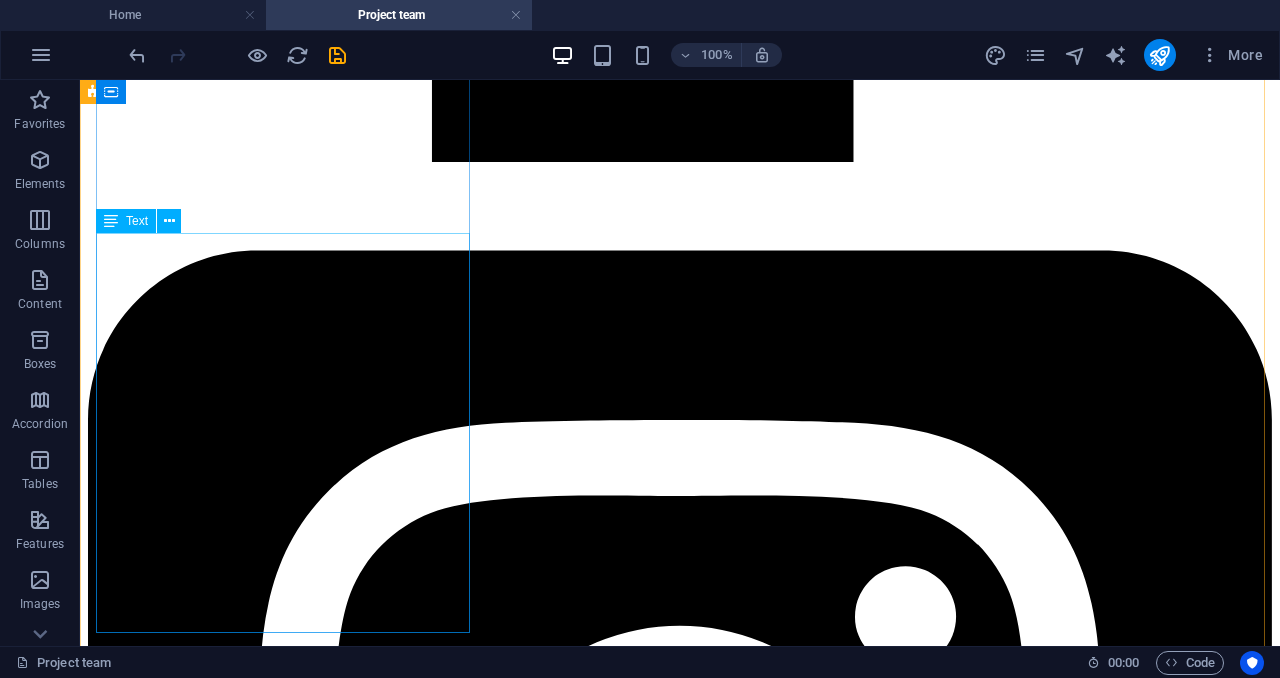 click on "Dr.[FIRST] [LAST] is the founder and CEO of KARUDECA. He has over 15 years experience in resources mobilization, organisational leadership and project management. He holds a BA in education and a master in Education planning and Management from the Saint Augustine University of Tanzania.He is a PhD holder in educational leadership at St Louis University in the United States of America.[FIRST] manages strategic planning, resource mobilization, project evaluation, and human resource development. He previously taught English at Kayanga Secondary School and assisted with administrative tasks. Skilled in report writing, nonprofit management, and fundraising, [FIRST] is fluent in English, Kiswahili, and Kinyarwanda. He is passionate about philanthropy and empowering marginalized communities through education and development projects." at bounding box center [680, 13802] 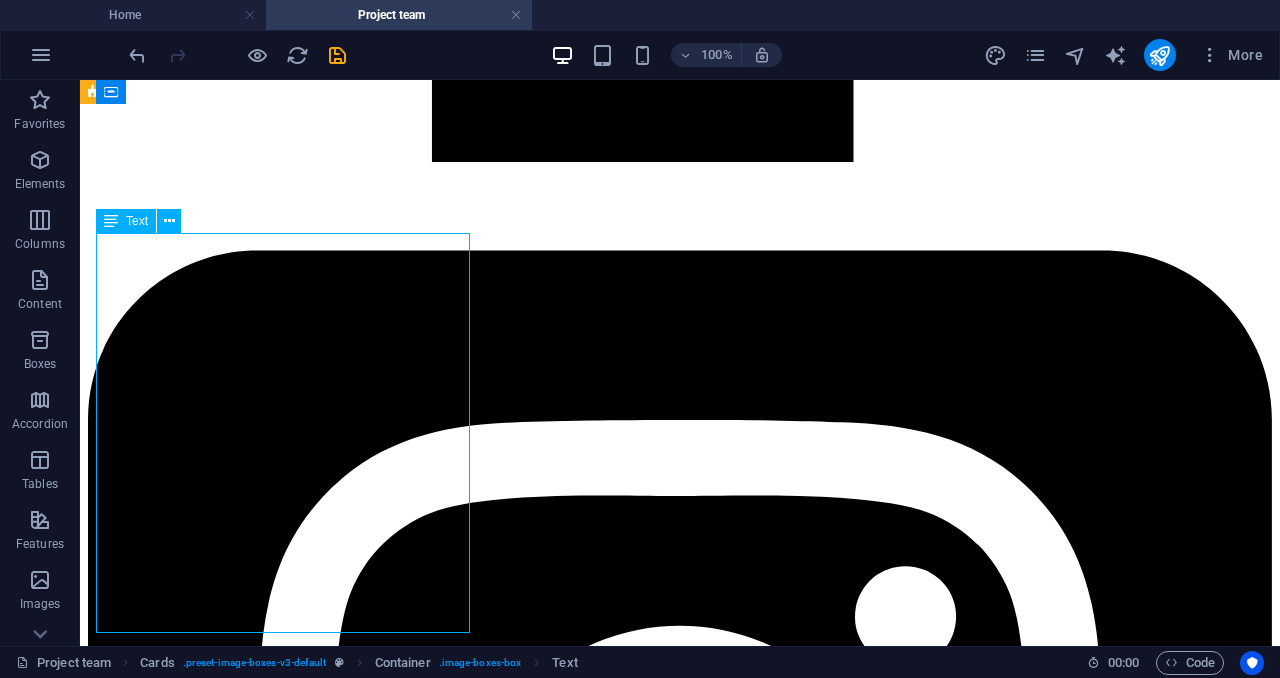 click on "Dr.[FIRST] [LAST] is the founder and CEO of KARUDECA. He has over 15 years experience in resources mobilization, organisational leadership and project management. He holds a BA in education and a master in Education planning and Management from the Saint Augustine University of Tanzania.He is a PhD holder in educational leadership at St Louis University in the United States of America.[FIRST] manages strategic planning, resource mobilization, project evaluation, and human resource development. He previously taught English at Kayanga Secondary School and assisted with administrative tasks. Skilled in report writing, nonprofit management, and fundraising, [FIRST] is fluent in English, Kiswahili, and Kinyarwanda. He is passionate about philanthropy and empowering marginalized communities through education and development projects." at bounding box center (680, 13802) 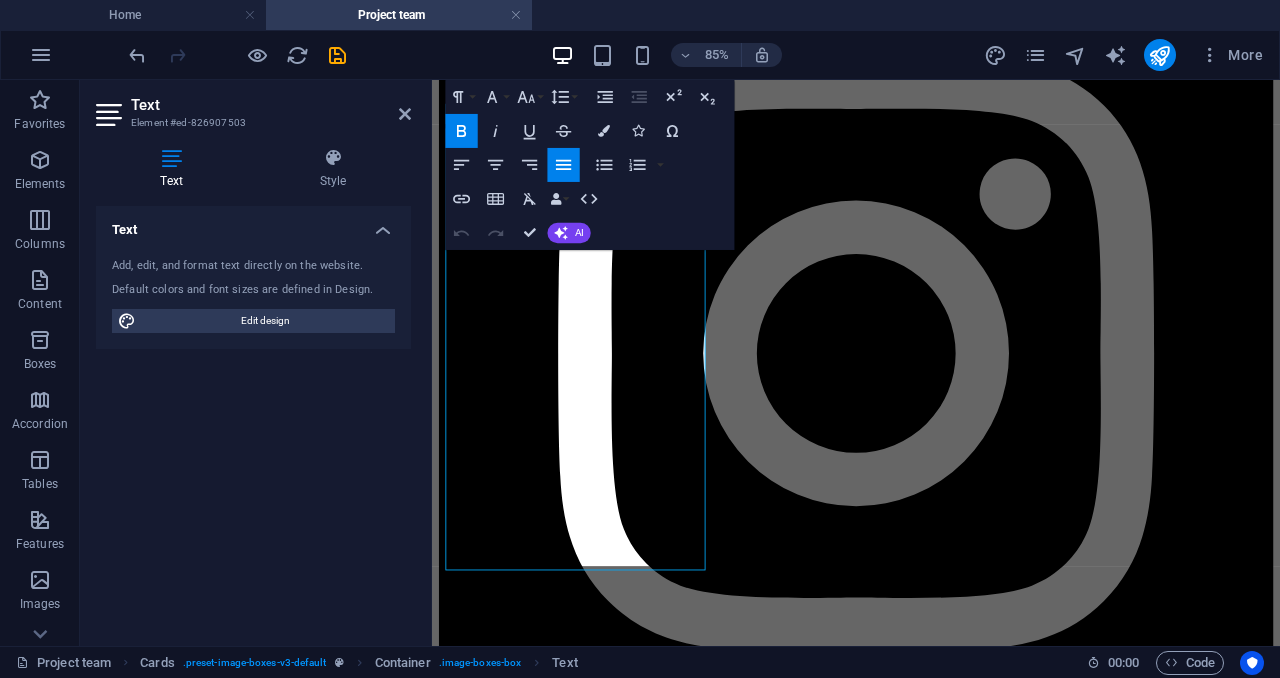 scroll, scrollTop: 2744, scrollLeft: 0, axis: vertical 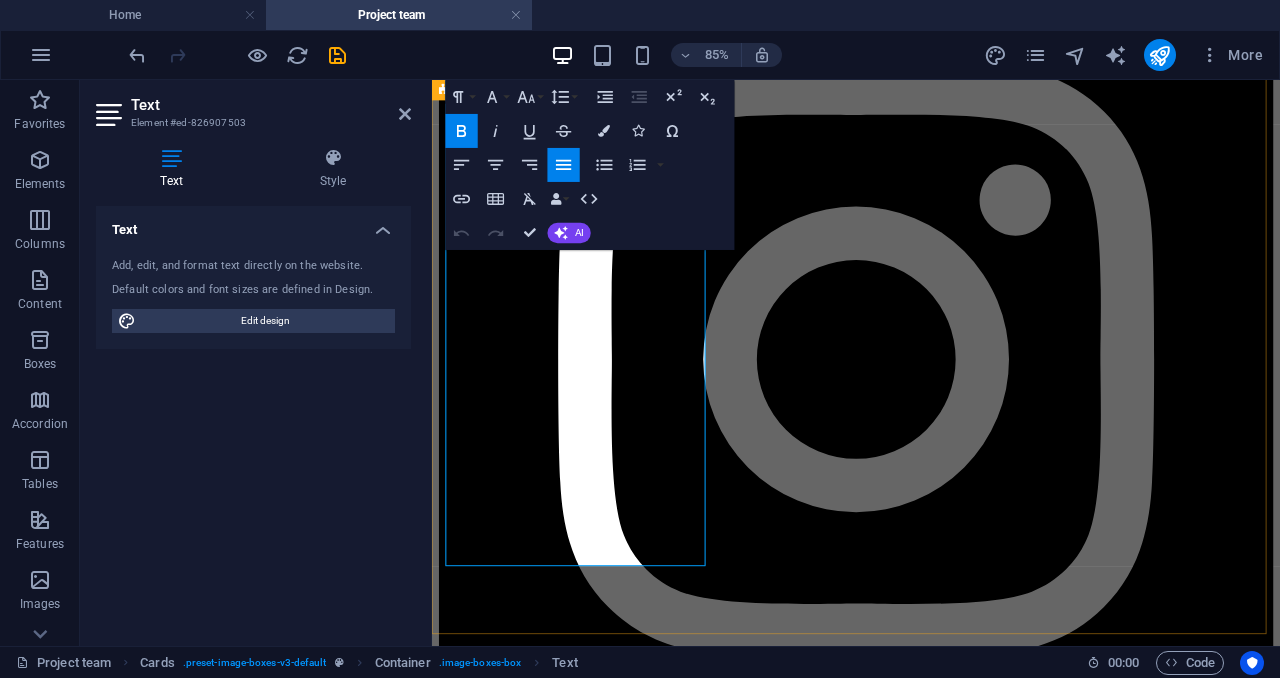click on "[FIRST] [LAST] is the founder and CEO of KARUDECA. He has over 15 years experience in resources mobilization, organisational leadership and project management. He holds a BA in education and a master in Education planning and Management from the Saint Augustine University of Tanzania.He is a PhD holder in educational leadership at St Louis University in the United States of America.[FIRST] manages strategic planning, resource mobilization, project evaluation, and human resource development. He previously taught English at Kayanga Secondary School and assisted with administrative tasks. Skilled in report writing, nonprofit management, and fundraising, [FIRST] is fluent in English, Kiswahili, and Kinyarwanda. He is passionate about philanthropy and empowering marginalized communities through education and development projects." at bounding box center (931, 11632) 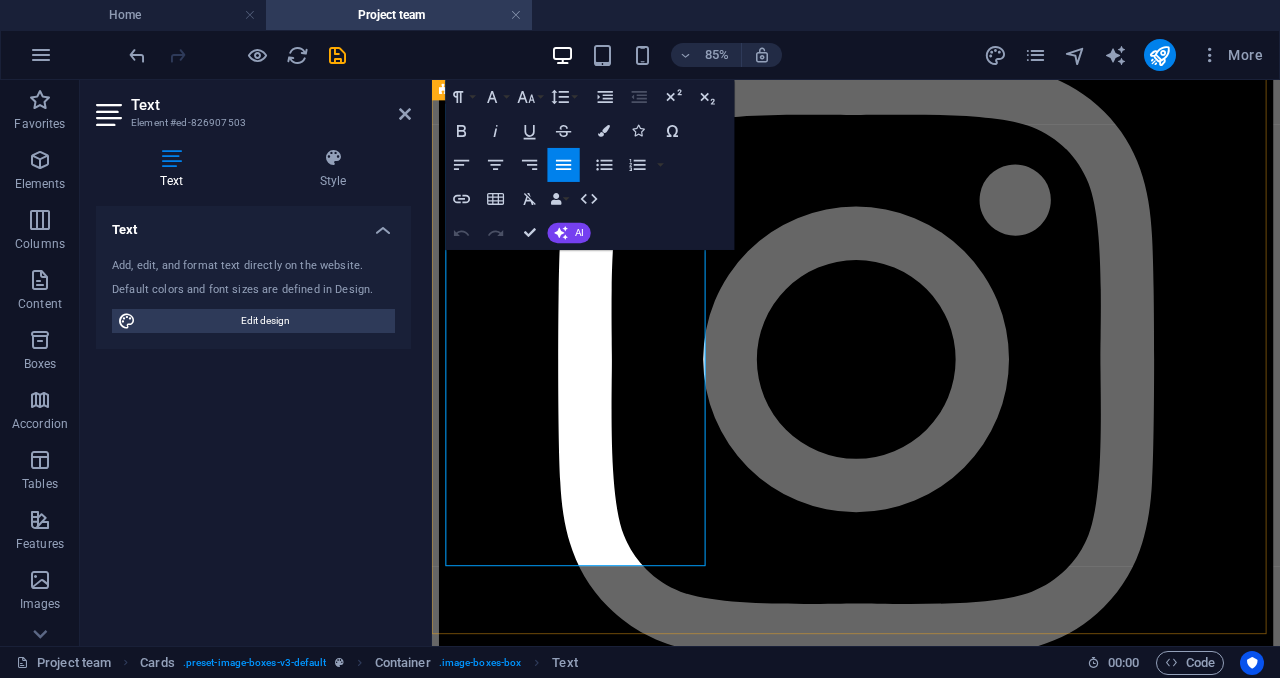 click on "[FIRST] [LAST] is the founder and CEO of KARUDECA. He has over 15 years experience in resources mobilization, organisational leadership and project management. He holds a BA in education and a master in Education planning and Management from the Saint Augustine University of Tanzania.He is a PhD holder in educational leadership at St Louis University in the United States of America.[FIRST] manages strategic planning, resource mobilization, project evaluation, and human resource development. He previously taught English at Kayanga Secondary School and assisted with administrative tasks. Skilled in report writing, nonprofit management, and fundraising, [FIRST] is fluent in English, Kiswahili, and Kinyarwanda. He is passionate about philanthropy and empowering marginalized communities through education and development projects." at bounding box center (931, 11632) 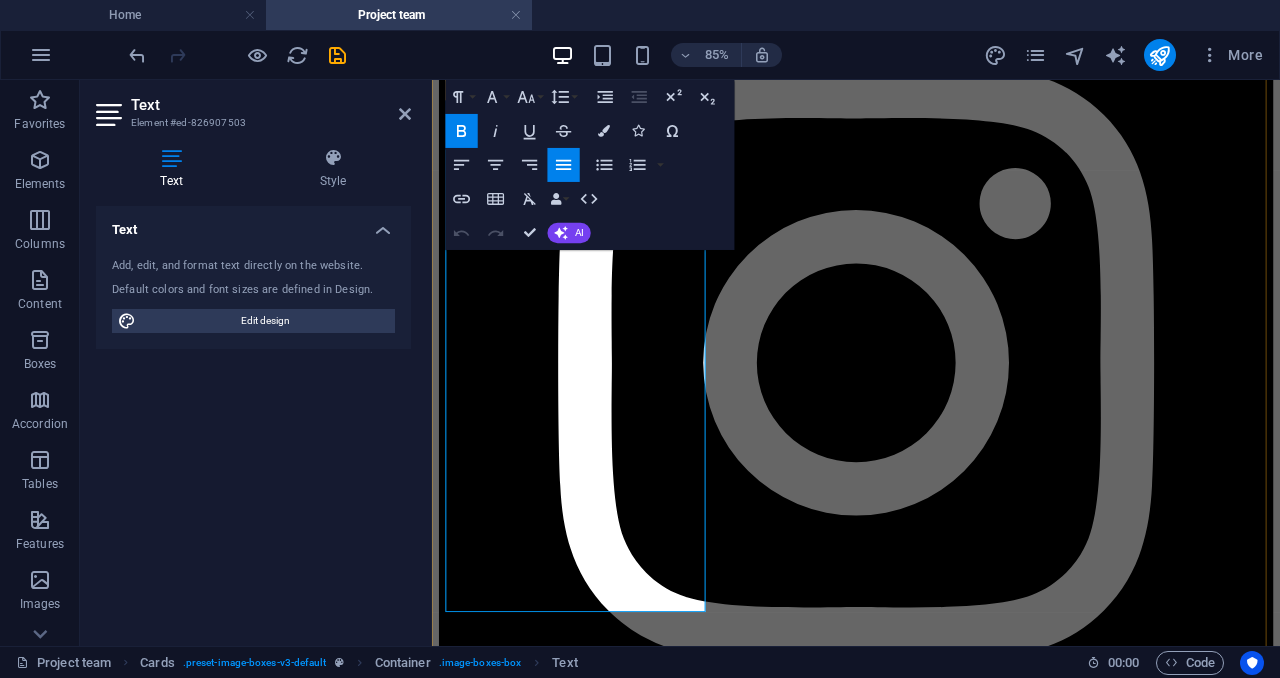 scroll, scrollTop: 2768, scrollLeft: 0, axis: vertical 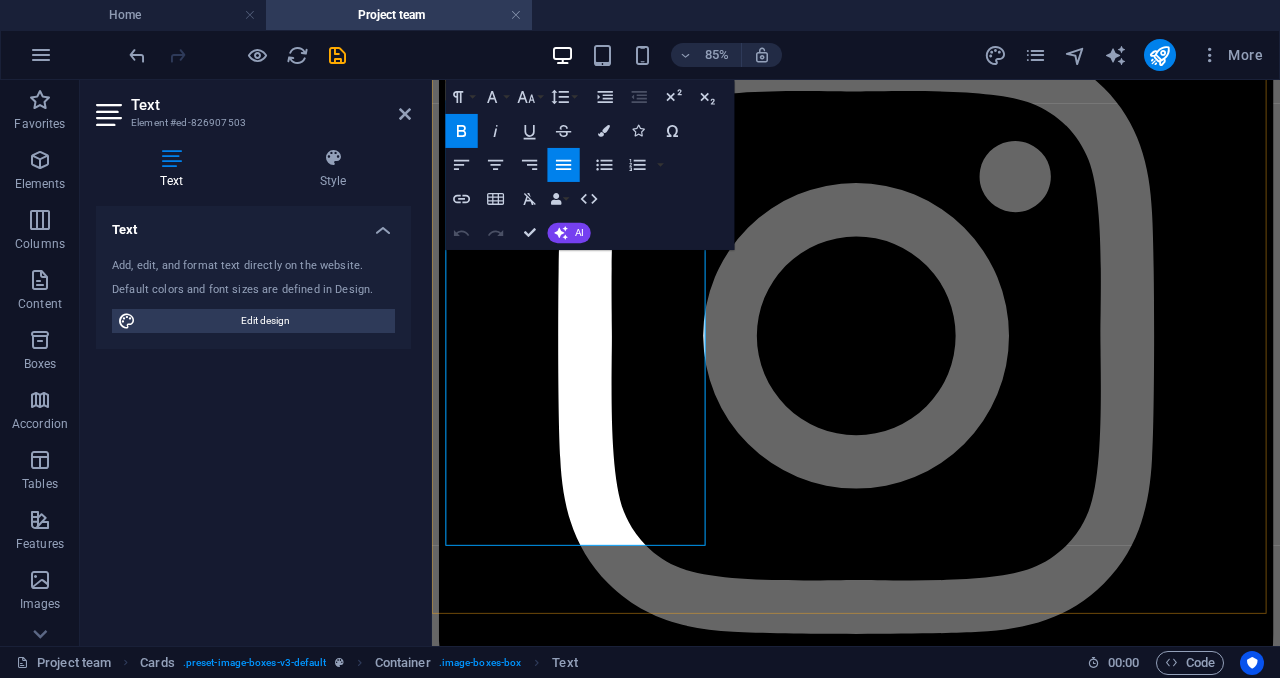 copy on "Dr.[FIRST] [LAST] is the founder and CEO of KARUDECA. He has over 15 years experience in resources mobilization, organisational leadership and project management. He holds a BA in education and a master in Education planning and Management from the Saint Augustine University of Tanzania.He is a PhD holder in educational leadership at St Louis University in the United States of America.[FIRST] manages strategic planning, resource mobilization, project evaluation, and human resource development. He previously taught English at Kayanga Secondary School and assisted with administrative tasks. Skilled in report writing, nonprofit management, and fundraising, [FIRST] is fluent in English, Kiswahili, and Kinyarwanda. He is passionate about philanthropy and empowering marginalized communities through education and development projects." 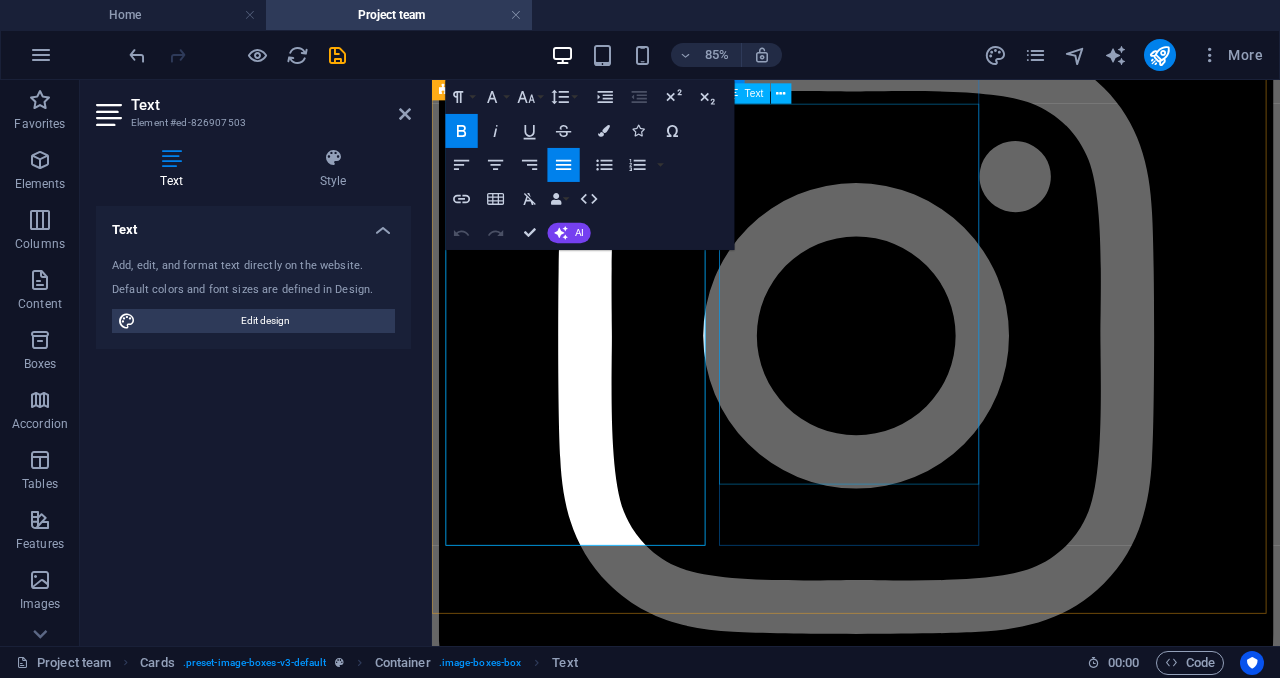 click on "[FIRST] is a seasoned project management professional with a Master’s degree in Project Planning and Management, a Postgraduate Diploma in Management of Foreign Relations, and a Bachelor’s degree in Political Science and Philosophy. With eight years of extensive experience in managing a variety of projects, [FIRST] has collaborated with local and international organizations, as well as faith-based institutions. This diverse background has equipped [FIRST] with a robust skill set in strategic planning, cross-cultural team management, and effective stakeholder engagement. Committed to driving positive change, [FIRST] leverages academic expertise and practical insights to ensure successful project outcomes and foster international cooperation." at bounding box center (931, 13112) 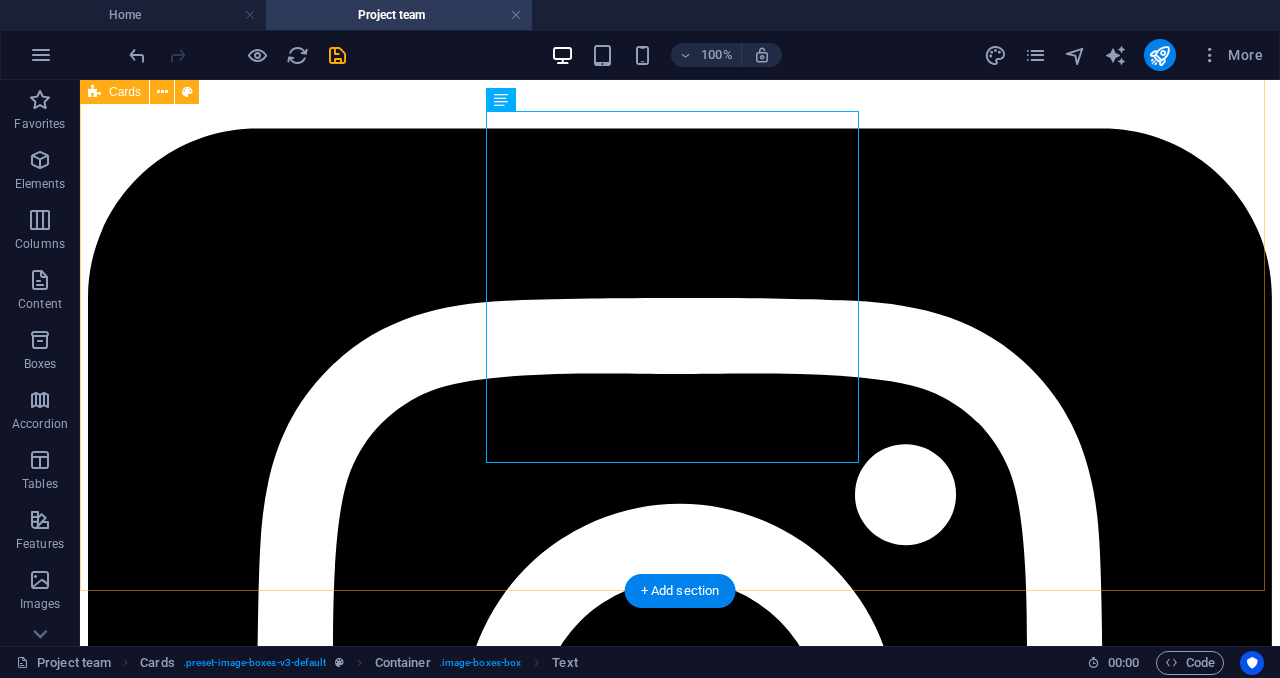 scroll, scrollTop: 2900, scrollLeft: 0, axis: vertical 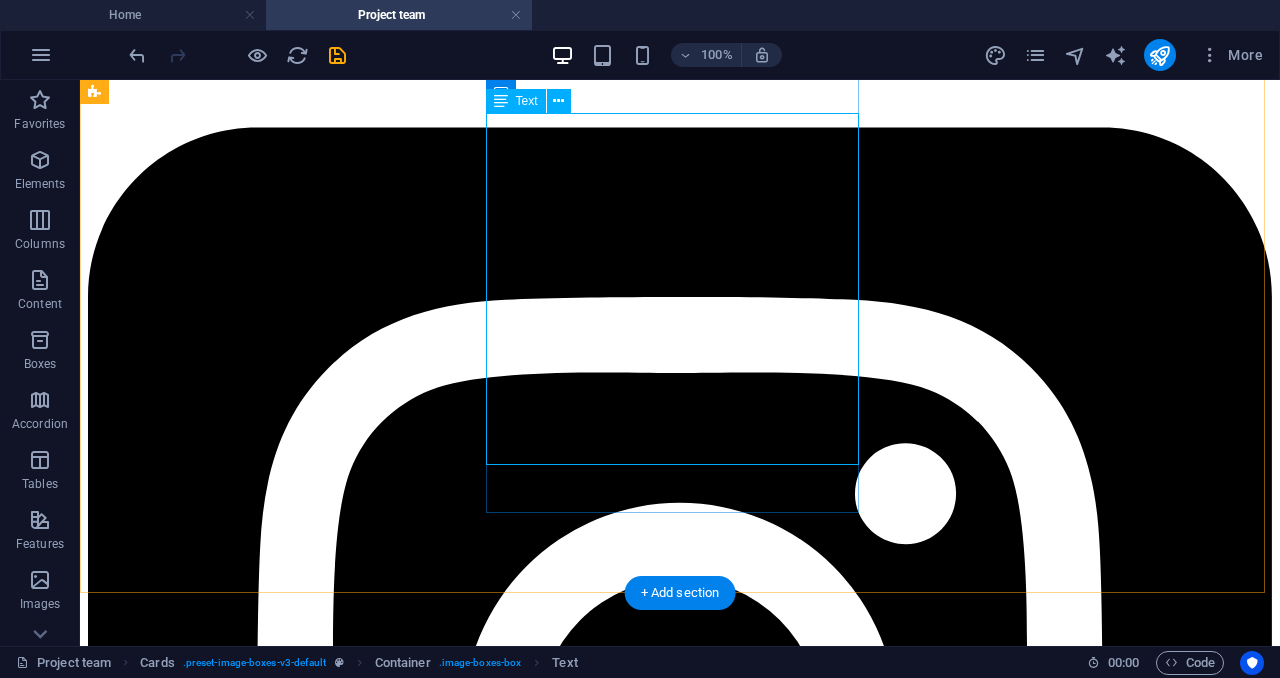 click on "[FIRST] is a seasoned project management professional with a Master’s degree in Project Planning and Management, a Postgraduate Diploma in Management of Foreign Relations, and a Bachelor’s degree in Political Science and Philosophy. With eight years of extensive experience in managing a variety of projects, [FIRST] has collaborated with local and international organizations, as well as faith-based institutions. This diverse background has equipped [FIRST] with a robust skill set in strategic planning, cross-cultural team management, and effective stakeholder engagement. Committed to driving positive change, [FIRST] leverages academic expertise and practical insights to ensure successful project outcomes and foster international cooperation." at bounding box center [680, 15437] 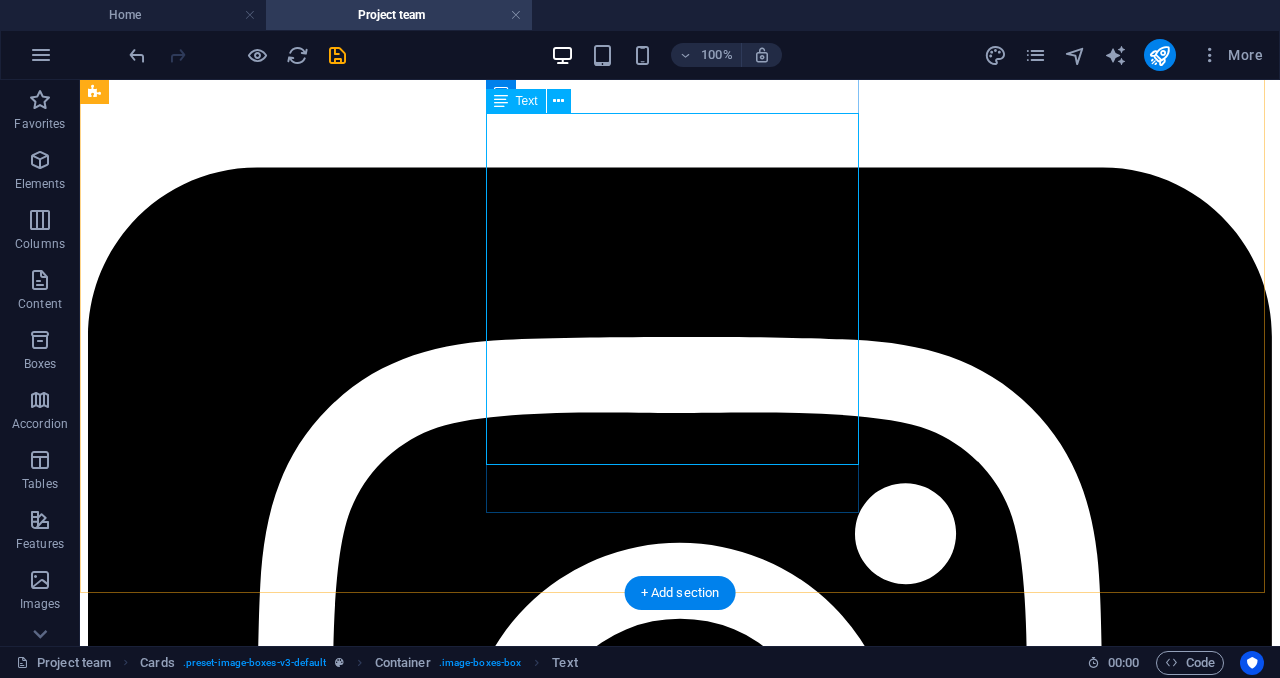 click on "Dr.[FIRST] [LAST] is the founder and CEO of KARUDECA. He has over 15 years experience in resources mobilization, organisational leadership and project management. He holds a BA in education and a master in Education planning and Management from the Saint Augustine University of Tanzania.He is a PhD holder in educational leadership at St Louis University in the United States of America.[FIRST] manages strategic planning, resource mobilization, project evaluation, and human resource development. He previously taught English at Kayanga Secondary School and assisted with administrative tasks. Skilled in report writing, nonprofit management, and fundraising, [FIRST] is fluent in English, Kiswahili, and Kinyarwanda. He is passionate about philanthropy and empowering marginalized communities through education and development projects." at bounding box center [680, 13752] 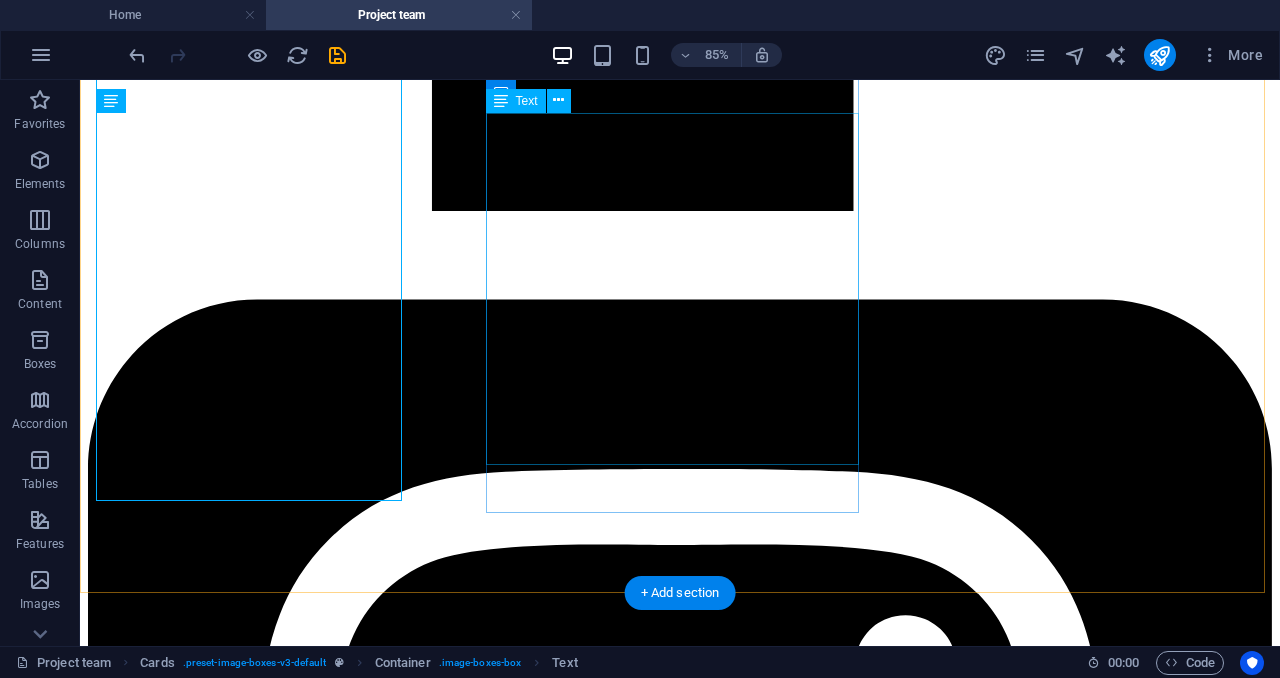 scroll, scrollTop: 2901, scrollLeft: 0, axis: vertical 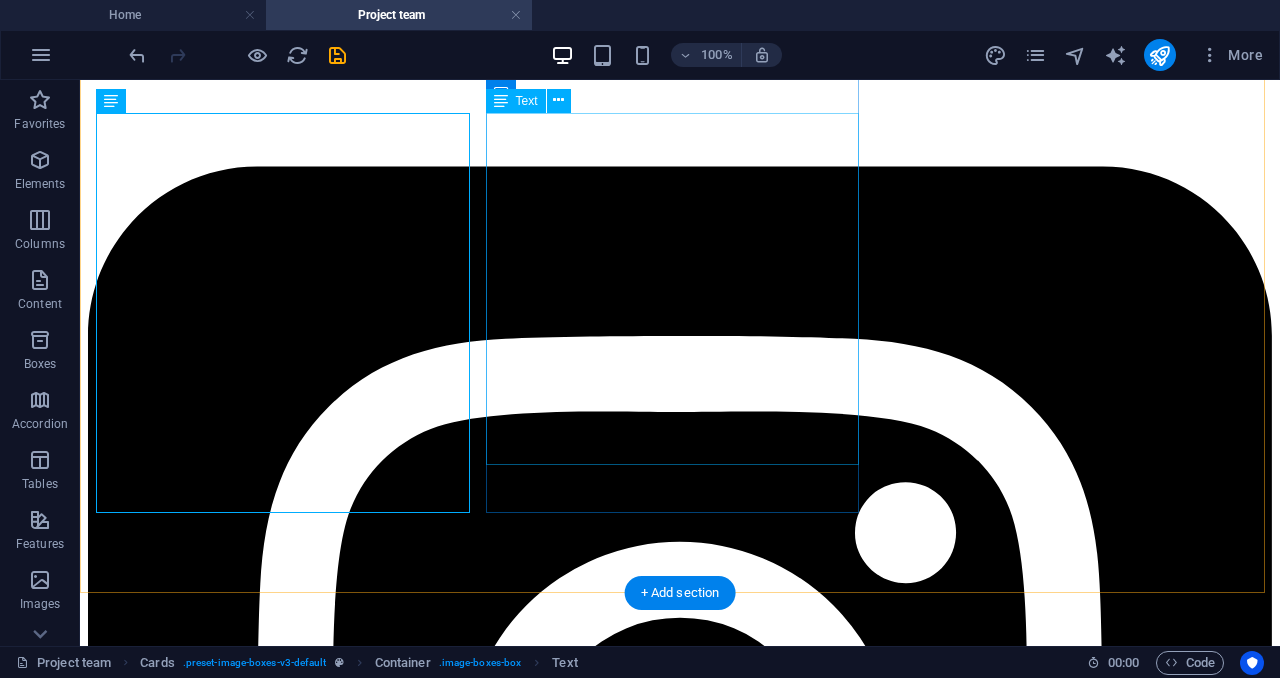 click on "[FIRST] is a seasoned project management professional with a Master’s degree in Project Planning and Management, a Postgraduate Diploma in Management of Foreign Relations, and a Bachelor’s degree in Political Science and Philosophy. With eight years of extensive experience in managing a variety of projects, [FIRST] has collaborated with local and international organizations, as well as faith-based institutions. This diverse background has equipped [FIRST] with a robust skill set in strategic planning, cross-cultural team management, and effective stakeholder engagement. Committed to driving positive change, [FIRST] leverages academic expertise and practical insights to ensure successful project outcomes and foster international cooperation." at bounding box center [680, 15509] 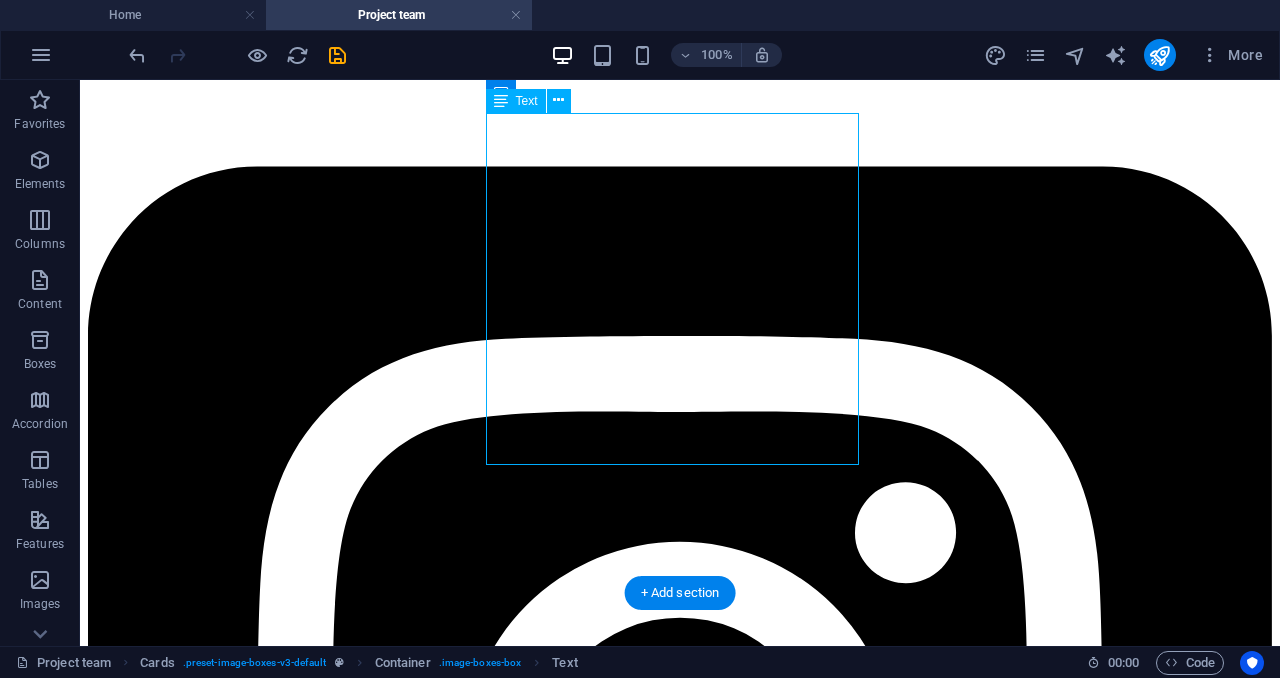 click on "[FIRST] is a seasoned project management professional with a Master’s degree in Project Planning and Management, a Postgraduate Diploma in Management of Foreign Relations, and a Bachelor’s degree in Political Science and Philosophy. With eight years of extensive experience in managing a variety of projects, [FIRST] has collaborated with local and international organizations, as well as faith-based institutions. This diverse background has equipped [FIRST] with a robust skill set in strategic planning, cross-cultural team management, and effective stakeholder engagement. Committed to driving positive change, [FIRST] leverages academic expertise and practical insights to ensure successful project outcomes and foster international cooperation." at bounding box center [680, 15509] 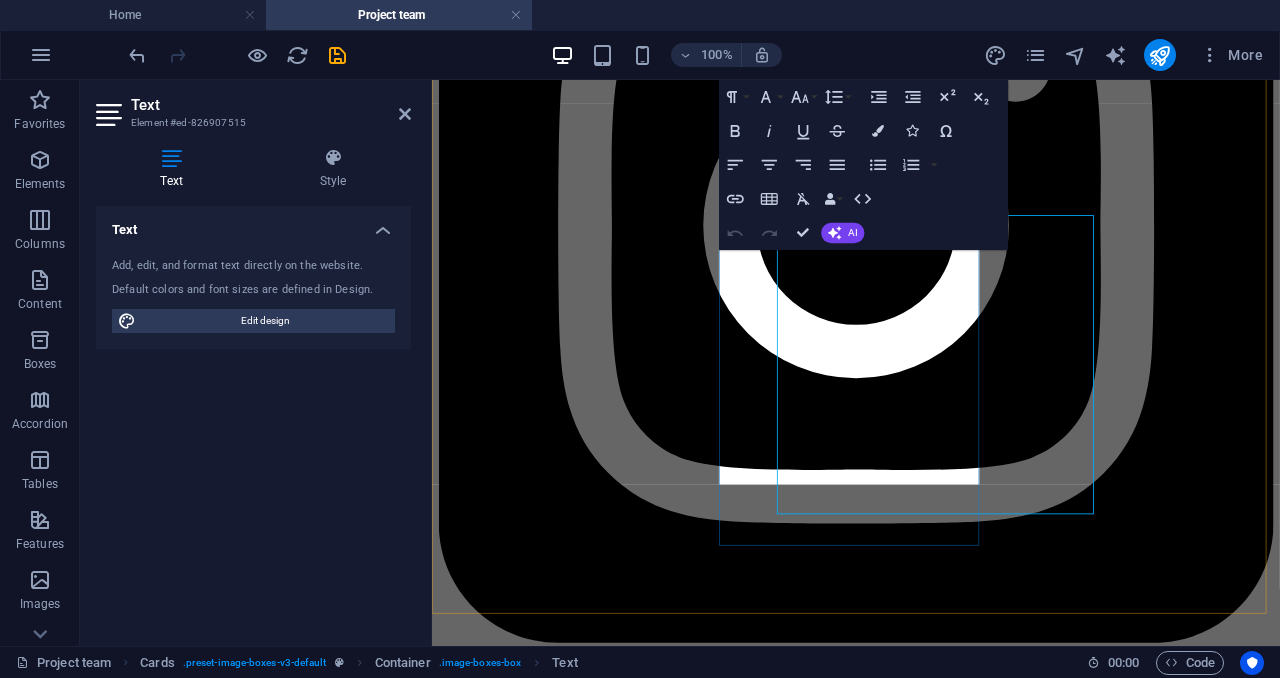 scroll, scrollTop: 2769, scrollLeft: 0, axis: vertical 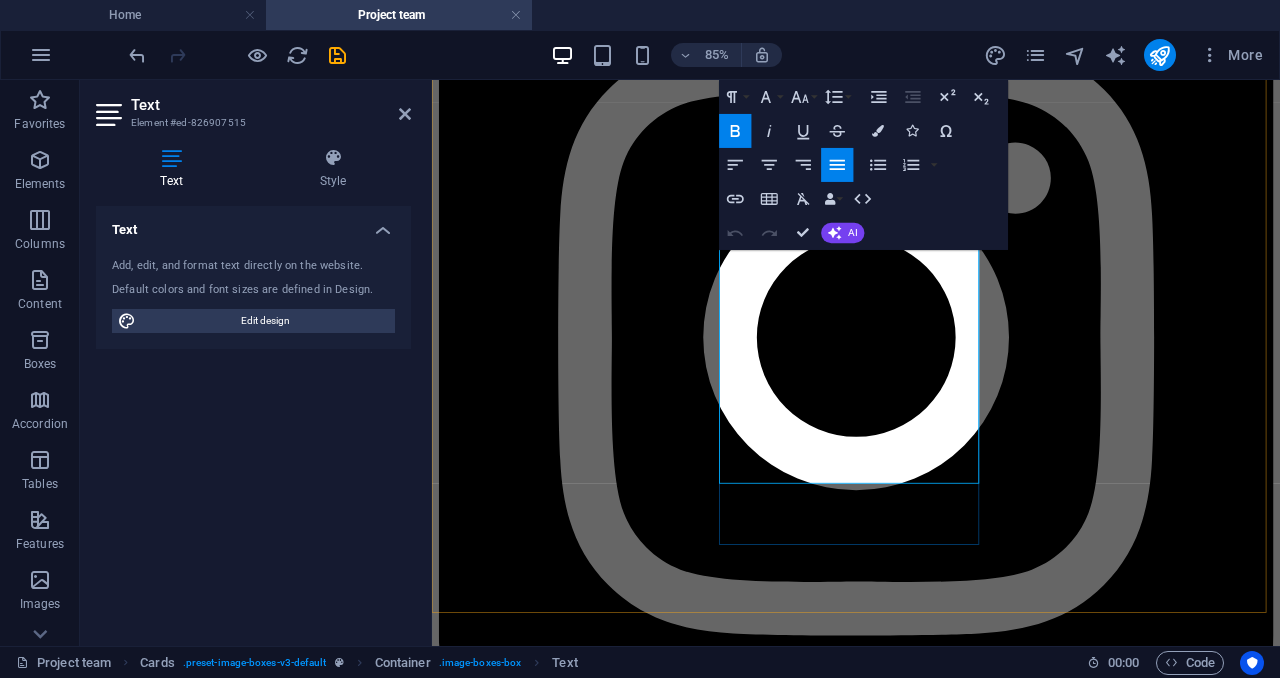 click on "[FIRST] is a seasoned project management professional with a Master’s degree in Project Planning and Management, a Postgraduate Diploma in Management of Foreign Relations, and a Bachelor’s degree in Political Science and Philosophy. With eight years of extensive experience in managing a variety of projects, [FIRST] has collaborated with local and international organizations, as well as faith-based institutions. This diverse background has equipped [FIRST] with a robust skill set in strategic planning, cross-cultural team management, and effective stakeholder engagement. Committed to driving positive change, [FIRST] leverages academic expertise and practical insights to ensure successful project outcomes and foster international cooperation." at bounding box center [931, 13114] 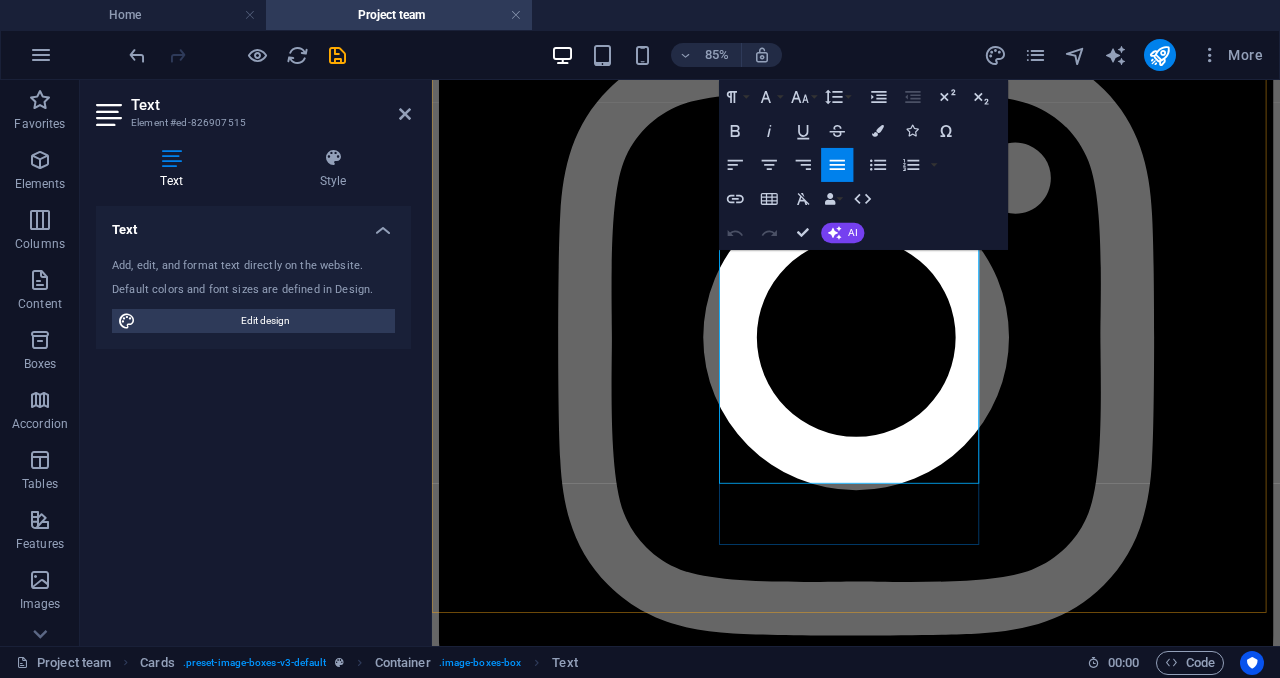 click on "[FIRST] is a seasoned project management professional with a Master’s degree in Project Planning and Management, a Postgraduate Diploma in Management of Foreign Relations, and a Bachelor’s degree in Political Science and Philosophy. With eight years of extensive experience in managing a variety of projects, [FIRST] has collaborated with local and international organizations, as well as faith-based institutions. This diverse background has equipped [FIRST] with a robust skill set in strategic planning, cross-cultural team management, and effective stakeholder engagement. Committed to driving positive change, [FIRST] leverages academic expertise and practical insights to ensure successful project outcomes and foster international cooperation." at bounding box center [931, 13114] 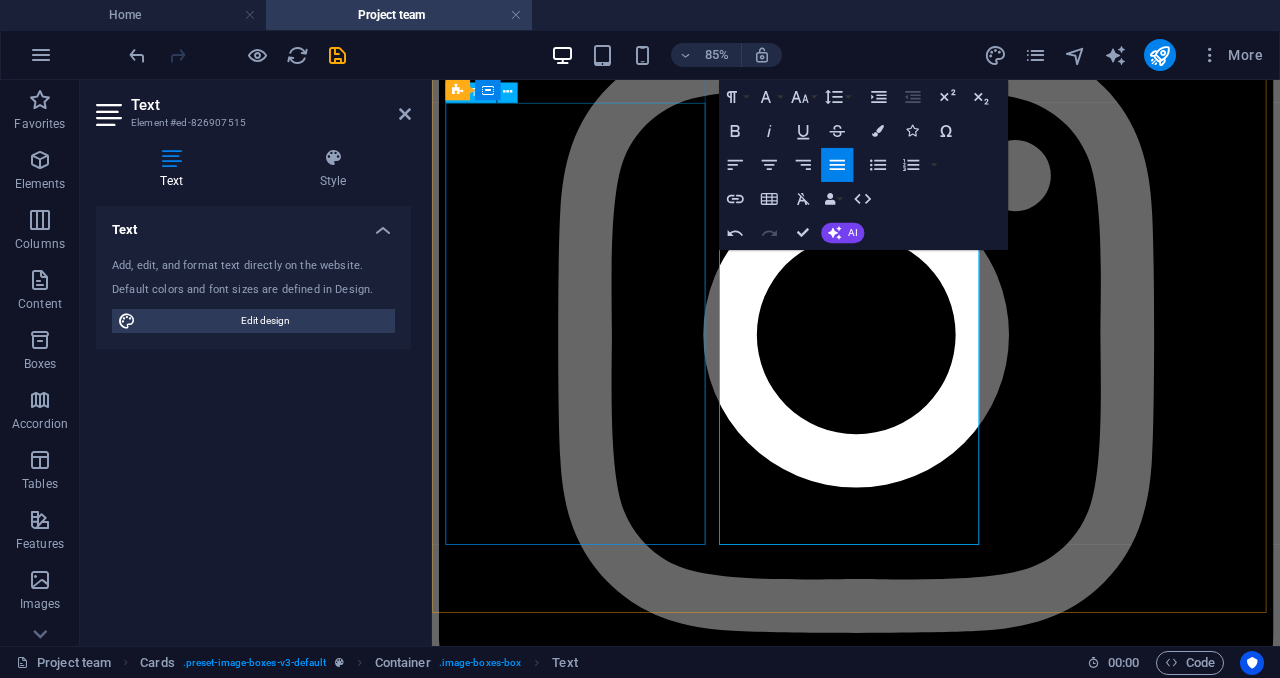 click on "Dr.[FIRST] [LAST] is the founder and CEO of KARUDECA. He has over 15 years experience in resources mobilization, organisational leadership and project management. He holds a BA in education and a master in Education planning and Management from the Saint Augustine University of Tanzania.He is a PhD holder in educational leadership at St Louis University in the United States of America.[FIRST] manages strategic planning, resource mobilization, project evaluation, and human resource development. He previously taught English at Kayanga Secondary School and assisted with administrative tasks. Skilled in report writing, nonprofit management, and fundraising, [FIRST] is fluent in English, Kiswahili, and Kinyarwanda. He is passionate about philanthropy and empowering marginalized communities through education and development projects." at bounding box center [931, 11604] 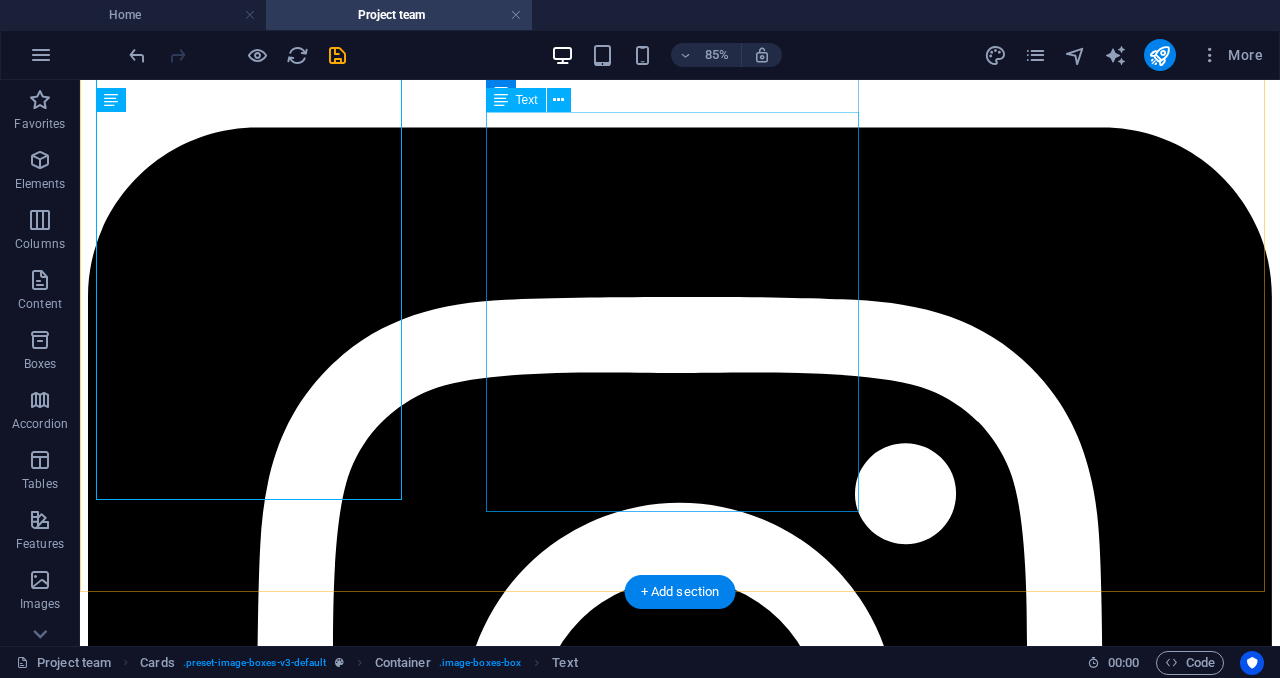 scroll, scrollTop: 2902, scrollLeft: 0, axis: vertical 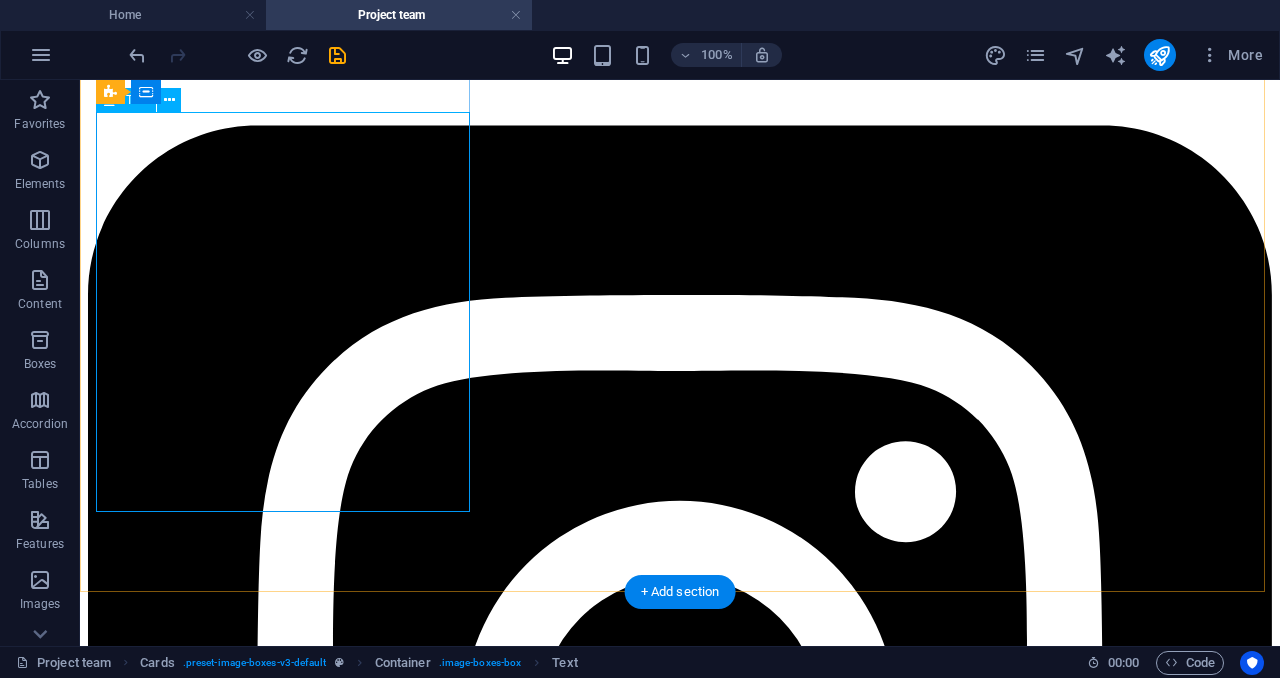click on "Dr.[FIRST] [LAST] is the founder and CEO of KARUDECA. He has over 15 years experience in resources mobilization, organisational leadership and project management. He holds a BA in education and a master in Education planning and Management from the Saint Augustine University of Tanzania.He is a PhD holder in educational leadership at St Louis University in the United States of America.[FIRST] manages strategic planning, resource mobilization, project evaluation, and human resource development. He previously taught English at Kayanga Secondary School and assisted with administrative tasks. Skilled in report writing, nonprofit management, and fundraising, [FIRST] is fluent in English, Kiswahili, and Kinyarwanda. He is passionate about philanthropy and empowering marginalized communities through education and development projects." at bounding box center (680, 13677) 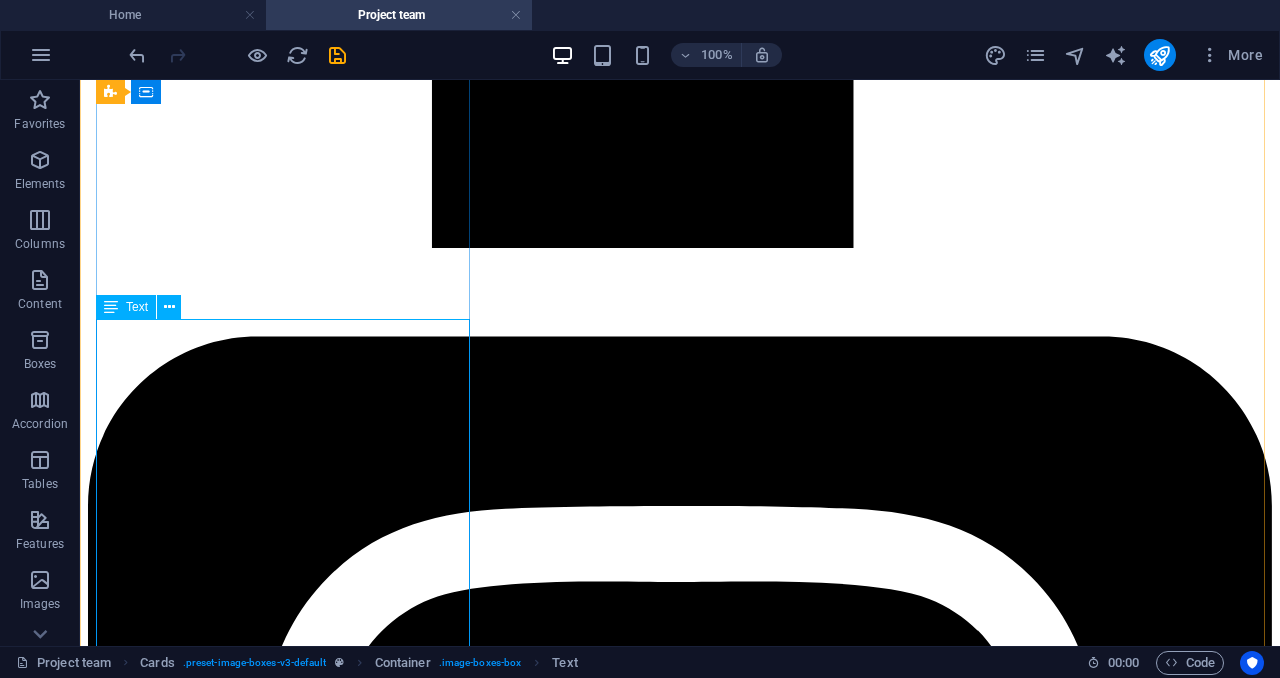 scroll, scrollTop: 2694, scrollLeft: 0, axis: vertical 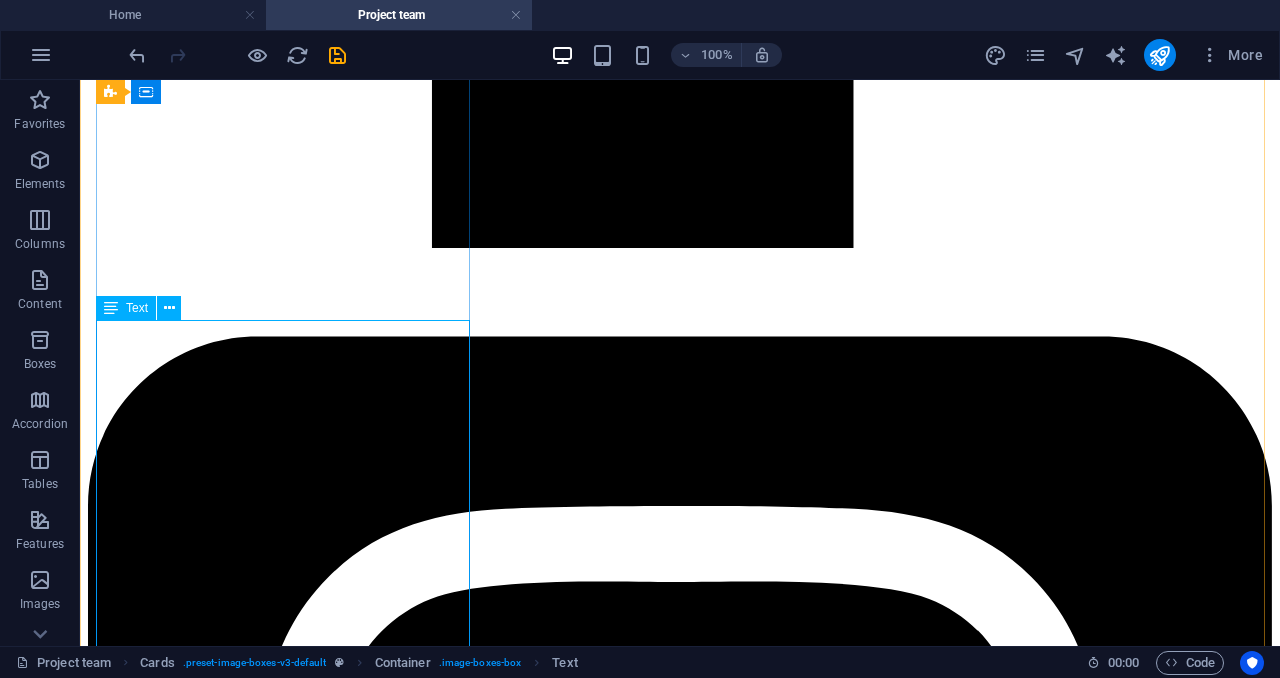 click on "Dr.[FIRST] [LAST] is the founder and CEO of KARUDECA. He has over 15 years experience in resources mobilization, organisational leadership and project management. He holds a BA in education and a master in Education planning and Management from the Saint Augustine University of Tanzania.He is a PhD holder in educational leadership at St Louis University in the United States of America.[FIRST] manages strategic planning, resource mobilization, project evaluation, and human resource development. He previously taught English at Kayanga Secondary School and assisted with administrative tasks. Skilled in report writing, nonprofit management, and fundraising, [FIRST] is fluent in English, Kiswahili, and Kinyarwanda. He is passionate about philanthropy and empowering marginalized communities through education and development projects." at bounding box center [680, 13888] 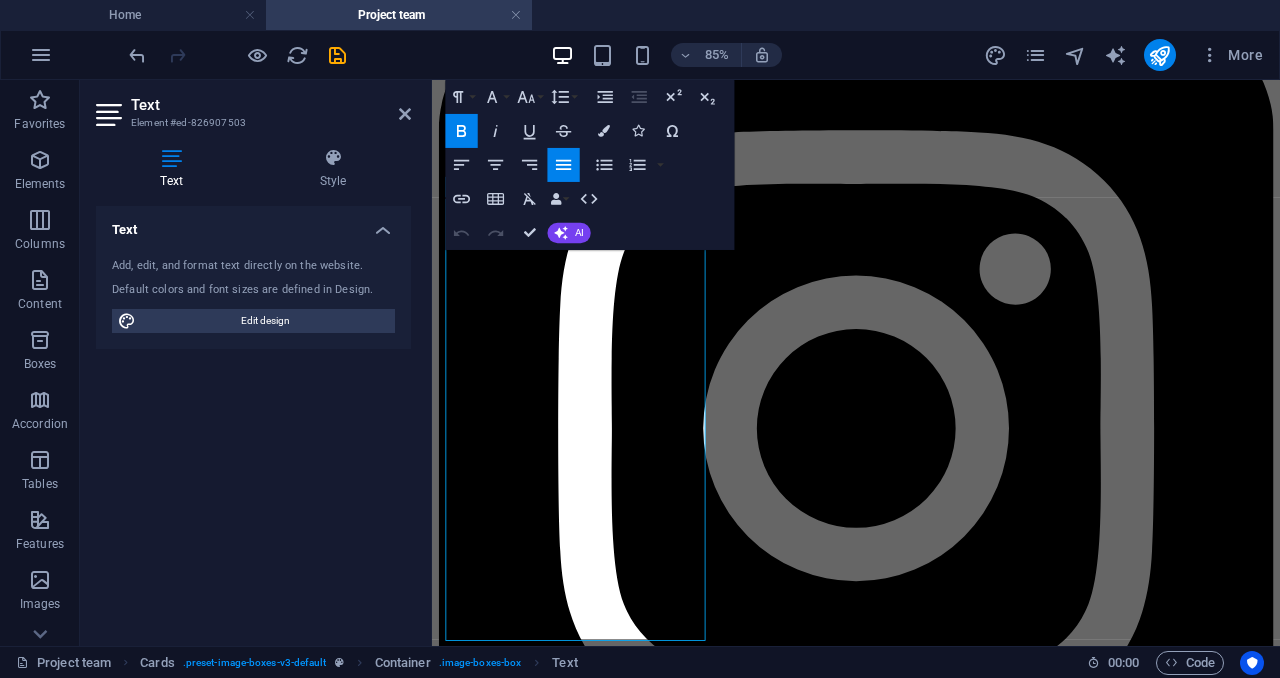 scroll, scrollTop: 2657, scrollLeft: 0, axis: vertical 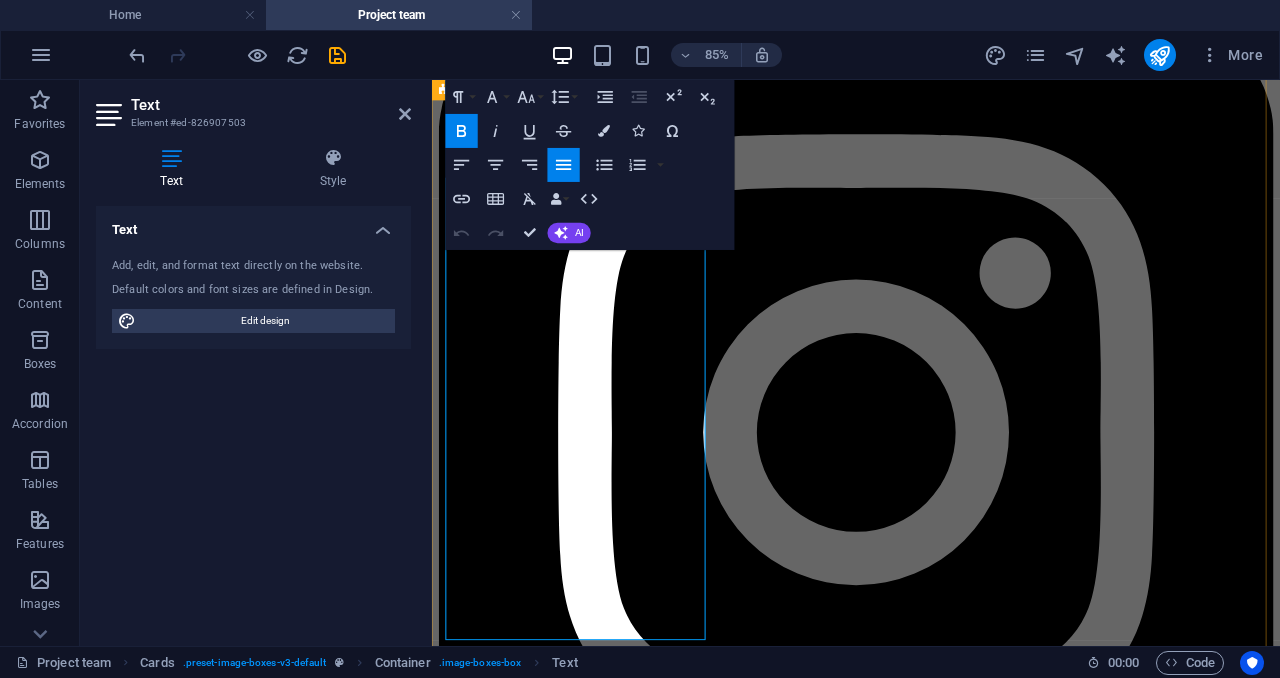 click on "Dr.[FIRST] [LAST] is the founder and CEO of KARUDECA. He has over 15 years experience in resources mobilization, organisational leadership and project management. He holds a BA in education and a master in Education planning and Management from the Saint Augustine University of Tanzania.He is a PhD holder in educational leadership at St Louis University in the United States of America.[FIRST] manages strategic planning, resource mobilization, project evaluation, and human resource development. He previously taught English at Kayanga Secondary School and assisted with administrative tasks. Skilled in report writing, nonprofit management, and fundraising, [FIRST] is fluent in English, Kiswahili, and Kinyarwanda. He is passionate about philanthropy and empowering marginalized communities through education and development projects." at bounding box center [931, 11719] 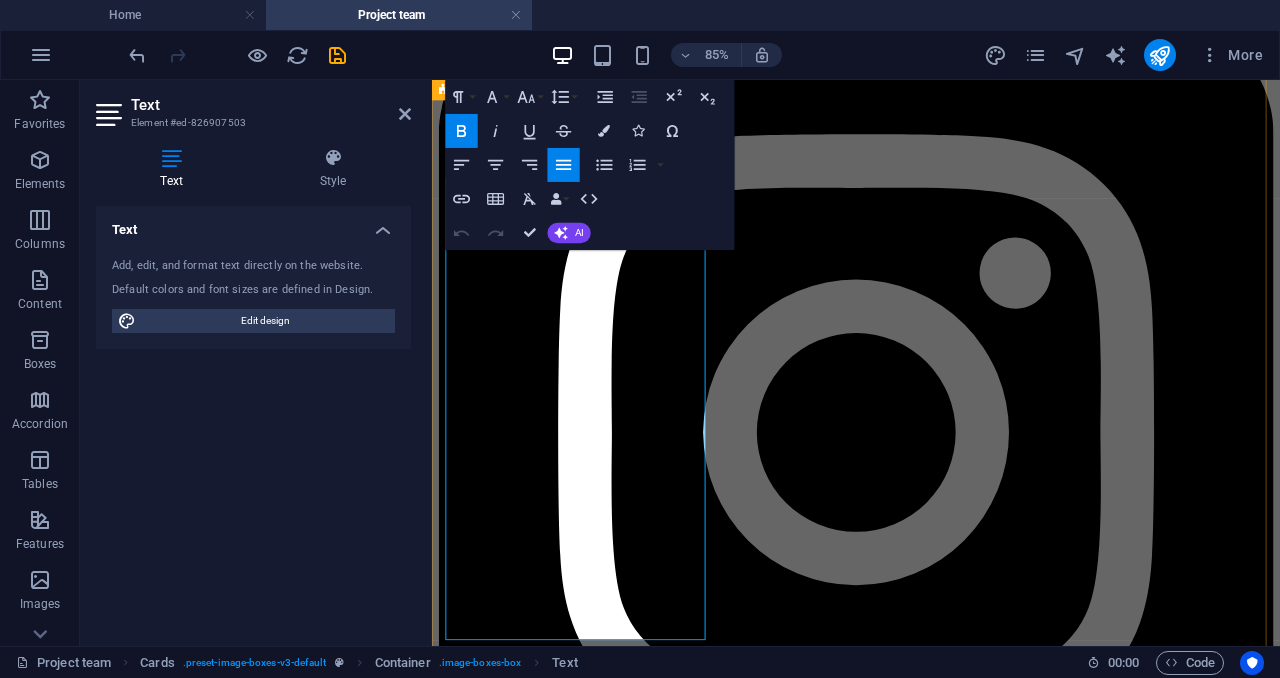 click on "Dr.[FIRST] [LAST] is the founder and CEO of KARUDECA. He has over 15 years experience in resources mobilization, organisational leadership and project management. He holds a BA in education and a master in Education planning and Management from the Saint Augustine University of Tanzania.He is a PhD holder in educational leadership at St Louis University in the United States of America.[FIRST] manages strategic planning, resource mobilization, project evaluation, and human resource development. He previously taught English at Kayanga Secondary School and assisted with administrative tasks. Skilled in report writing, nonprofit management, and fundraising, [FIRST] is fluent in English, Kiswahili, and Kinyarwanda. He is passionate about philanthropy and empowering marginalized communities through education and development projects." at bounding box center (931, 11719) 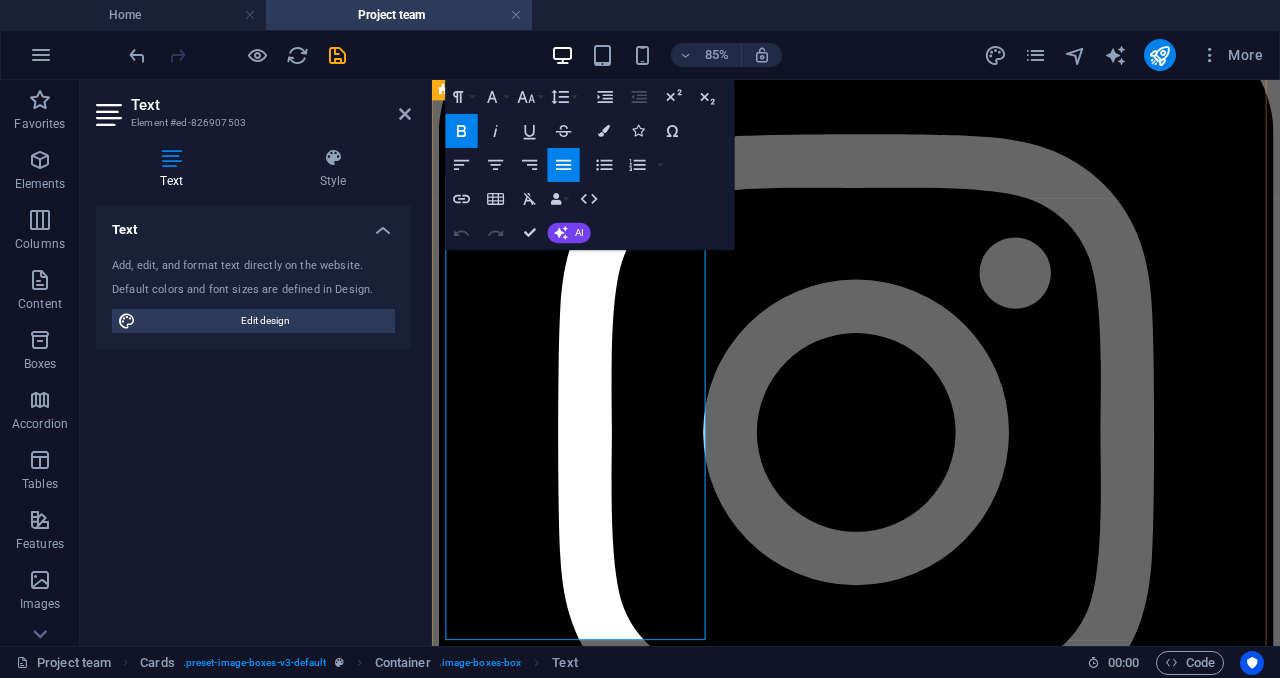click on "Dr.[FIRST] [LAST] is the founder and CEO of KARUDECA. He has over 15 years experience in resources mobilization, organisational leadership and project management. He holds a BA in education and a master in Education planning and Management from the Saint Augustine University of Tanzania.He is a PhD holder in educational leadership at St Louis University in the United States of America.[FIRST] manages strategic planning, resource mobilization, project evaluation, and human resource development. He previously taught English at Kayanga Secondary School and assisted with administrative tasks. Skilled in report writing, nonprofit management, and fundraising, [FIRST] is fluent in English, Kiswahili, and Kinyarwanda. He is passionate about philanthropy and empowering marginalized communities through education and development projects." at bounding box center (931, 11719) 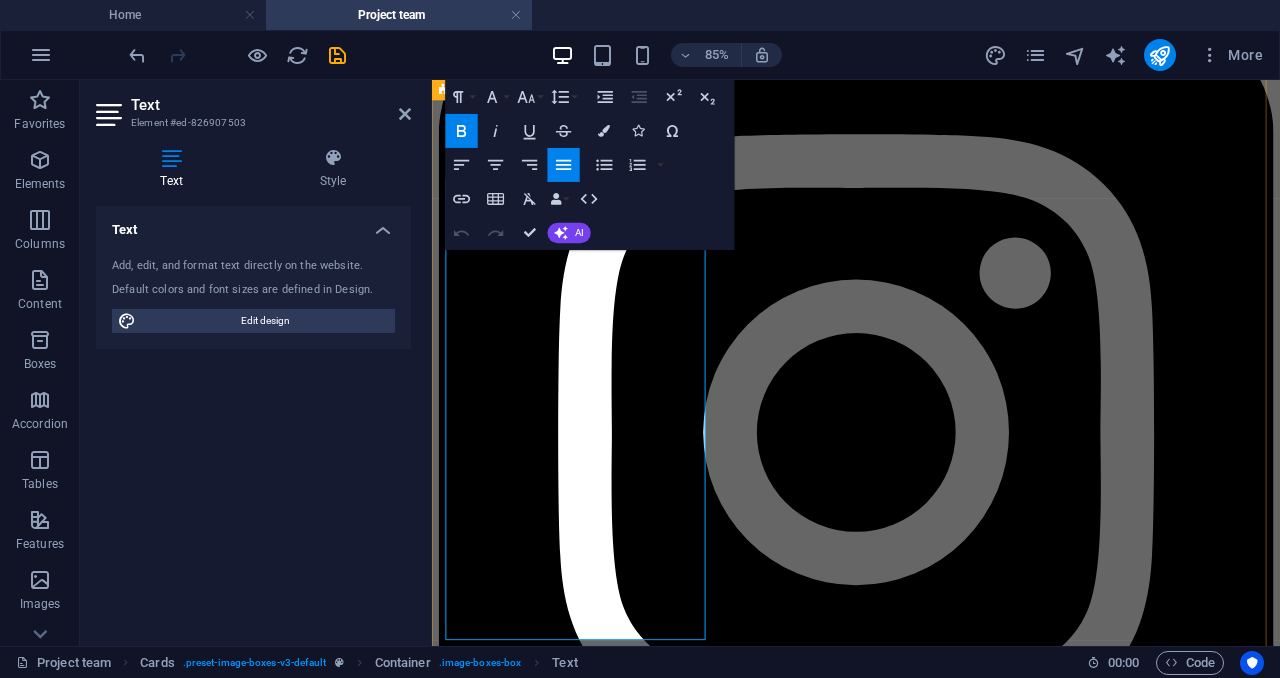 click on "Dr.[FIRST] [LAST] is the founder and CEO of KARUDECA. He has over 15 years experience in resources mobilization, organisational leadership and project management. He holds a BA in education and a master in Education planning and Management from the Saint Augustine University of Tanzania.He is a PhD holder in educational leadership at St Louis University in the United States of America.[FIRST] manages strategic planning, resource mobilization, project evaluation, and human resource development. He previously taught English at Kayanga Secondary School and assisted with administrative tasks. Skilled in report writing, nonprofit management, and fundraising, [FIRST] is fluent in English, Kiswahili, and Kinyarwanda. He is passionate about philanthropy and empowering marginalized communities through education and development projects." at bounding box center [931, 11719] 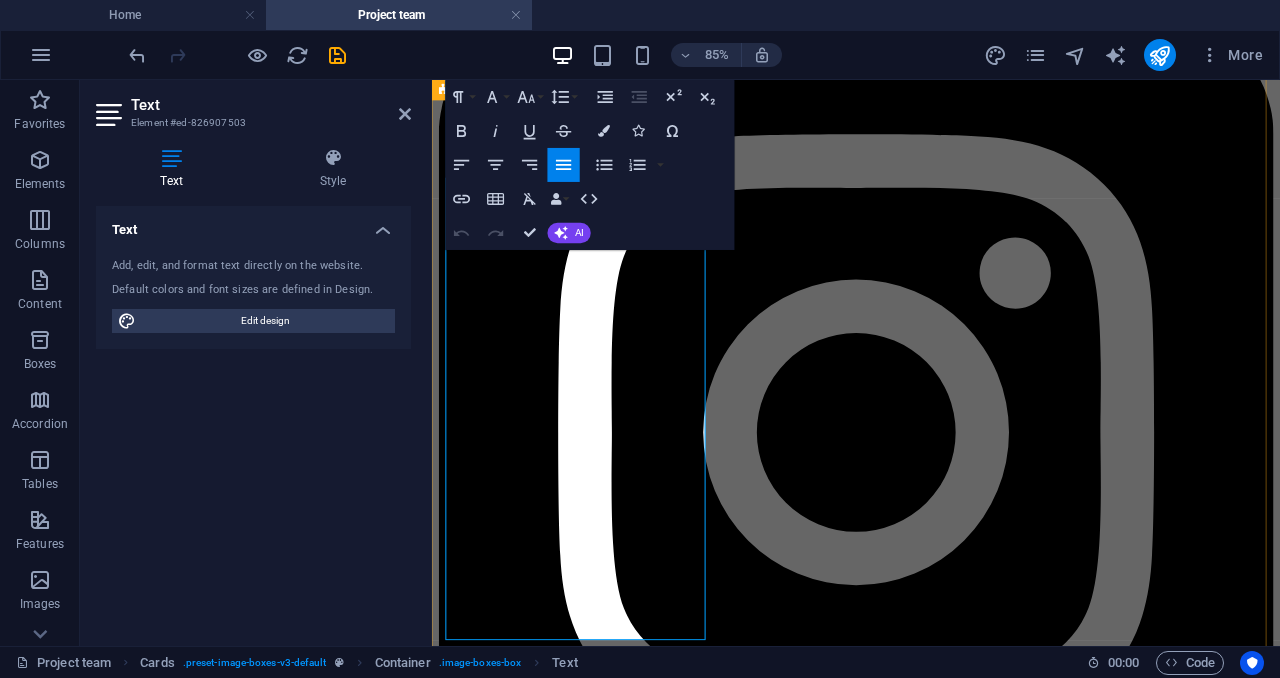 click on "Dr.[FIRST] [LAST] is the founder and CEO of KARUDECA. He has over 15 years experience in resources mobilization, organisational leadership and project management. He holds a BA in education and a master in Education planning and Management from the Saint Augustine University of Tanzania.He is a PhD holder in educational leadership at St Louis University in the United States of America.[FIRST] manages strategic planning, resource mobilization, project evaluation, and human resource development. He previously taught English at Kayanga Secondary School and assisted with administrative tasks. Skilled in report writing, nonprofit management, and fundraising, [FIRST] is fluent in English, Kiswahili, and Kinyarwanda. He is passionate about philanthropy and empowering marginalized communities through education and development projects." at bounding box center (931, 11719) 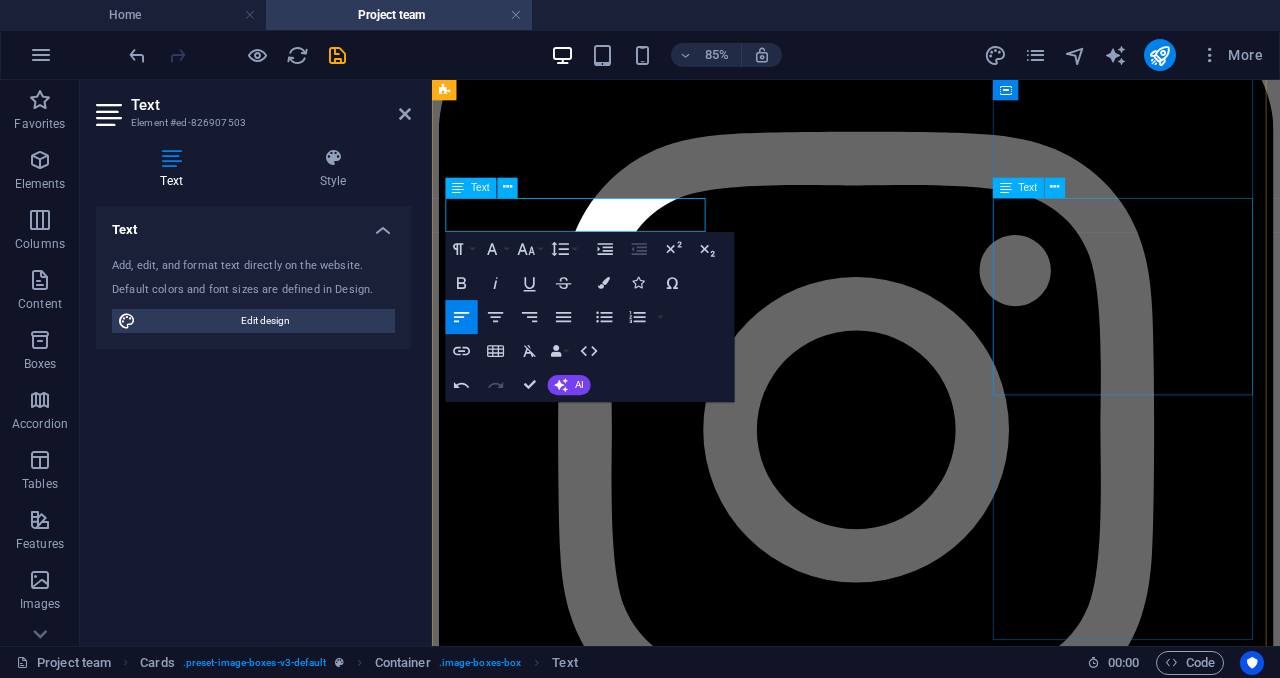 click on "[FIRST] [LAST] is a Finance specialist and agricultural entrepreneur with 13 years' experience providing planning and budgeting, management and control of donor funded projects and business capital in Public and Private Sector. A proactive entrepreneur who blends both educational and entrepreneurial skills to bring about changes in vibrant and fast growing economy." at bounding box center [931, 14633] 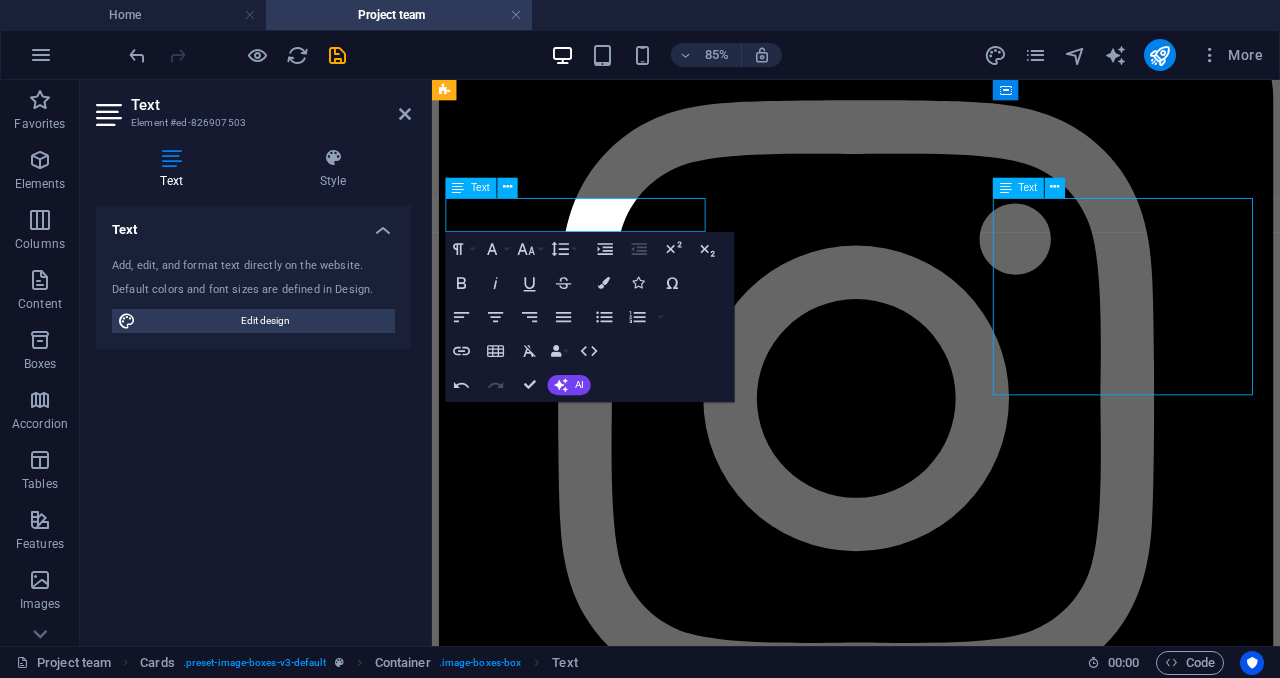 scroll, scrollTop: 2694, scrollLeft: 0, axis: vertical 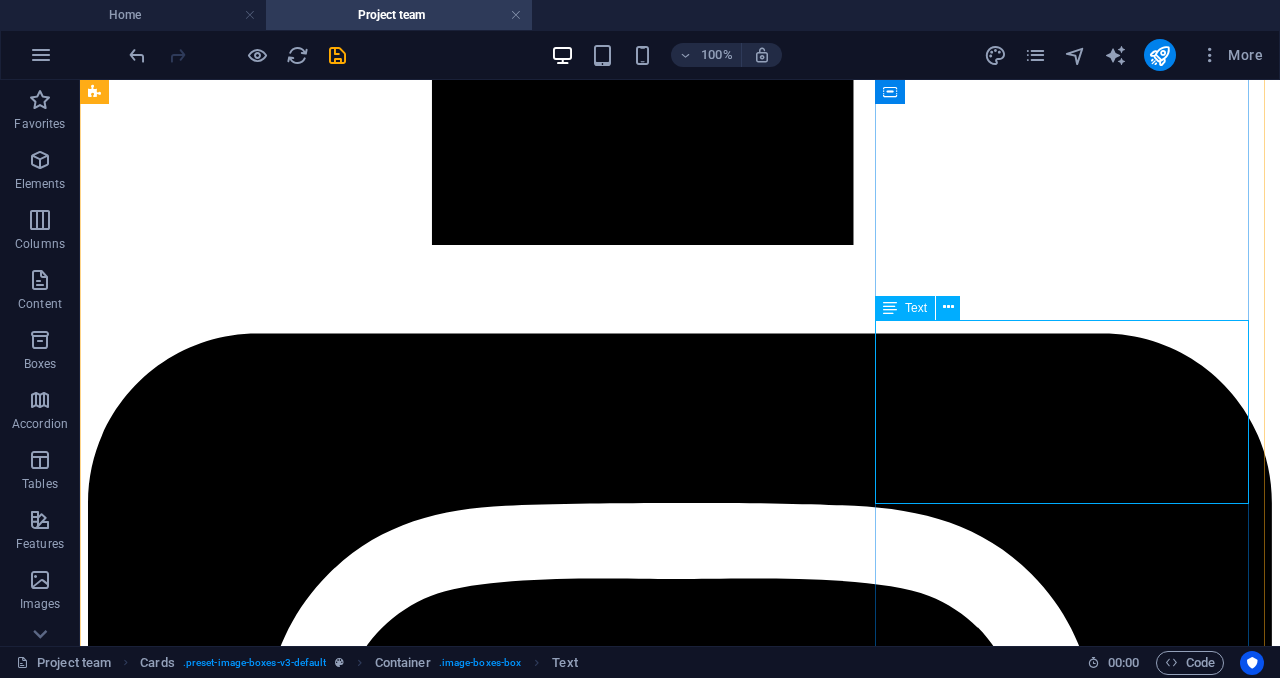 click on "[FIRST] [LAST] is a Finance specialist and agricultural entrepreneur with 13 years' experience providing planning and budgeting, management and control of donor funded projects and business capital in Public and Private Sector. A proactive entrepreneur who blends both educational and entrepreneurial skills to bring about changes in vibrant and fast growing economy." at bounding box center [680, 17288] 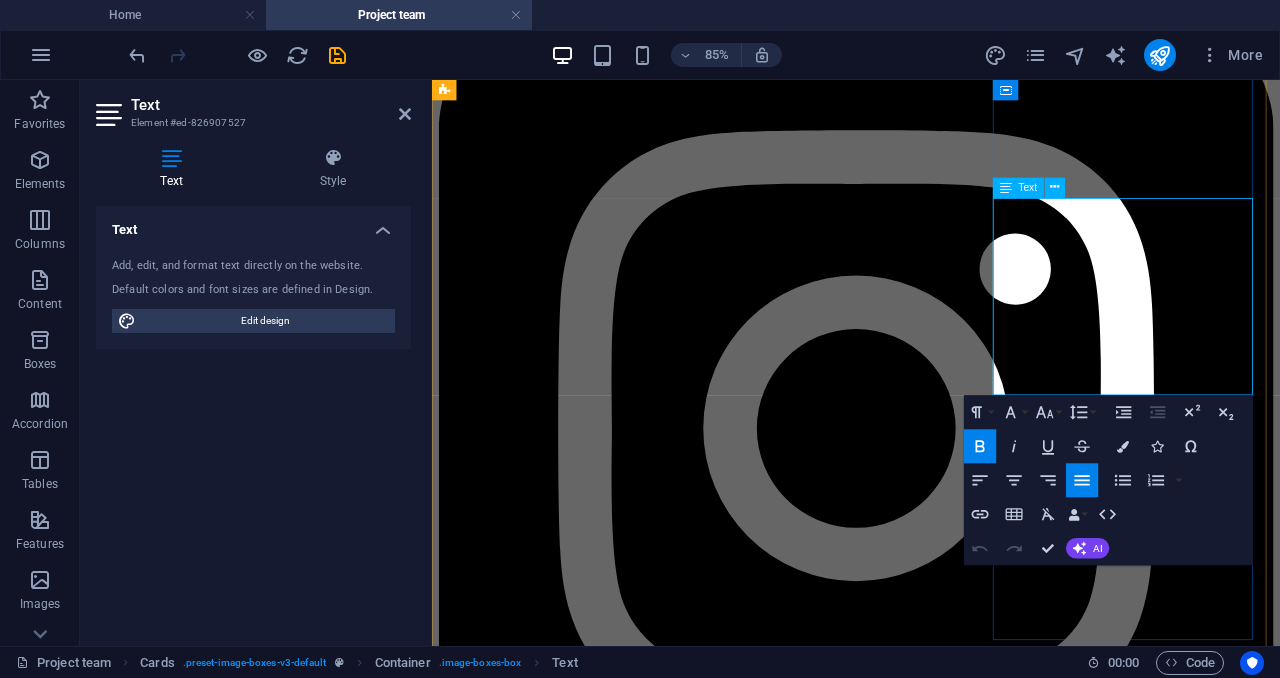 scroll, scrollTop: 2657, scrollLeft: 0, axis: vertical 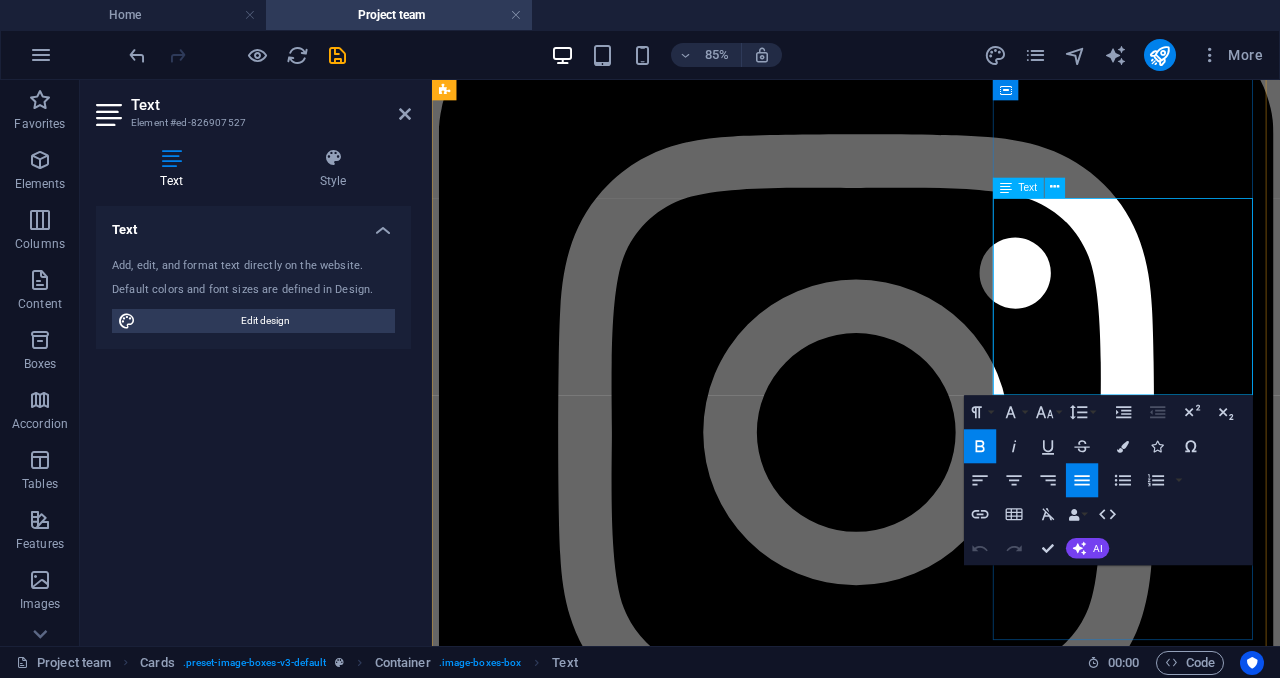 click on "[FIRST] [LAST] is a Finance specialist and agricultural entrepreneur with 13 years' experience providing planning and budgeting, management and control of donor funded projects and business capital in Public and Private Sector. A proactive entrepreneur who blends both educational and entrepreneurial skills to bring about changes in vibrant and fast growing economy." at bounding box center (931, 14602) 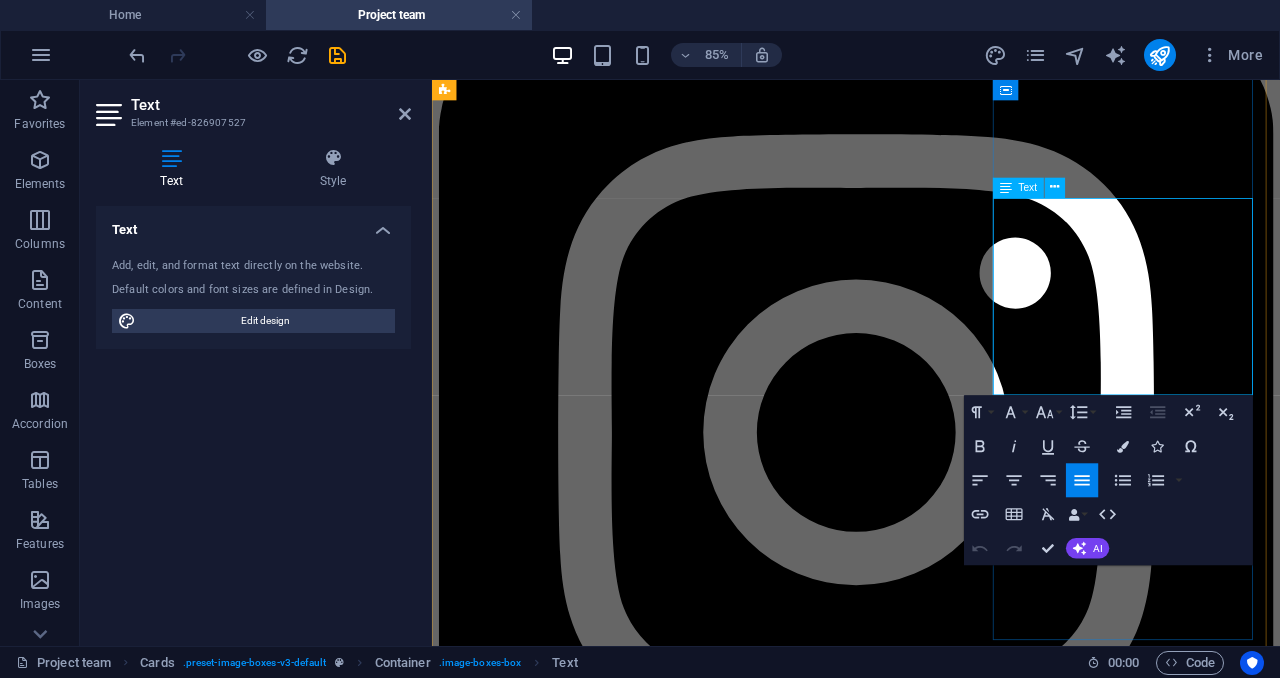 click on "[FIRST] [LAST] is a Finance specialist and agricultural entrepreneur with 13 years' experience providing planning and budgeting, management and control of donor funded projects and business capital in Public and Private Sector. A proactive entrepreneur who blends both educational and entrepreneurial skills to bring about changes in vibrant and fast growing economy." at bounding box center [931, 14602] 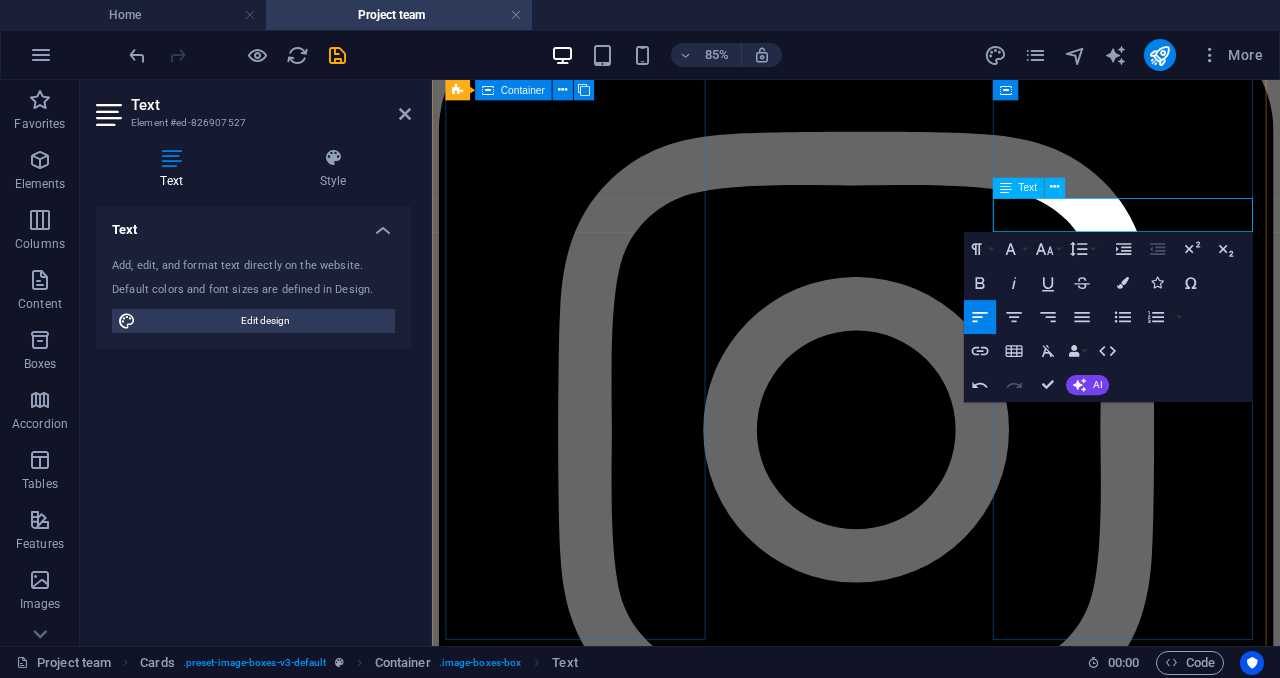 click on "[FIRST] [LAST] (Chairman)" at bounding box center [931, 10956] 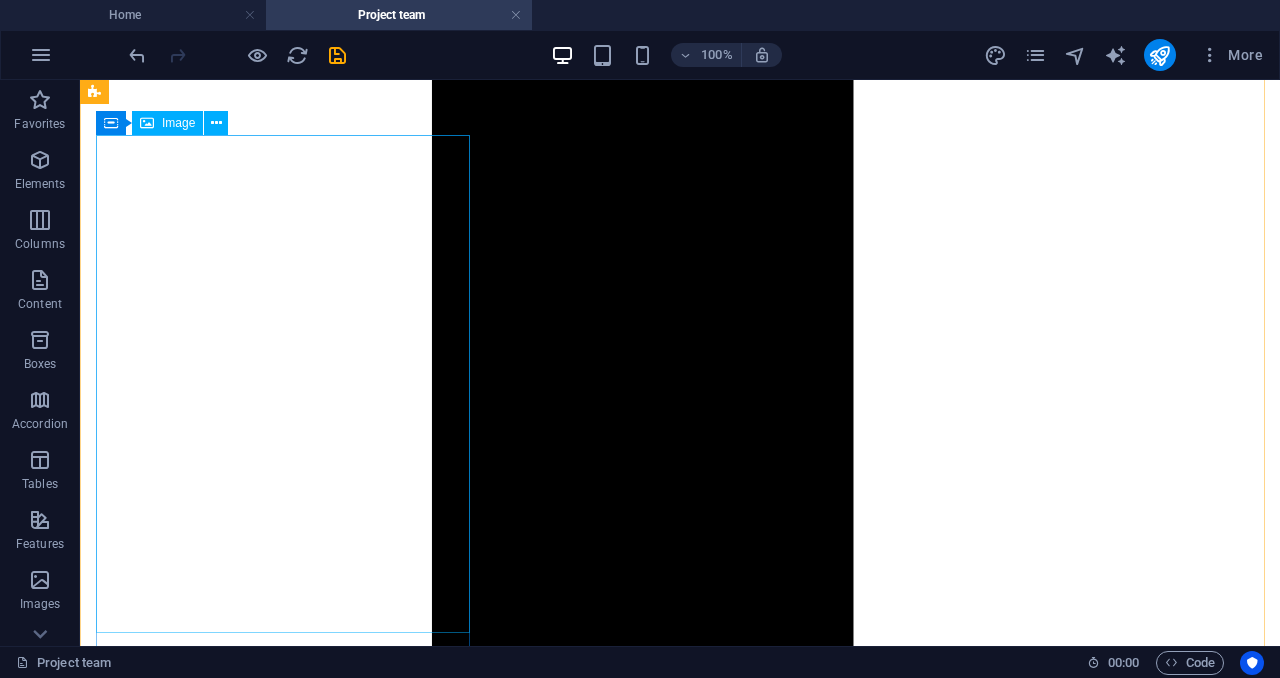 scroll, scrollTop: 2254, scrollLeft: 0, axis: vertical 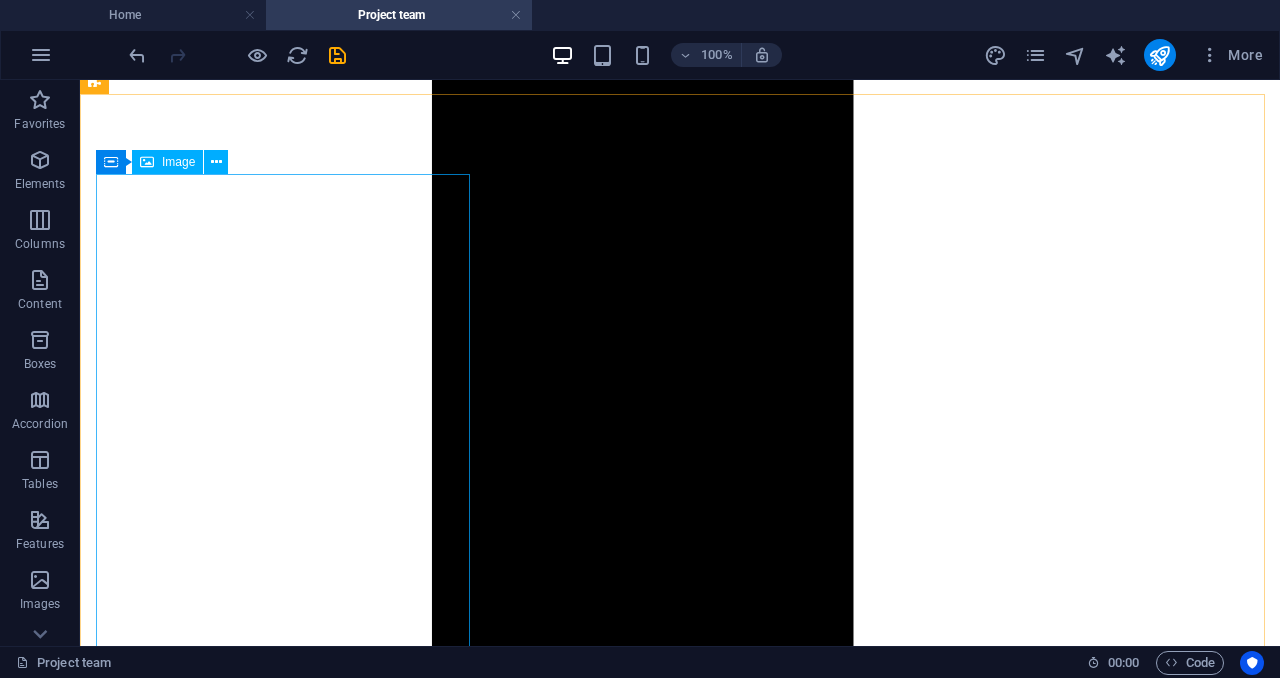 click on "Image" at bounding box center (167, 162) 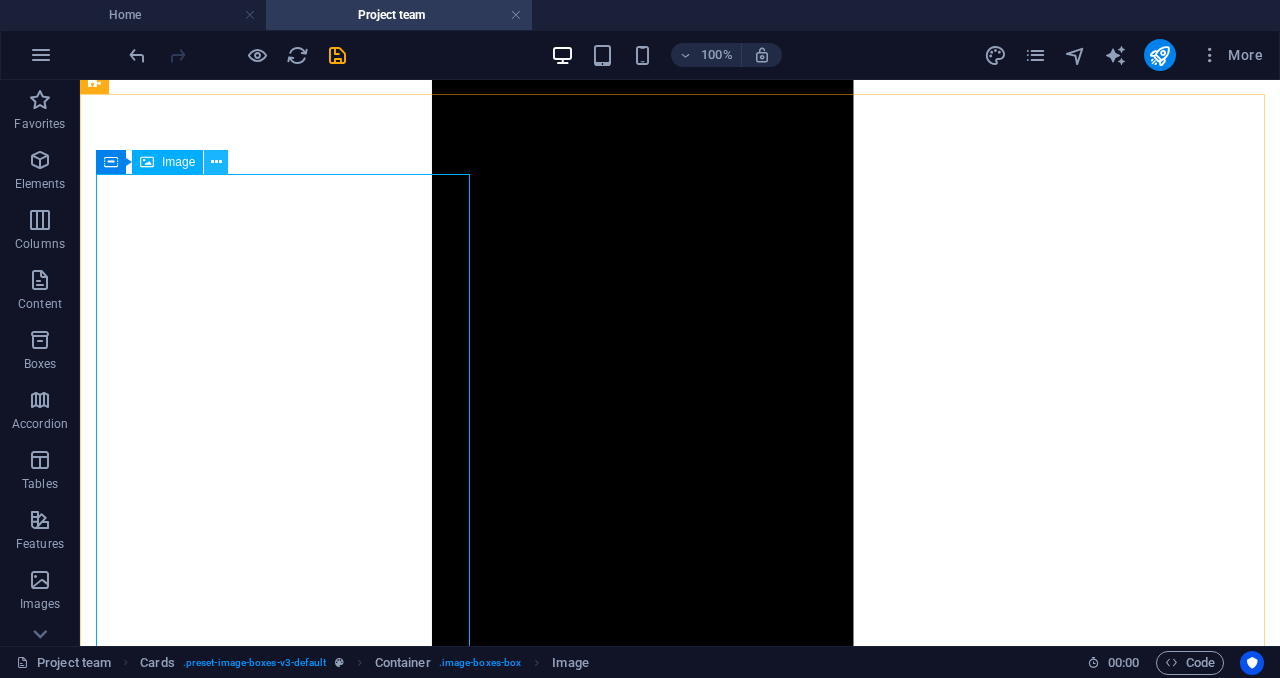 click at bounding box center (216, 162) 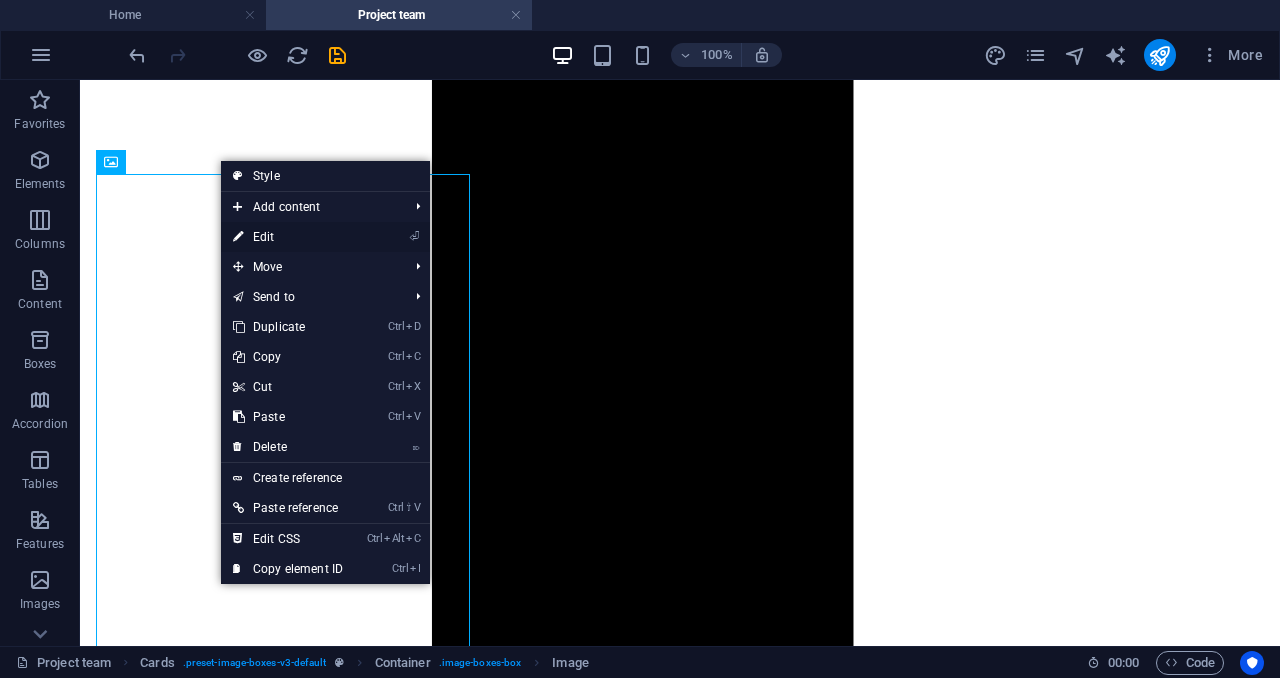 click on "⏎  Edit" at bounding box center (288, 237) 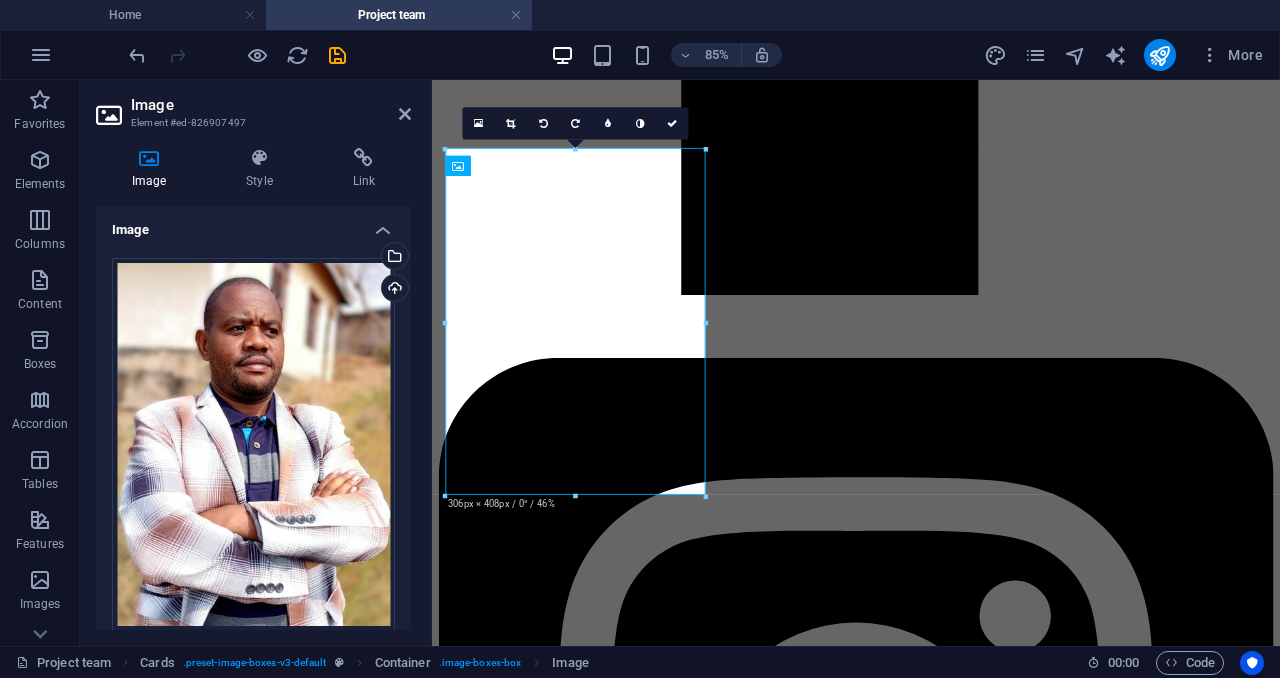 scroll, scrollTop: 2228, scrollLeft: 0, axis: vertical 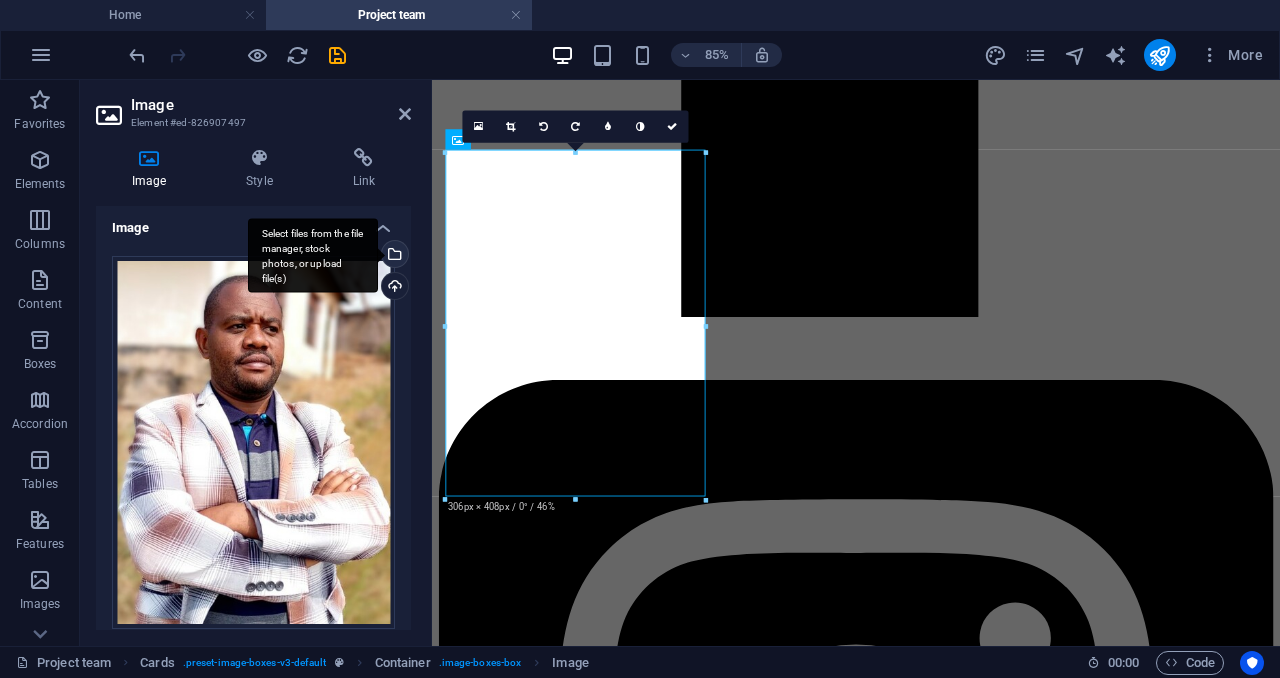 click on "Select files from the file manager, stock photos, or upload file(s)" at bounding box center (393, 256) 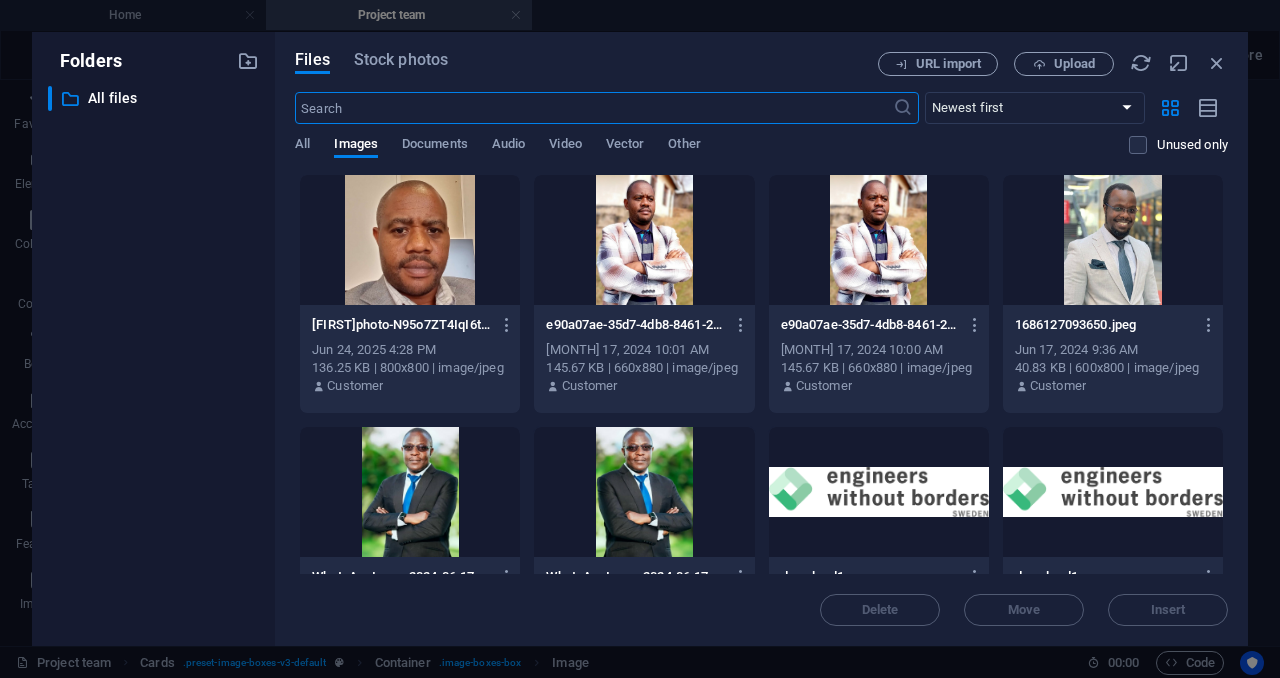 scroll, scrollTop: 2216, scrollLeft: 0, axis: vertical 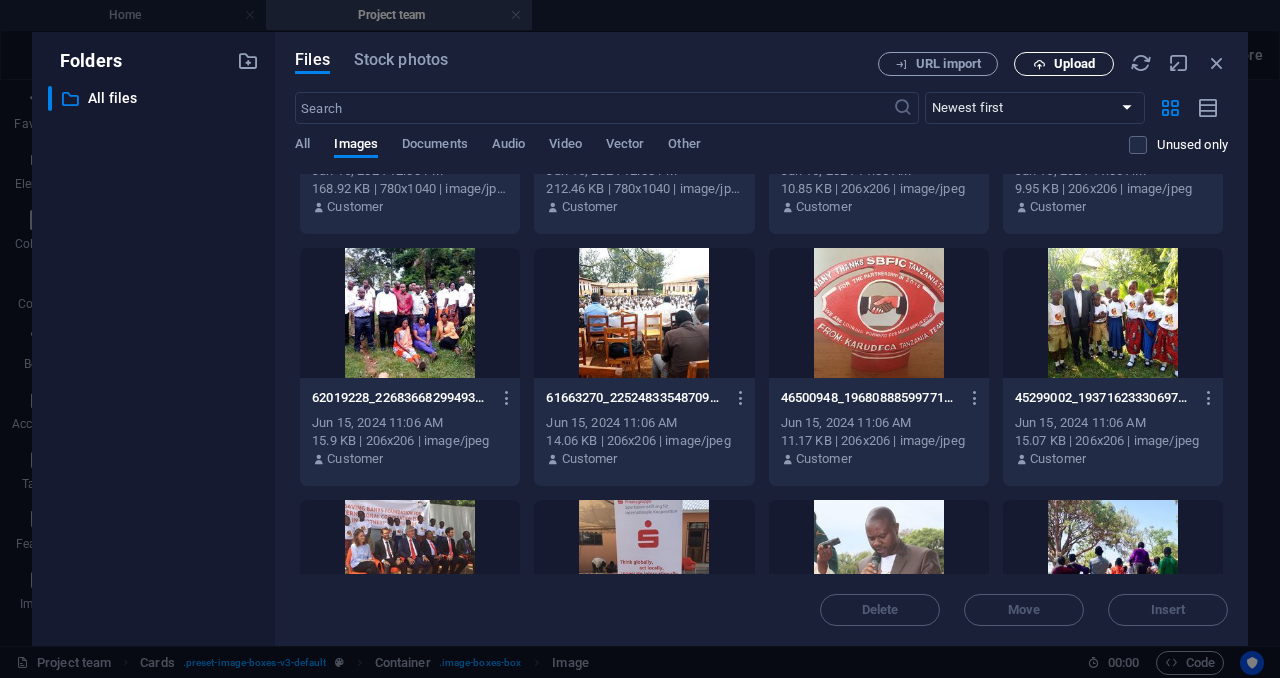 click on "Upload" at bounding box center [1074, 64] 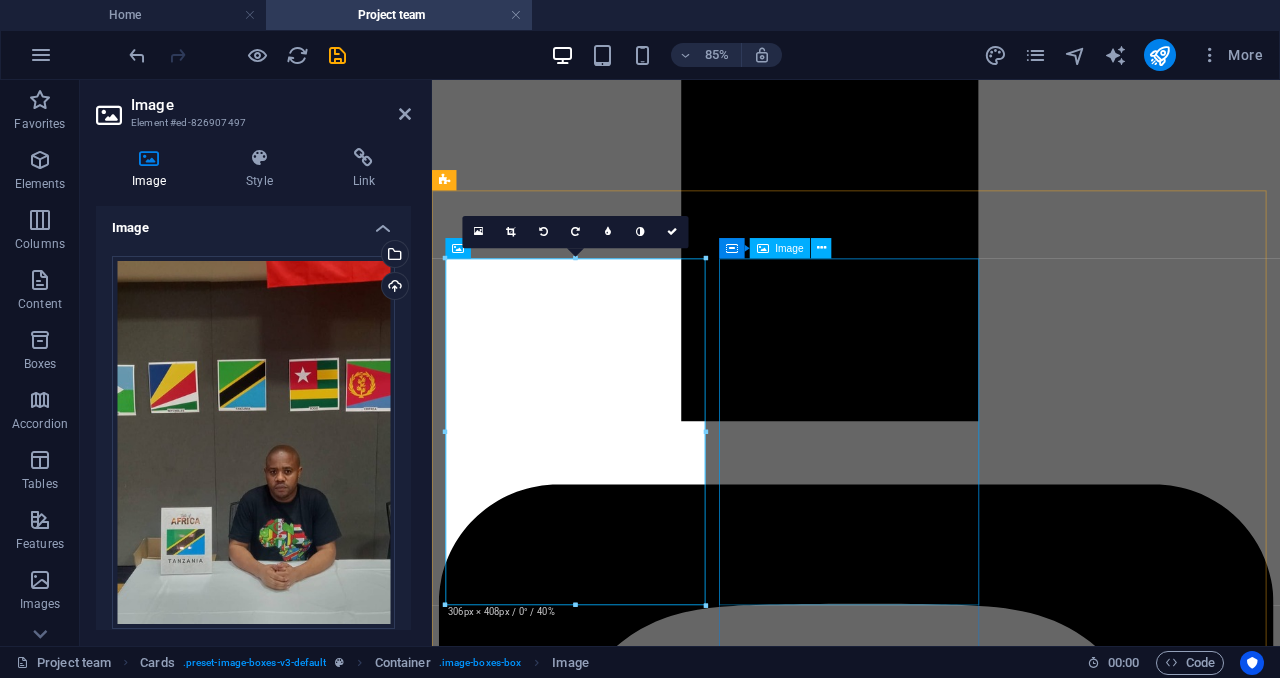 scroll, scrollTop: 2101, scrollLeft: 0, axis: vertical 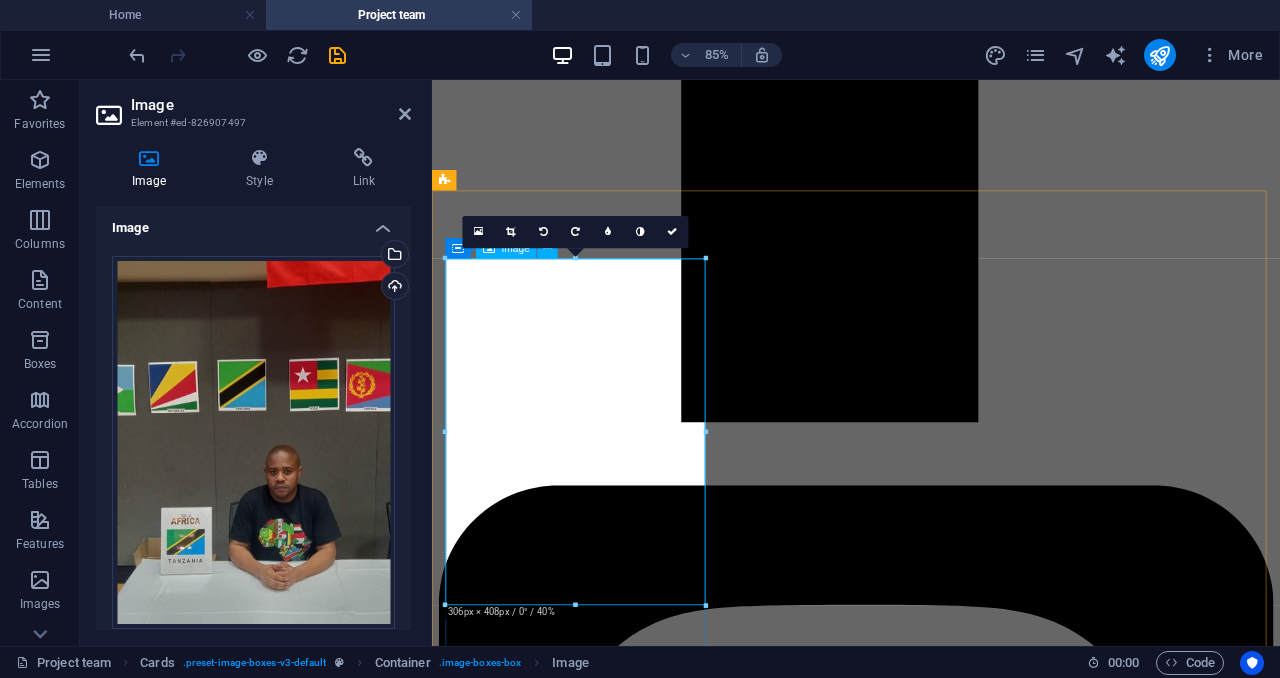 click at bounding box center [931, 11480] 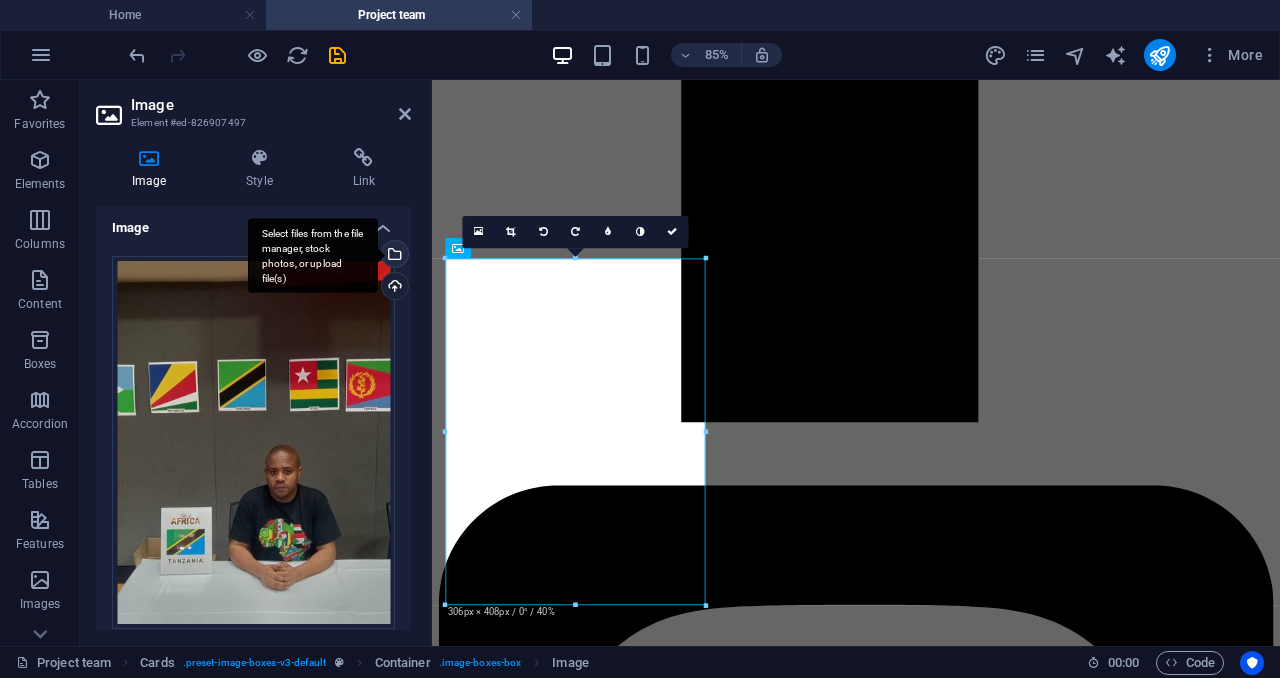 click on "Select files from the file manager, stock photos, or upload file(s)" at bounding box center (393, 256) 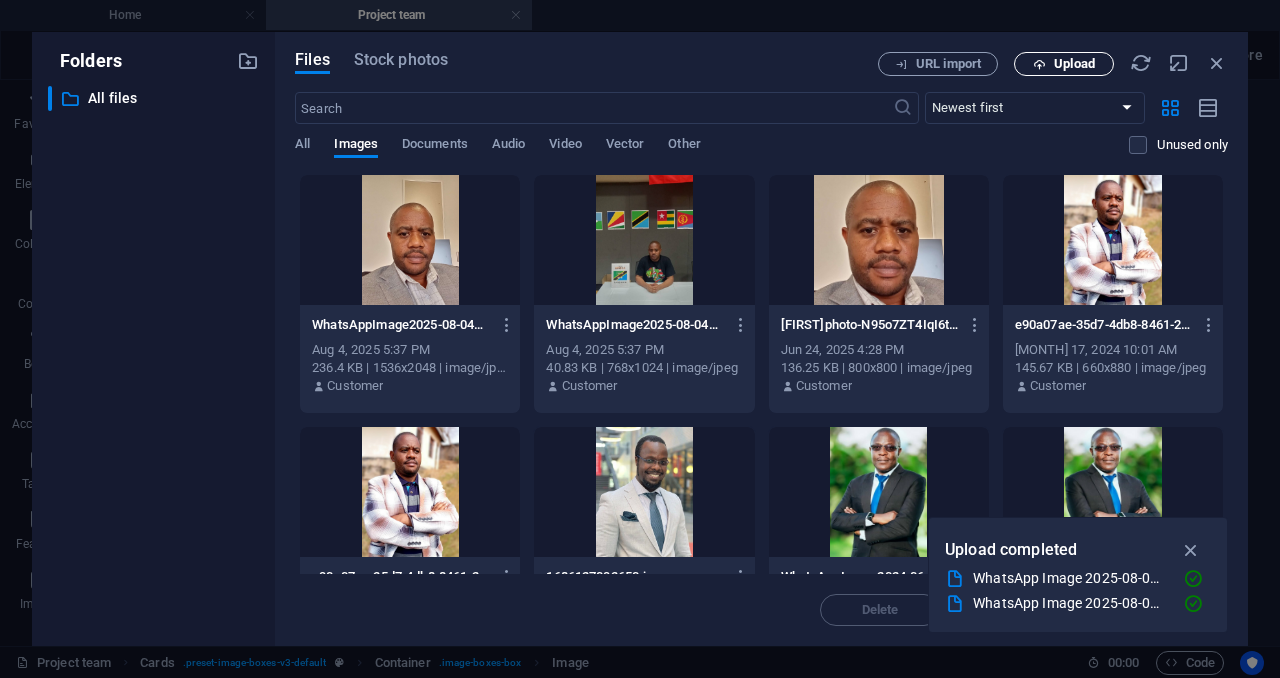 click at bounding box center [1039, 64] 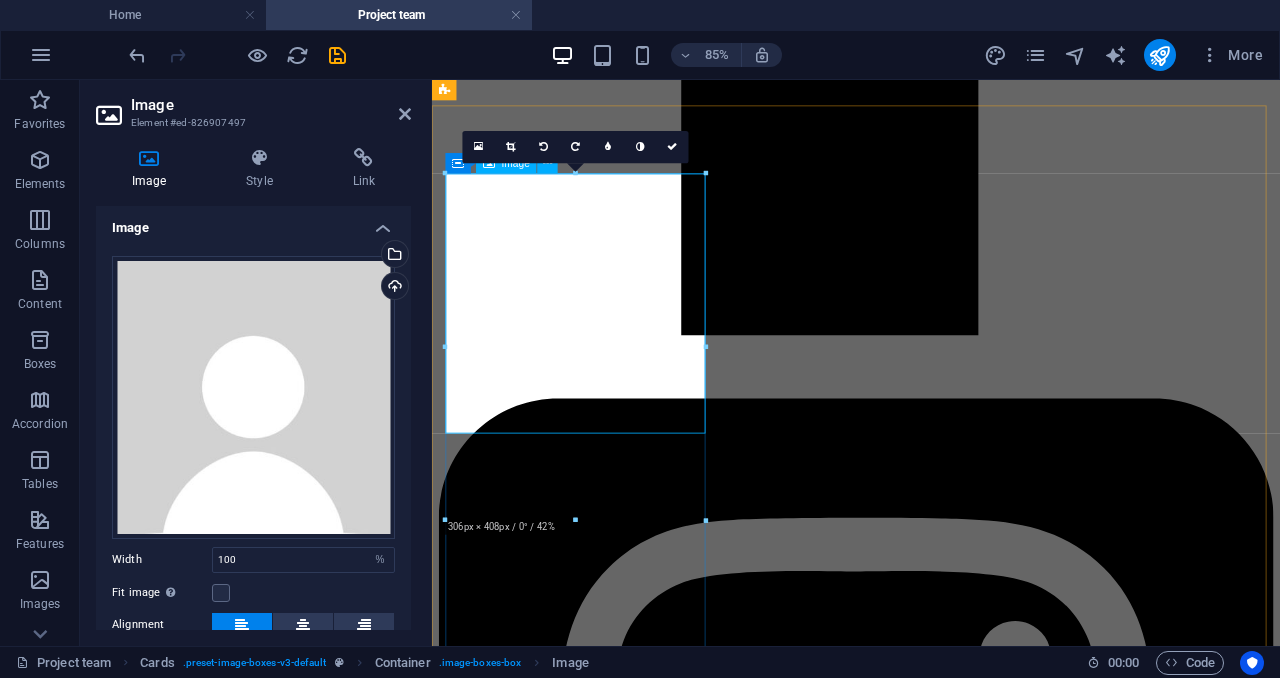 scroll, scrollTop: 2184, scrollLeft: 0, axis: vertical 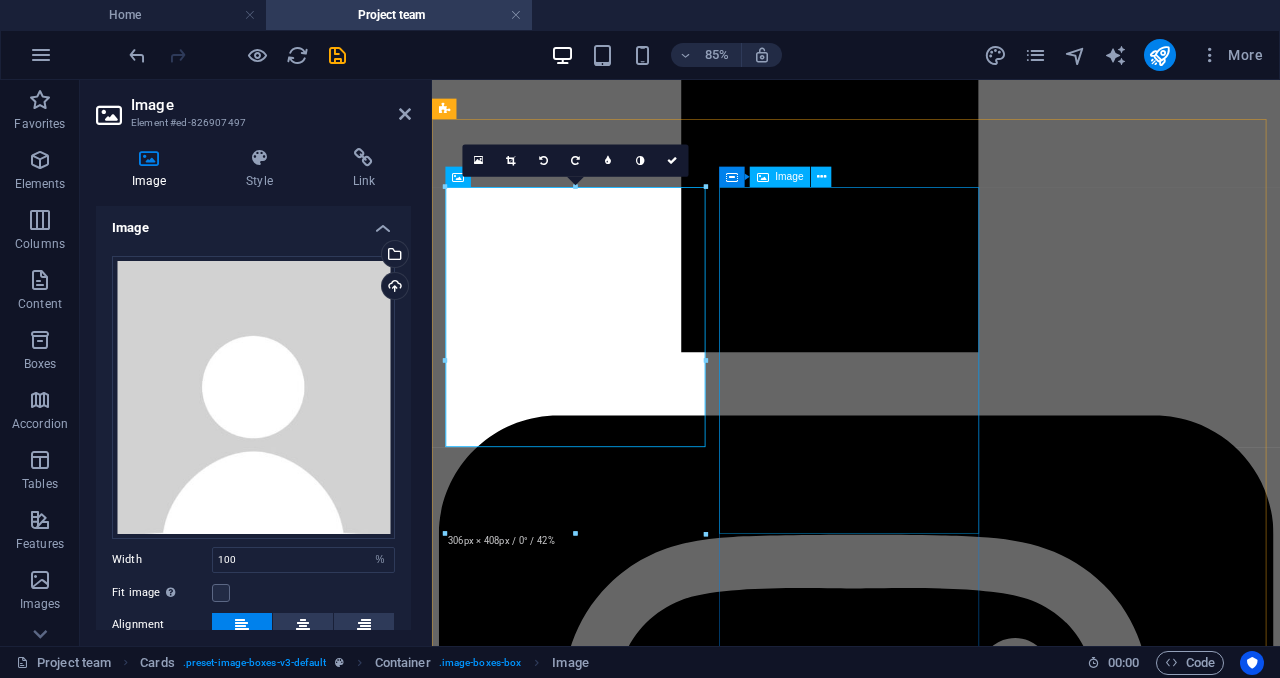 click at bounding box center [931, 12464] 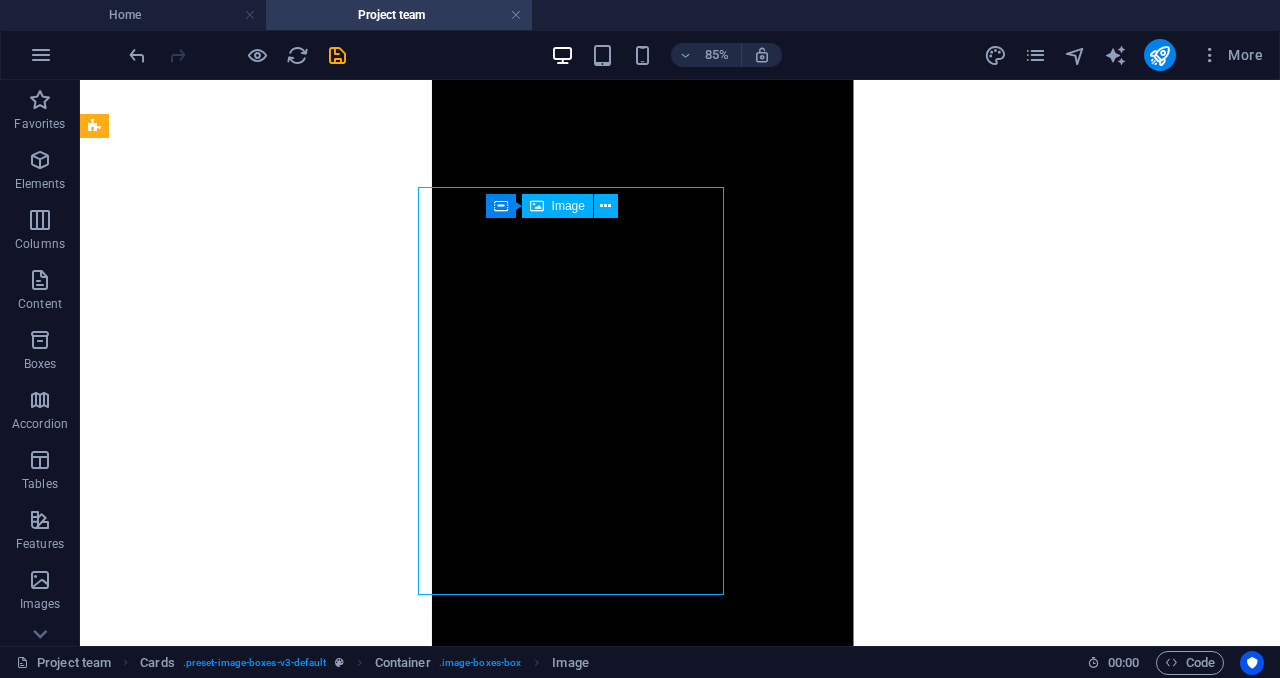 scroll, scrollTop: 2210, scrollLeft: 0, axis: vertical 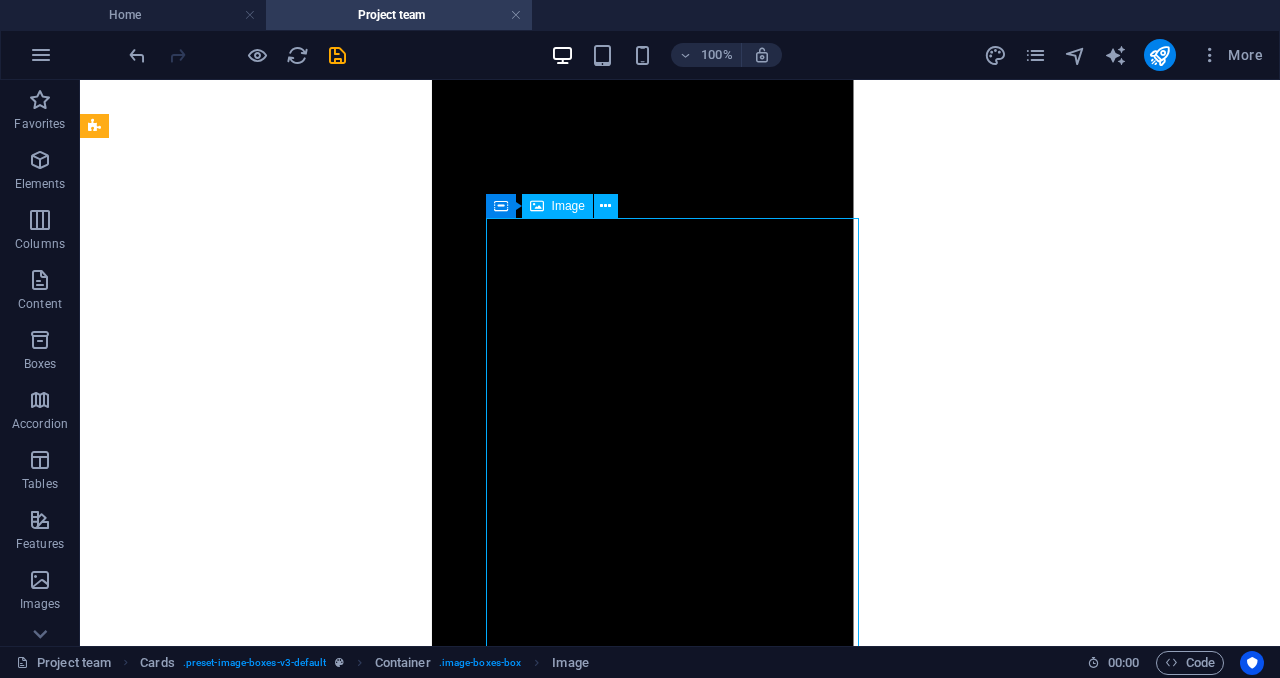 click at bounding box center [680, 14720] 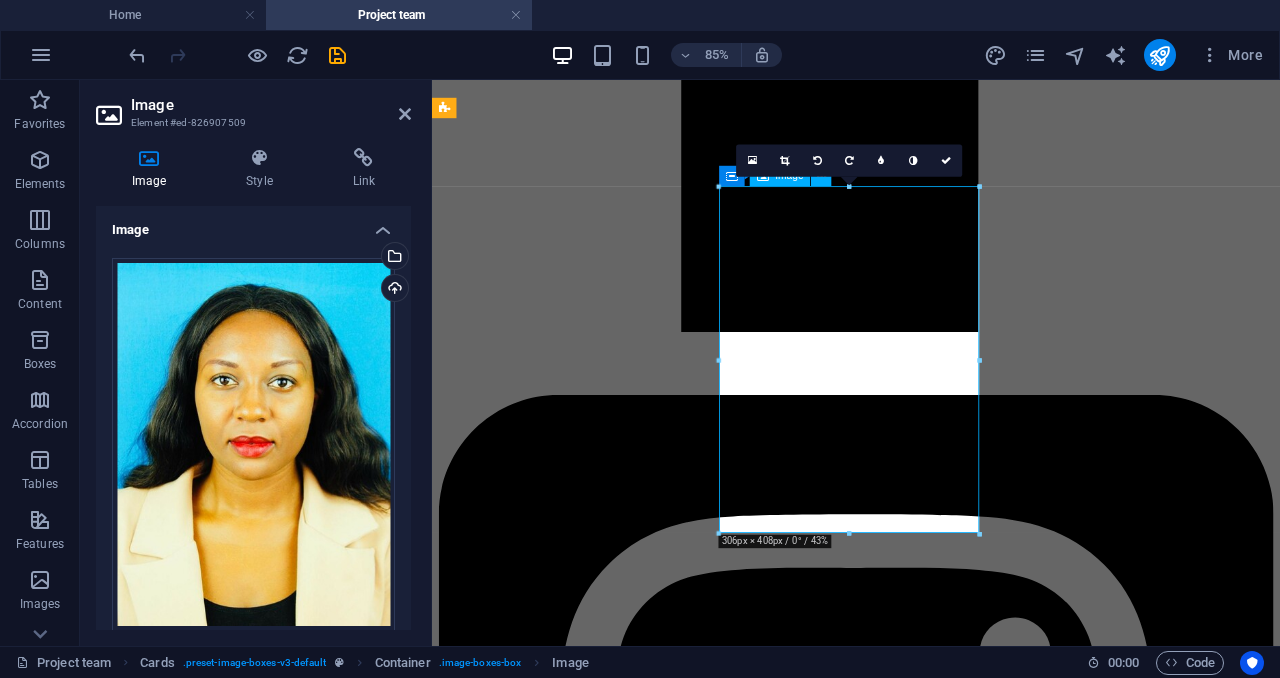 scroll, scrollTop: 2184, scrollLeft: 0, axis: vertical 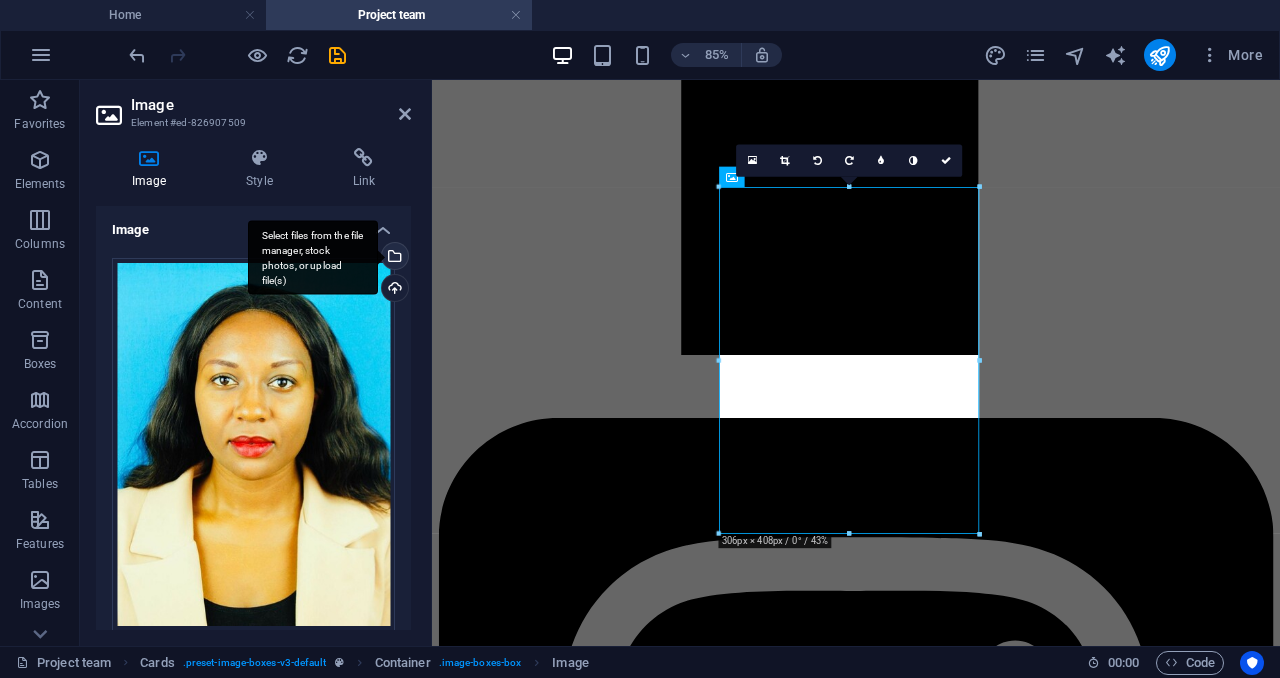 click on "Select files from the file manager, stock photos, or upload file(s)" at bounding box center (393, 258) 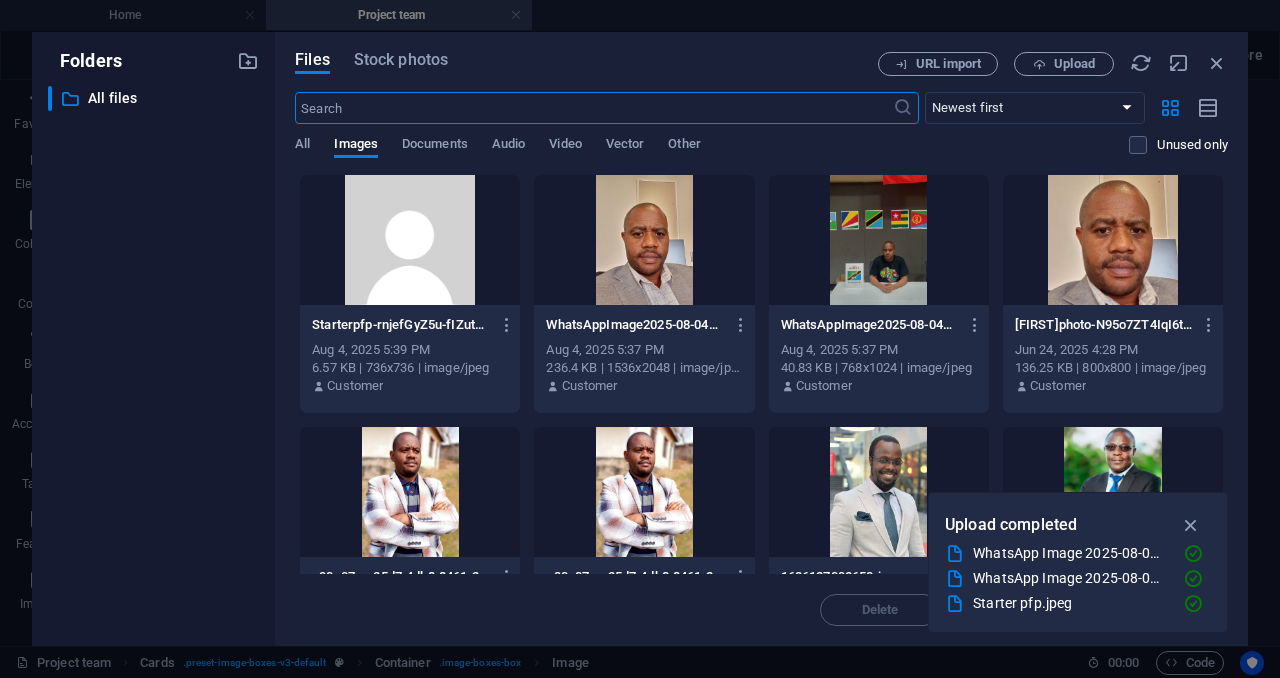 scroll, scrollTop: 2172, scrollLeft: 0, axis: vertical 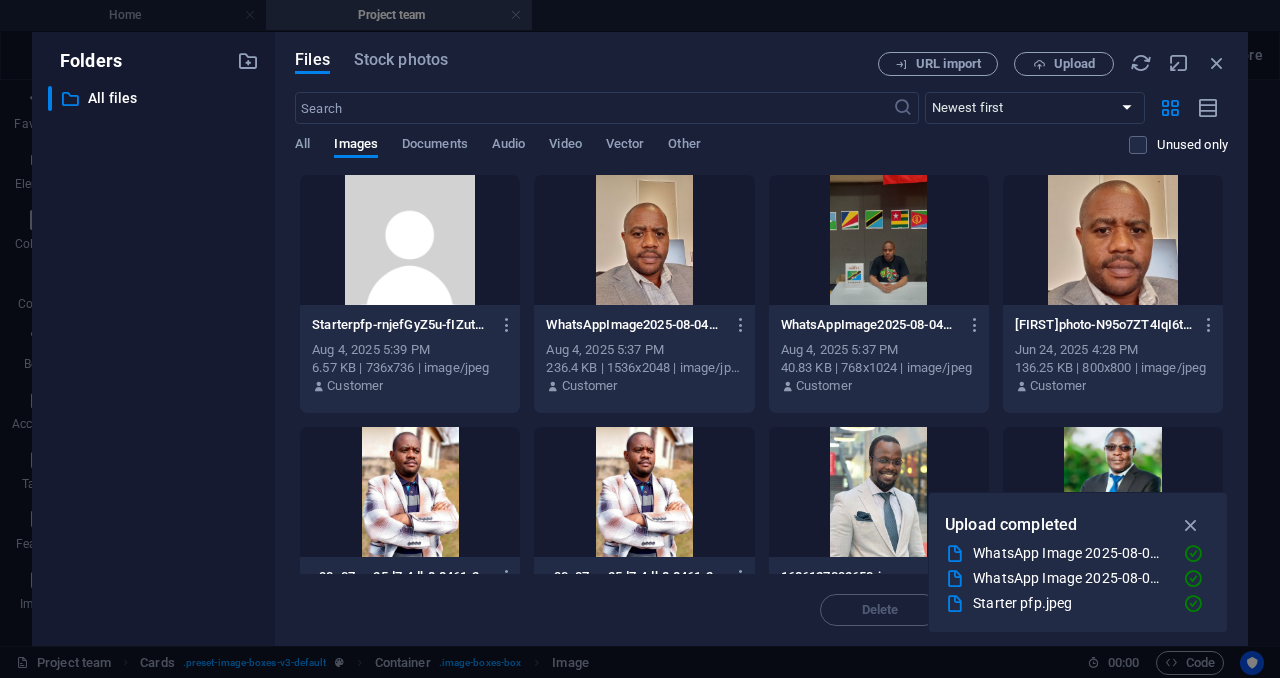 click at bounding box center [644, 240] 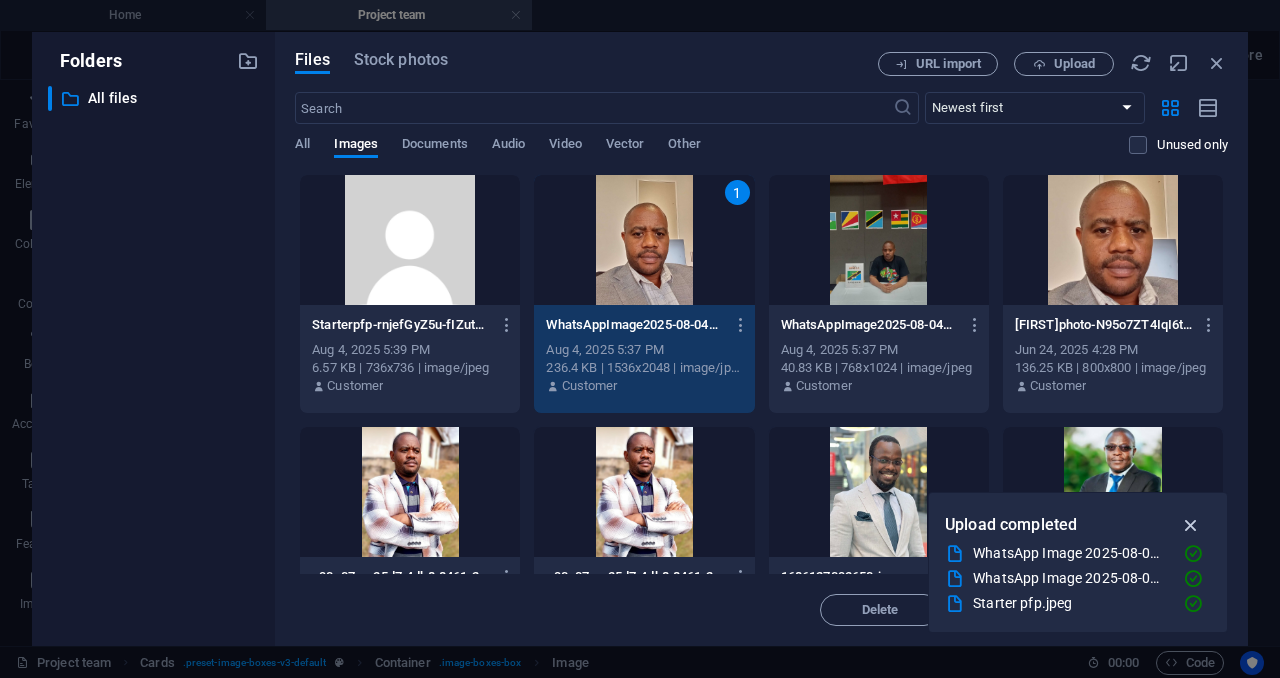 click at bounding box center [1191, 525] 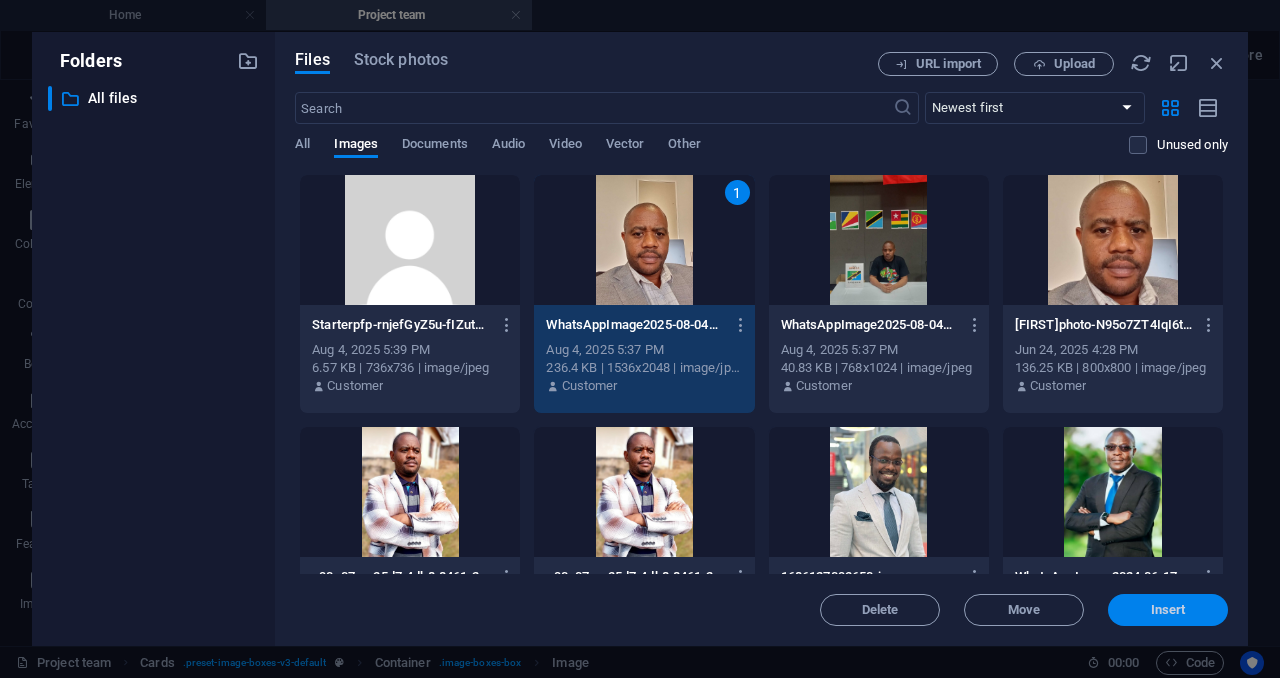 click on "Insert" at bounding box center (1168, 610) 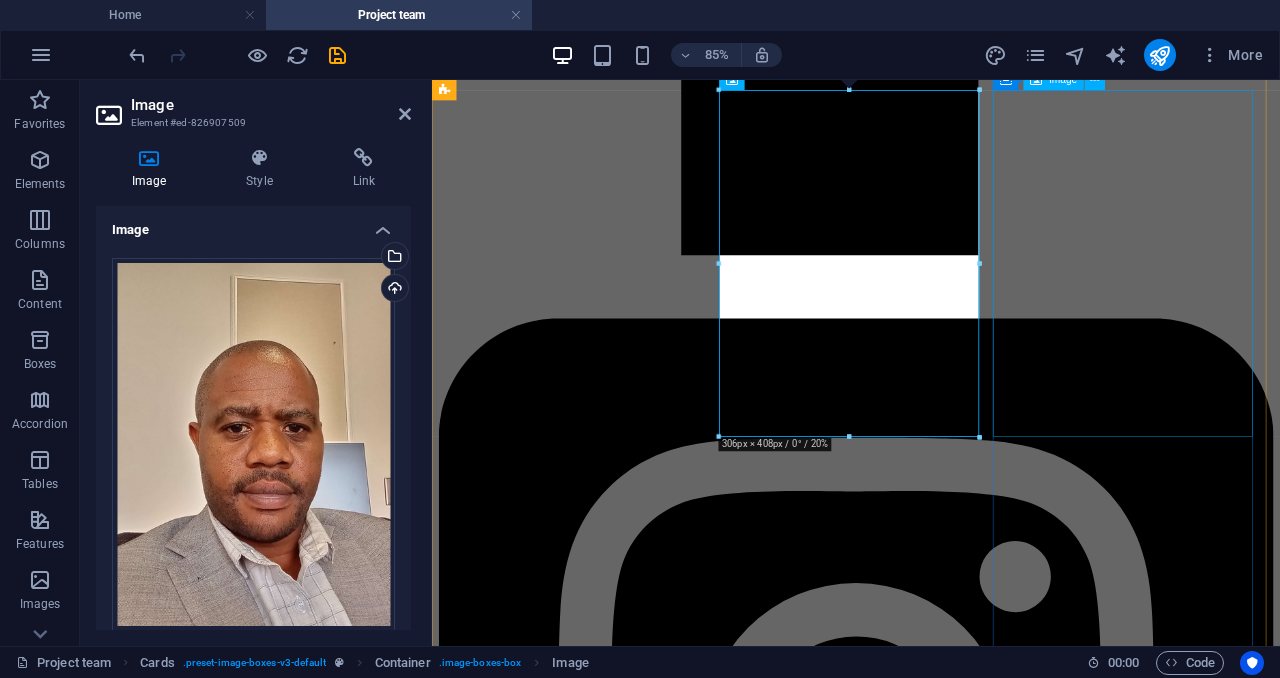 scroll, scrollTop: 2298, scrollLeft: 0, axis: vertical 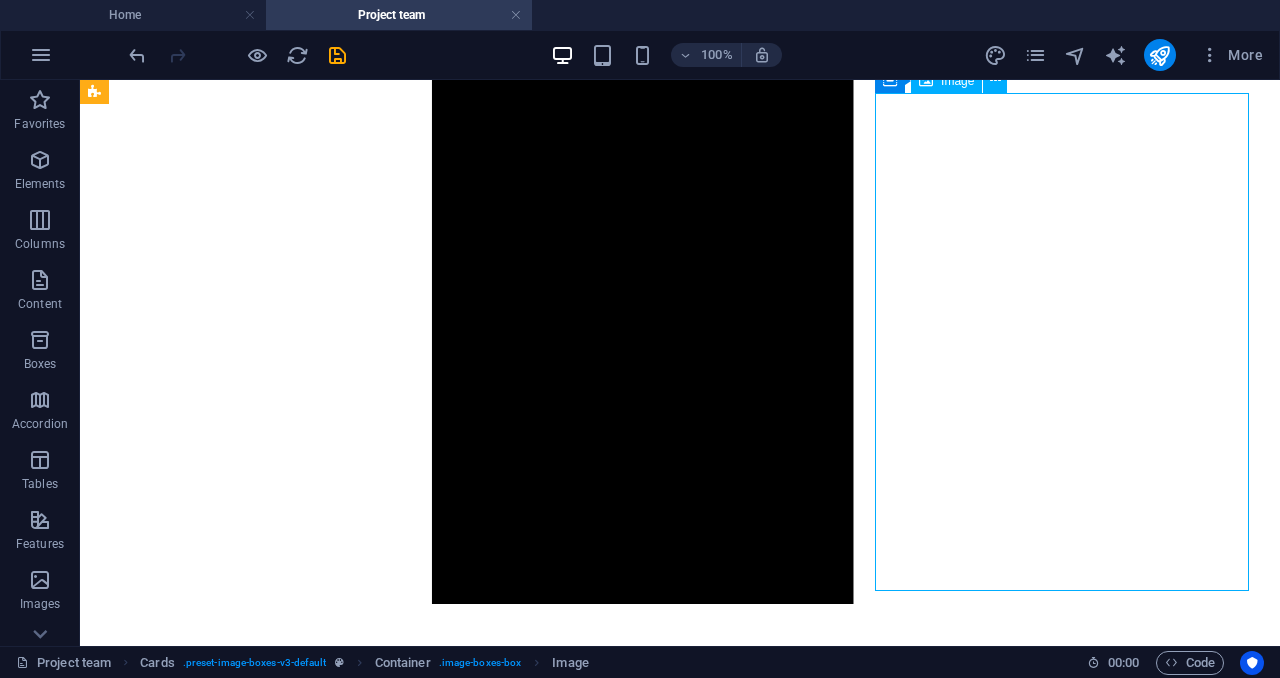 click at bounding box center (680, 16362) 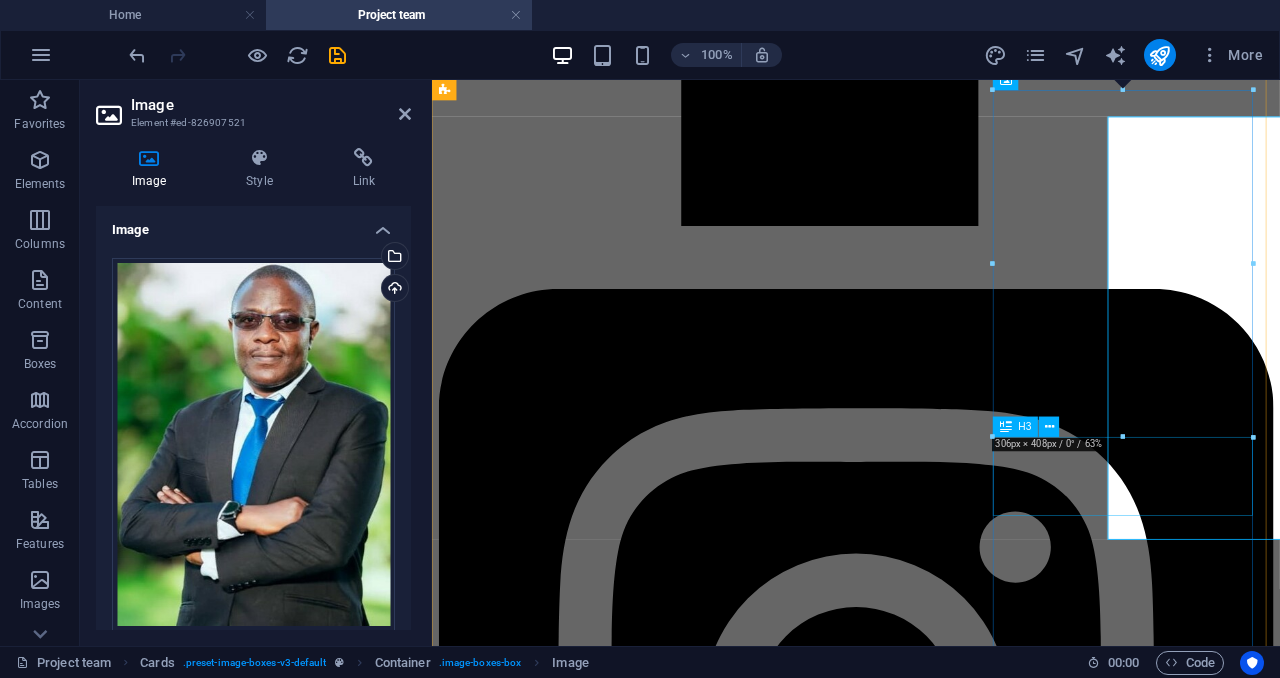 scroll, scrollTop: 2298, scrollLeft: 0, axis: vertical 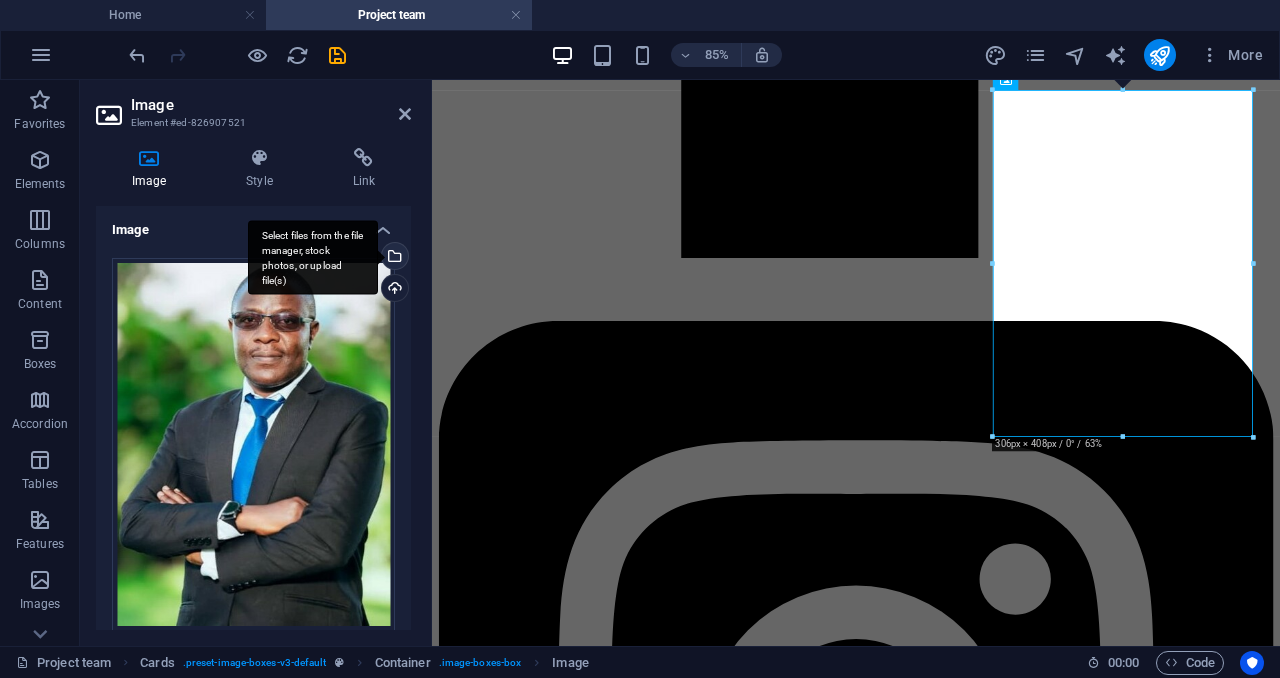 click on "Select files from the file manager, stock photos, or upload file(s)" at bounding box center [313, 257] 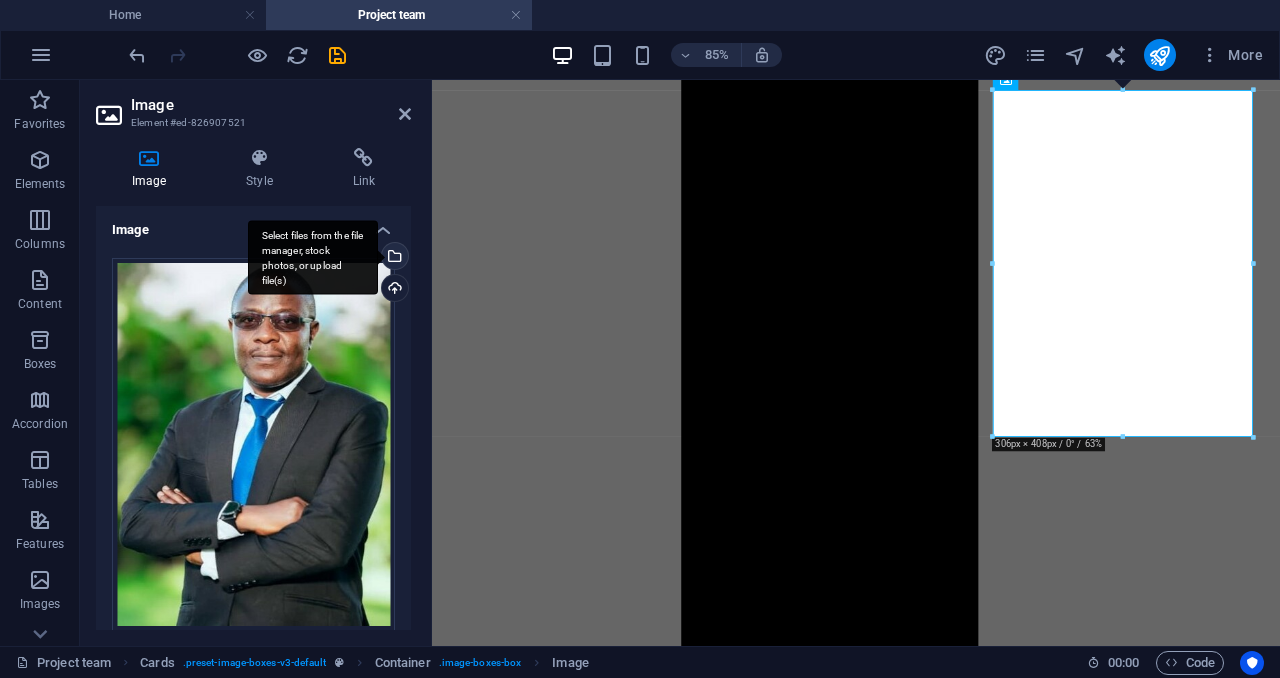 scroll, scrollTop: 2286, scrollLeft: 0, axis: vertical 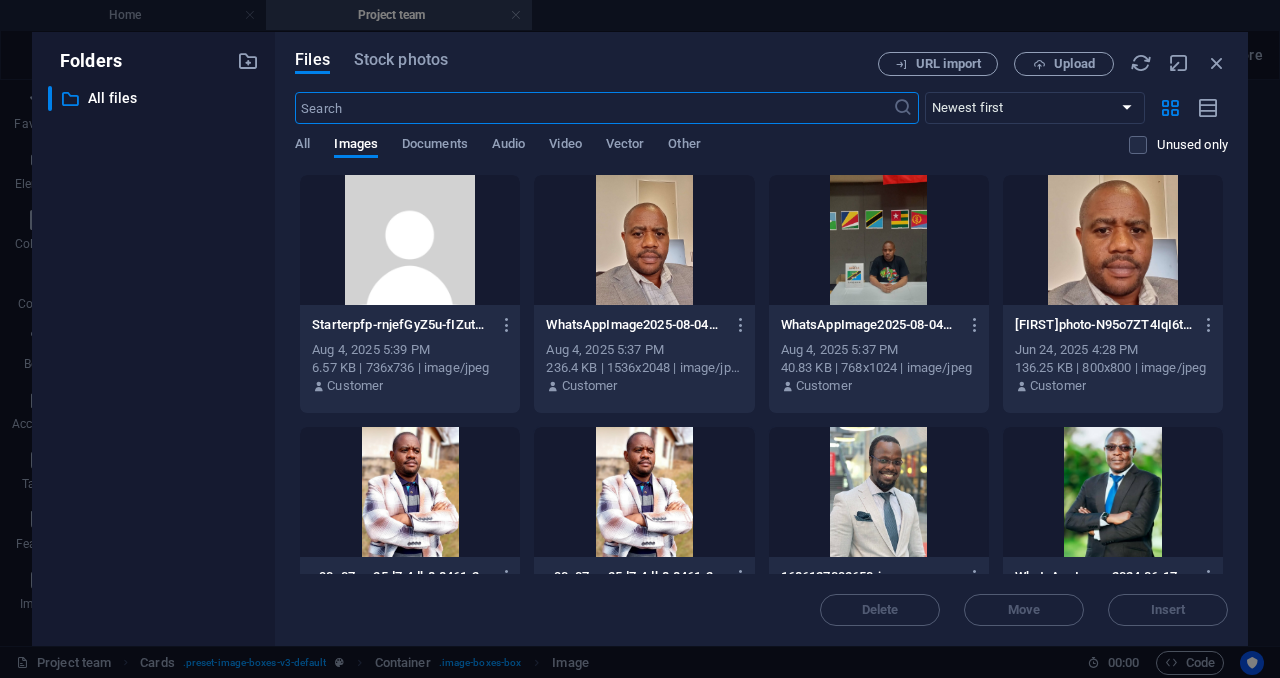 click at bounding box center (410, 240) 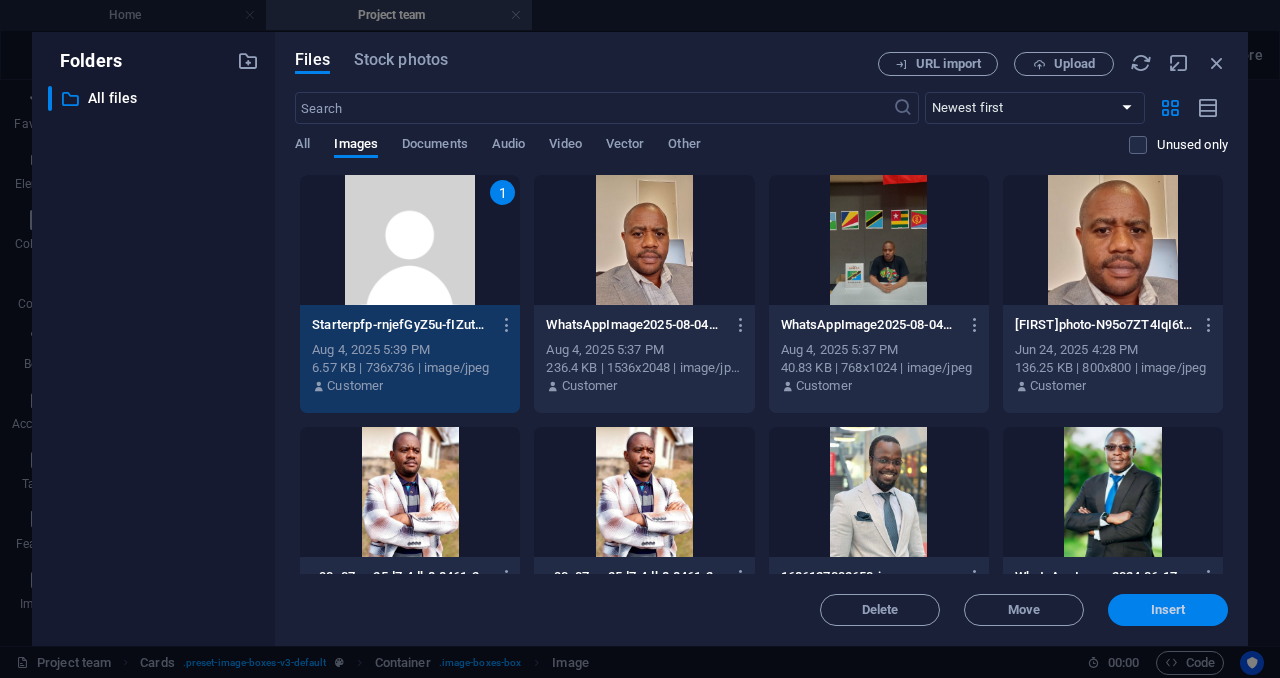 click on "Insert" at bounding box center (1168, 610) 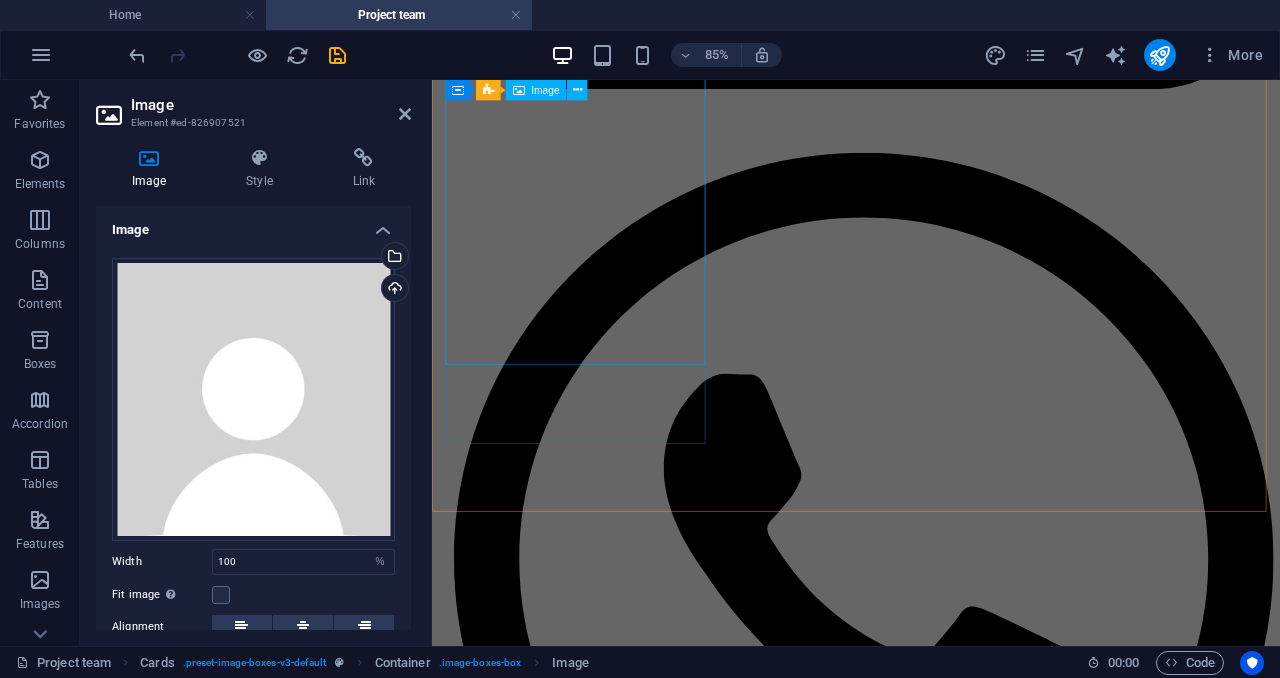 scroll, scrollTop: 3420, scrollLeft: 0, axis: vertical 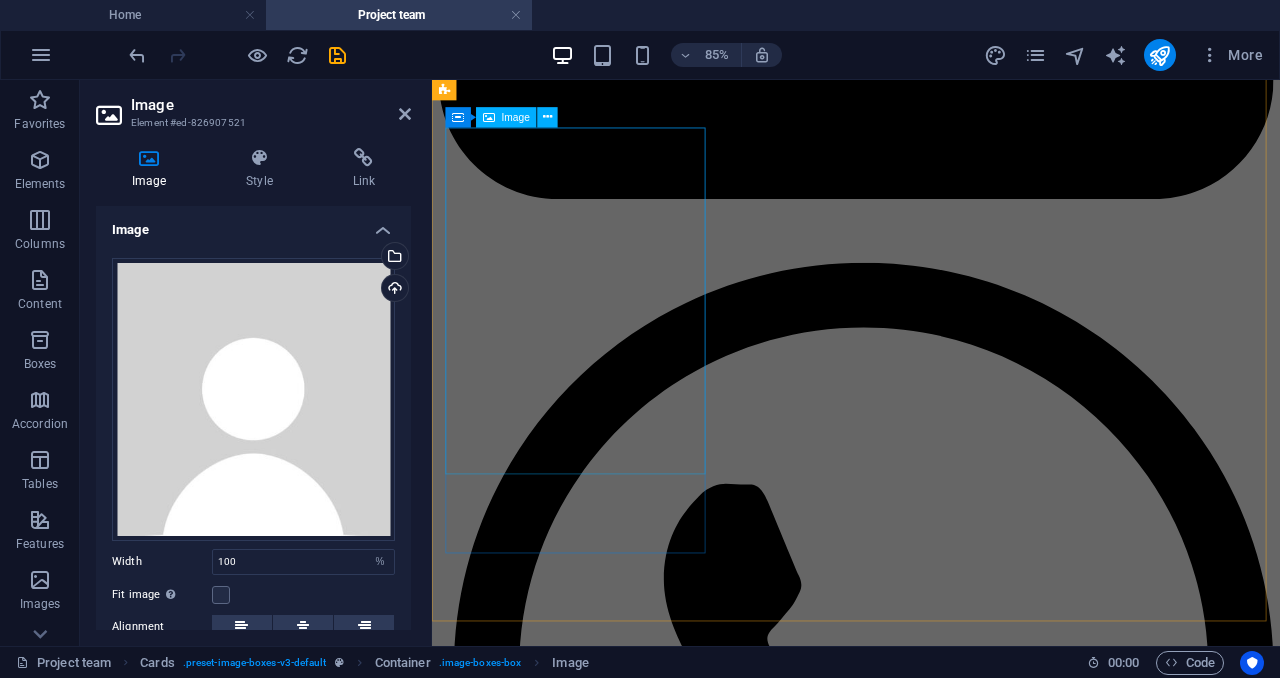 click at bounding box center [931, 13811] 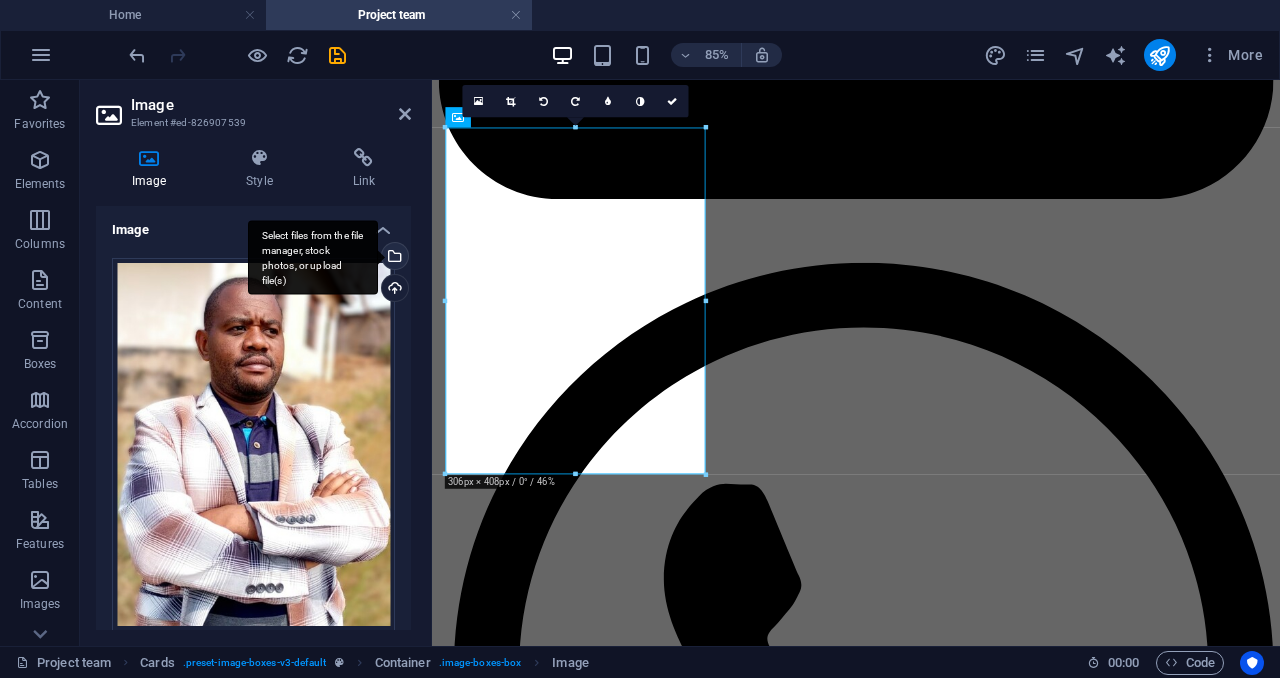 click on "Select files from the file manager, stock photos, or upload file(s)" at bounding box center (393, 258) 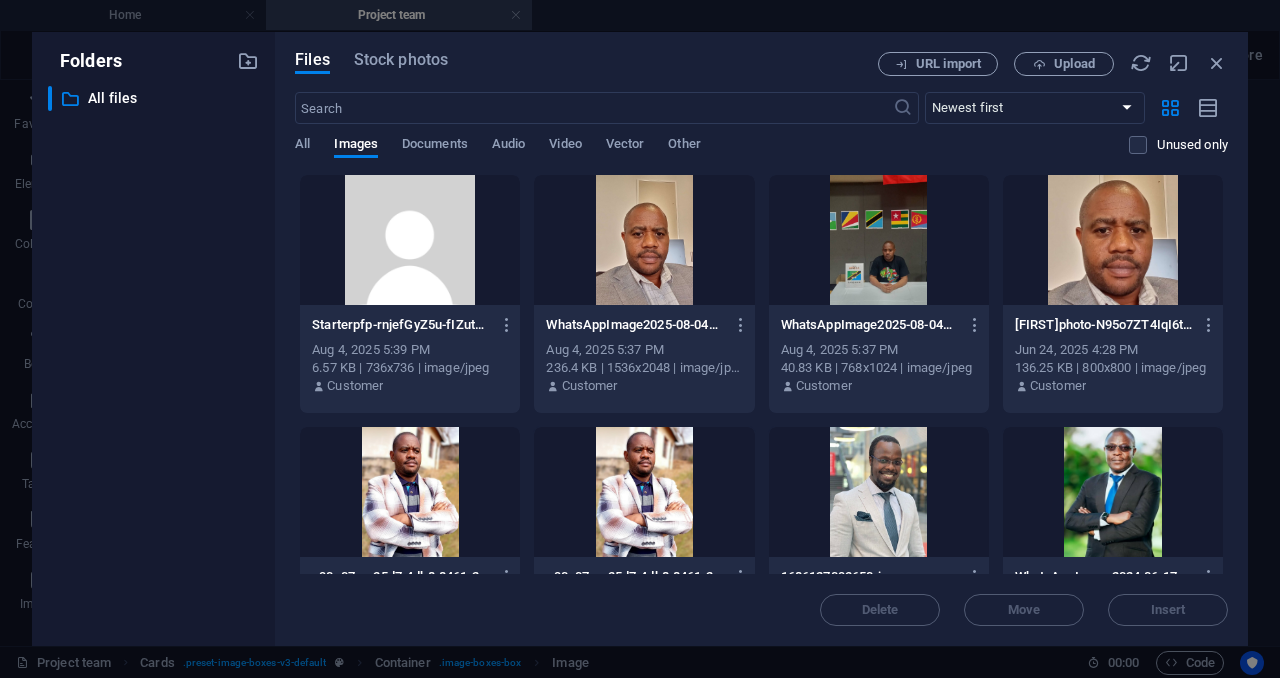 click at bounding box center (410, 240) 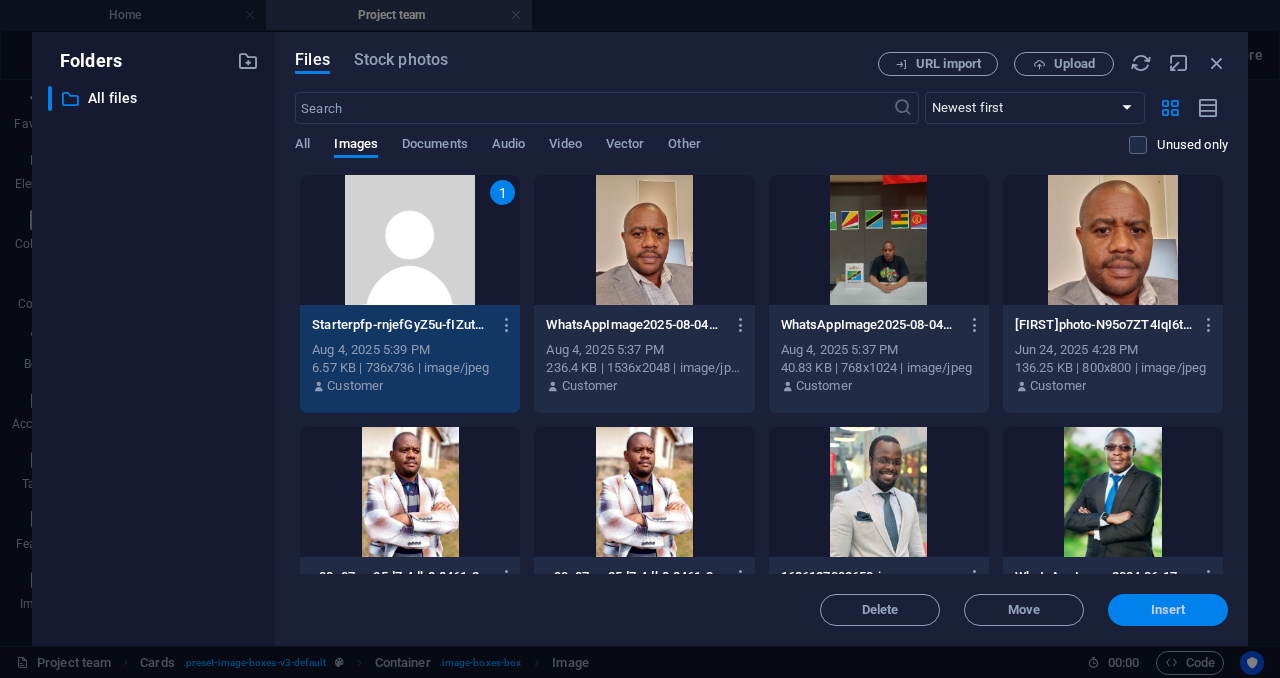 click on "Insert" at bounding box center (1168, 610) 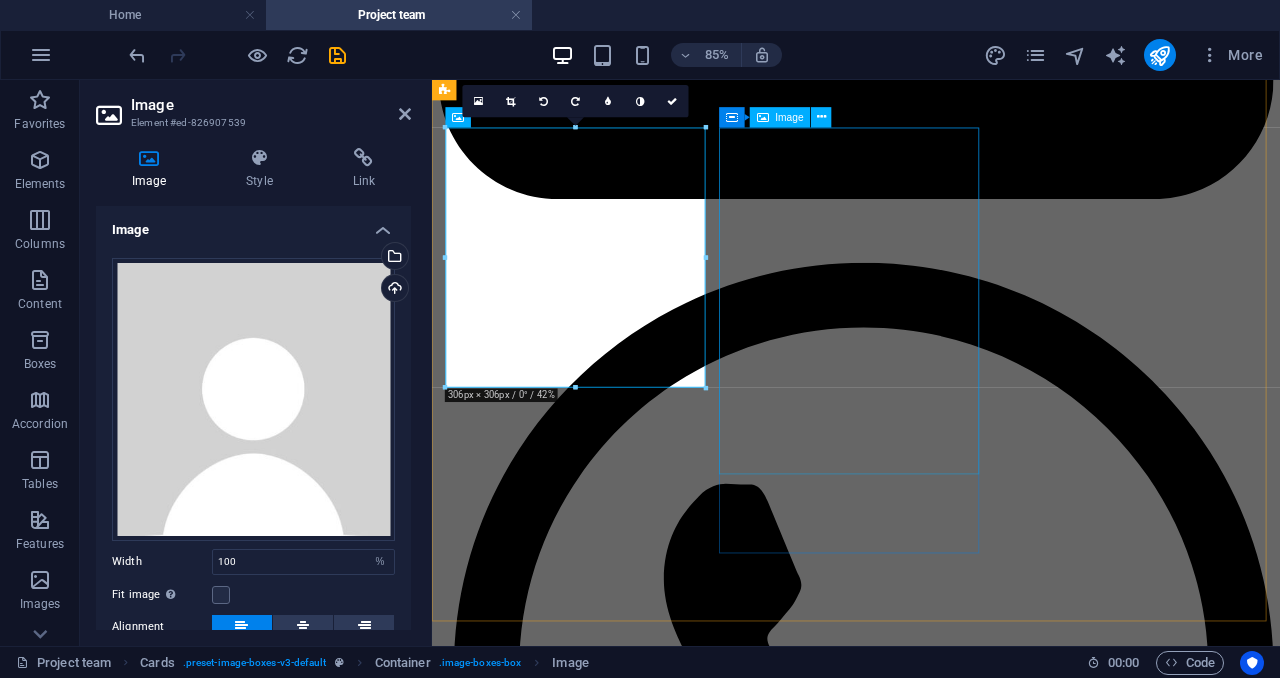 click at bounding box center [931, 14878] 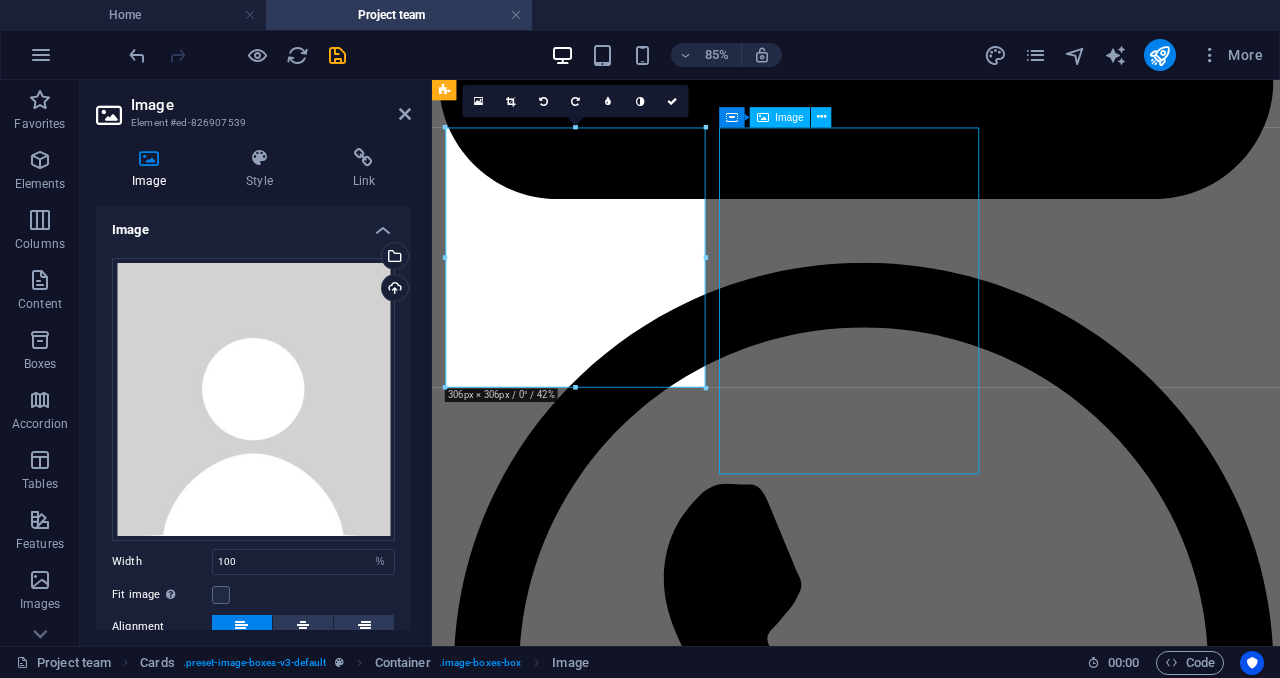click at bounding box center (931, 14878) 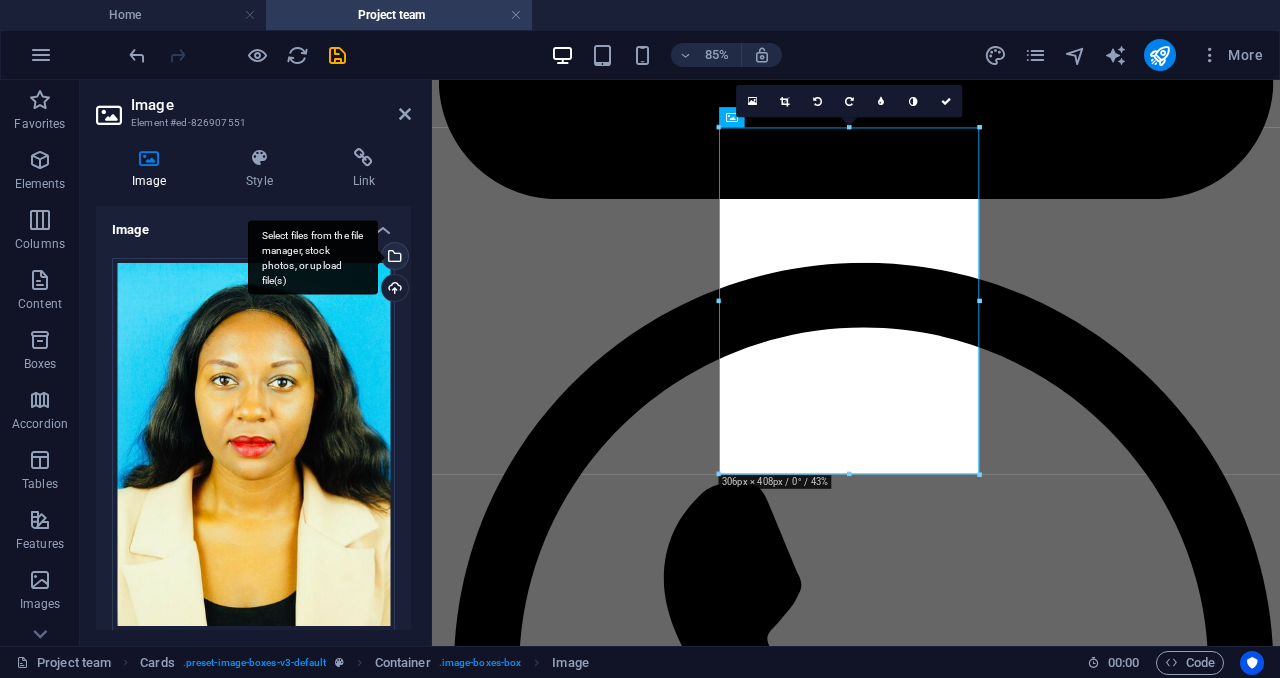 click on "Select files from the file manager, stock photos, or upload file(s)" at bounding box center [313, 257] 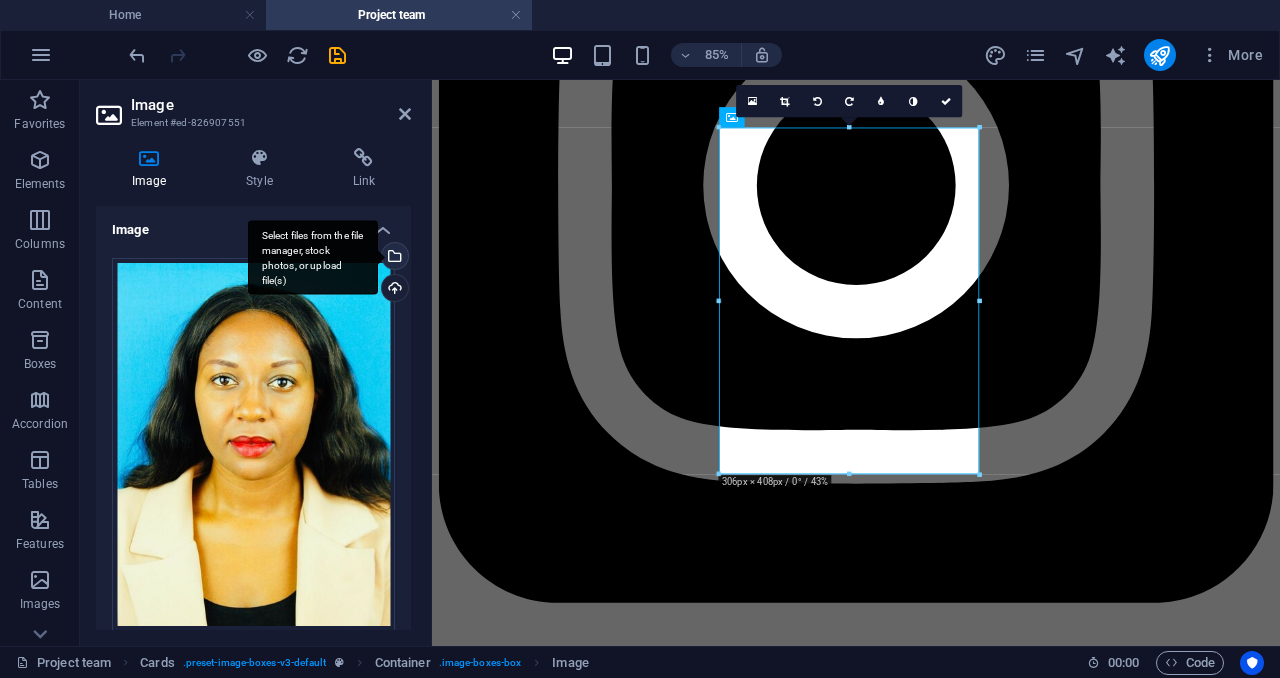 scroll, scrollTop: 3395, scrollLeft: 0, axis: vertical 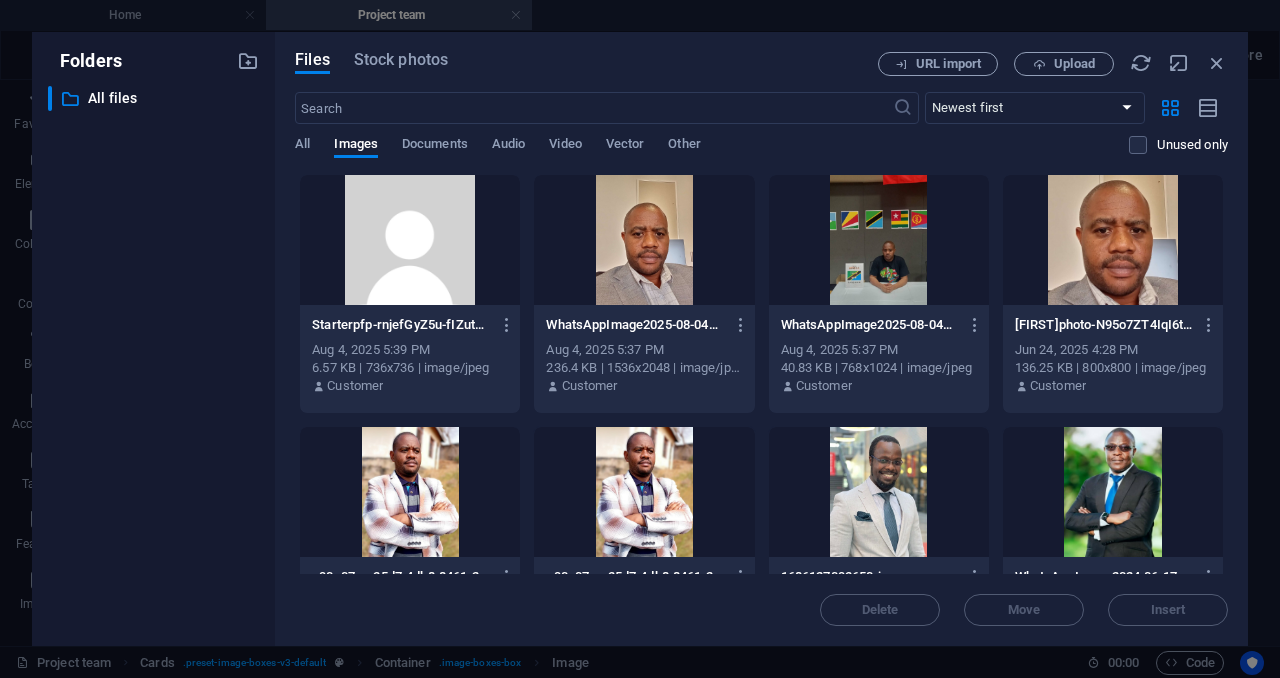 click at bounding box center (410, 240) 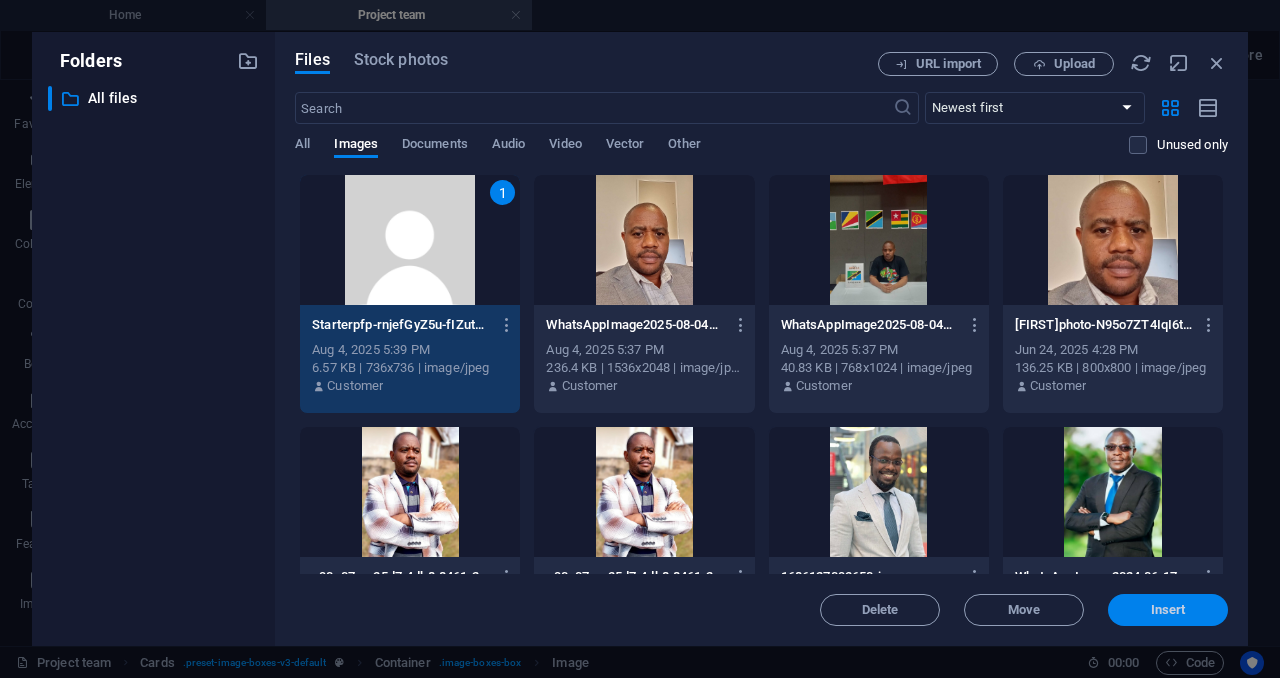 click on "Insert" at bounding box center (1168, 610) 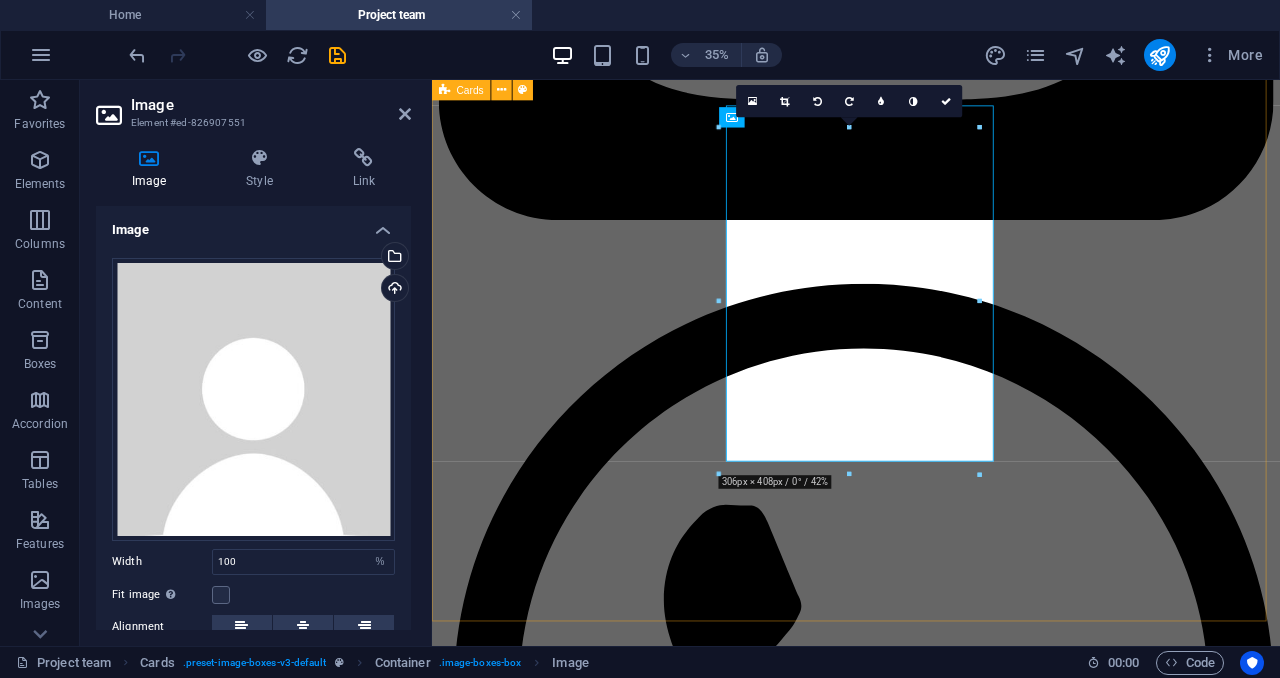 scroll, scrollTop: 3420, scrollLeft: 0, axis: vertical 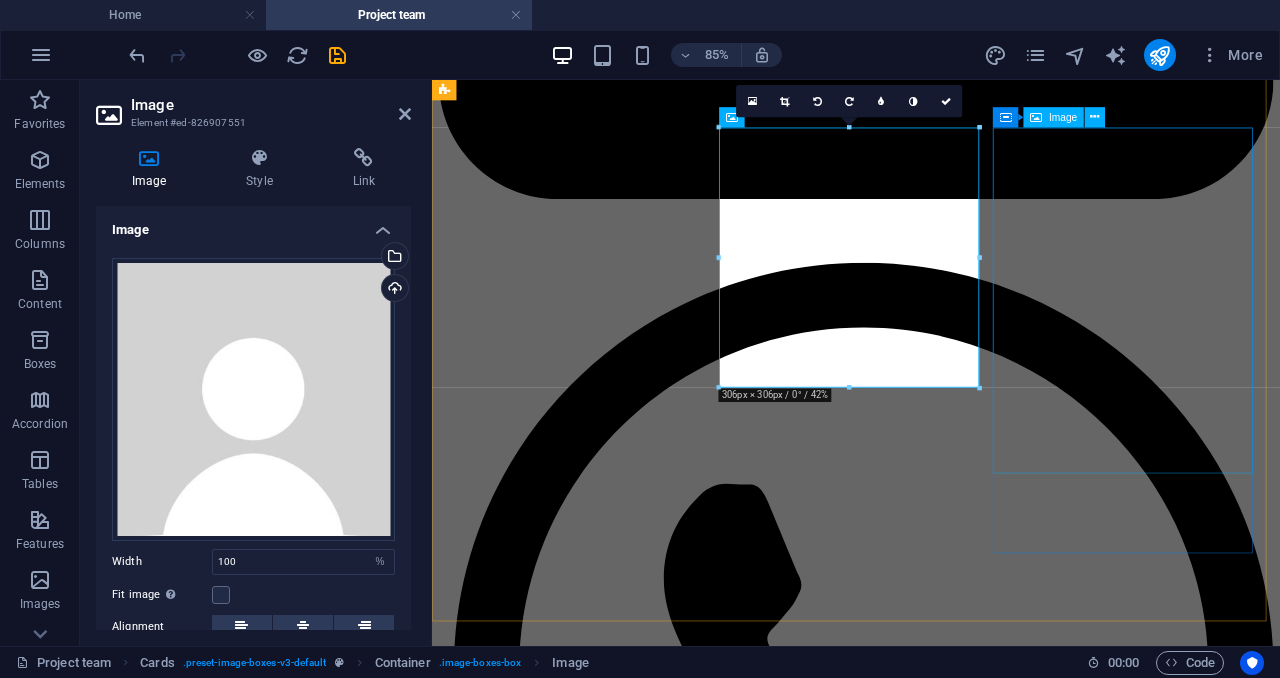 click at bounding box center [931, 15943] 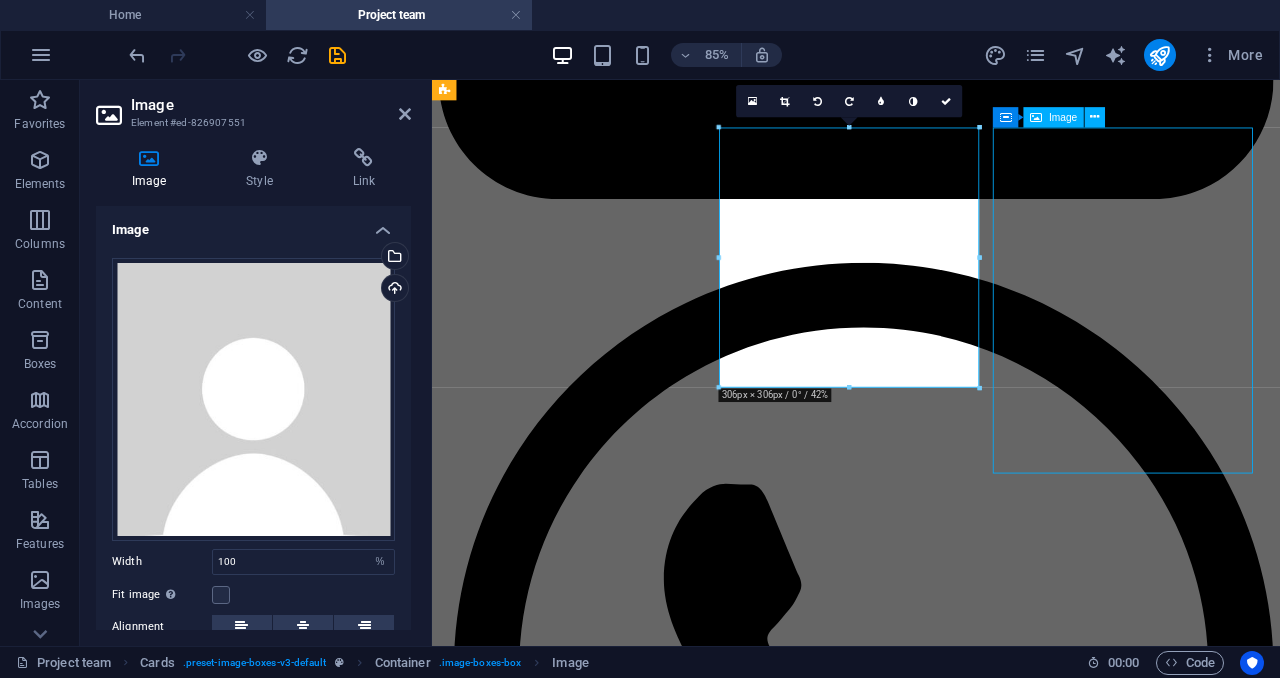 click at bounding box center (931, 15943) 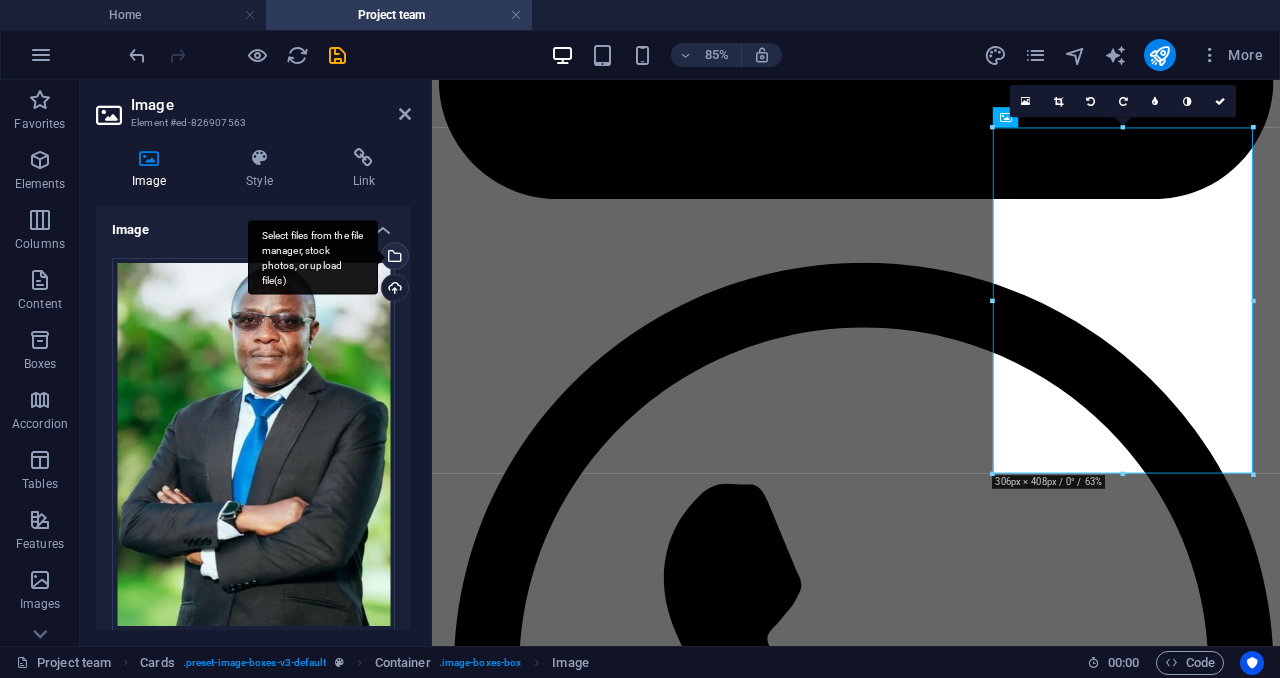 click on "Select files from the file manager, stock photos, or upload file(s)" at bounding box center [313, 257] 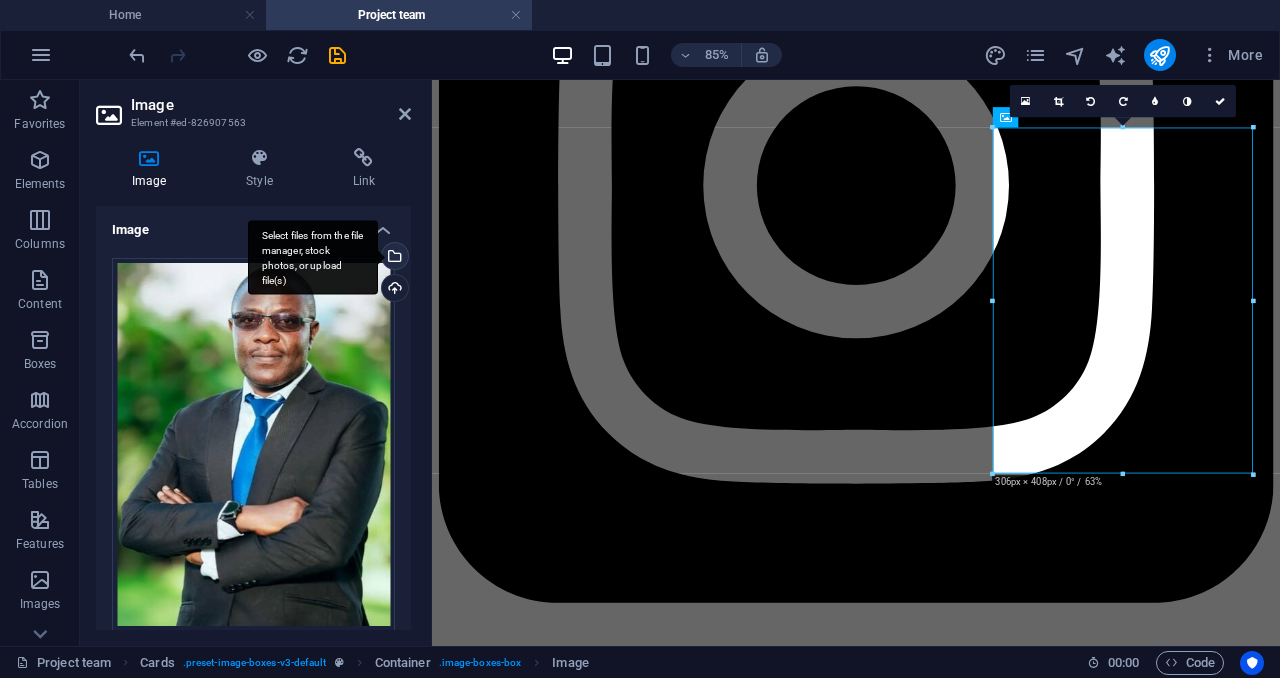 scroll, scrollTop: 3395, scrollLeft: 0, axis: vertical 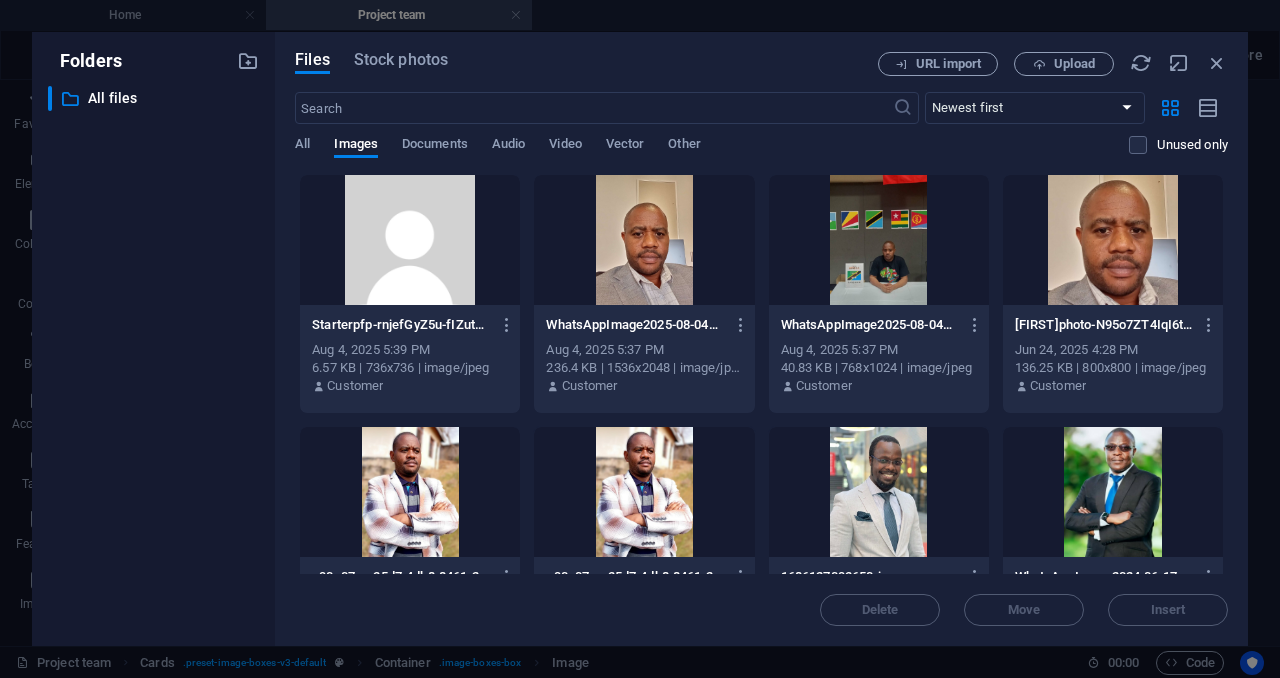 click at bounding box center (410, 240) 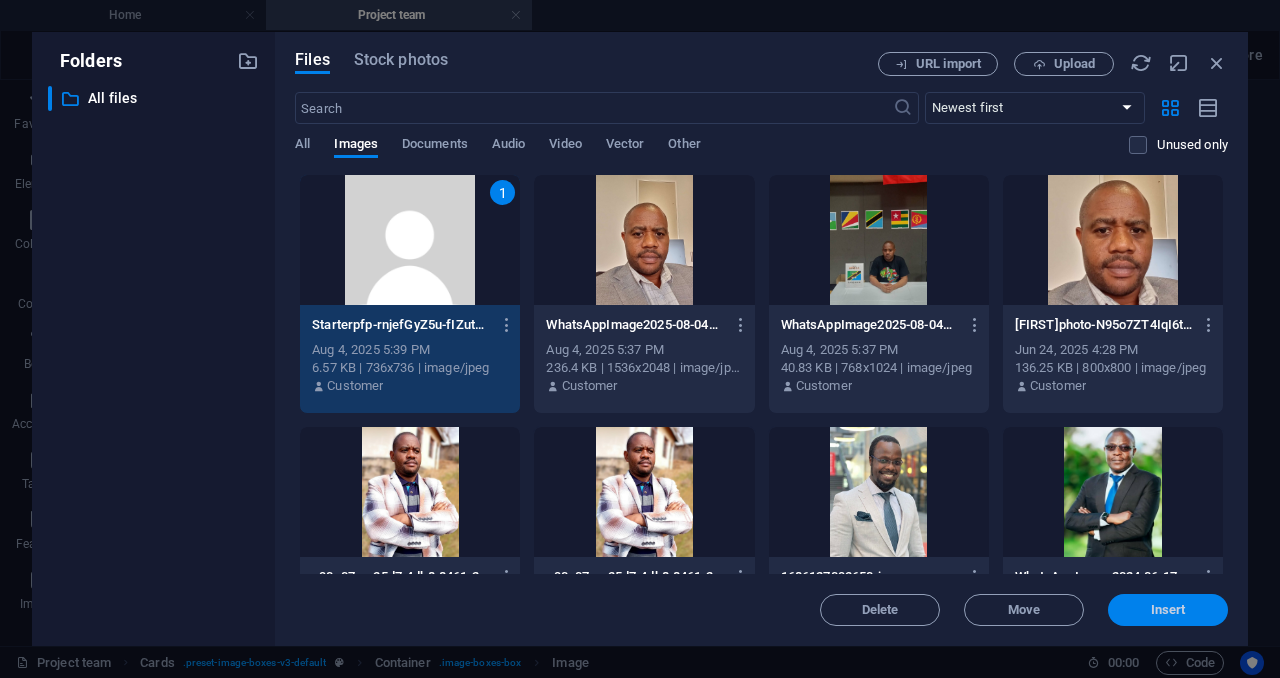 click on "Insert" at bounding box center (1168, 610) 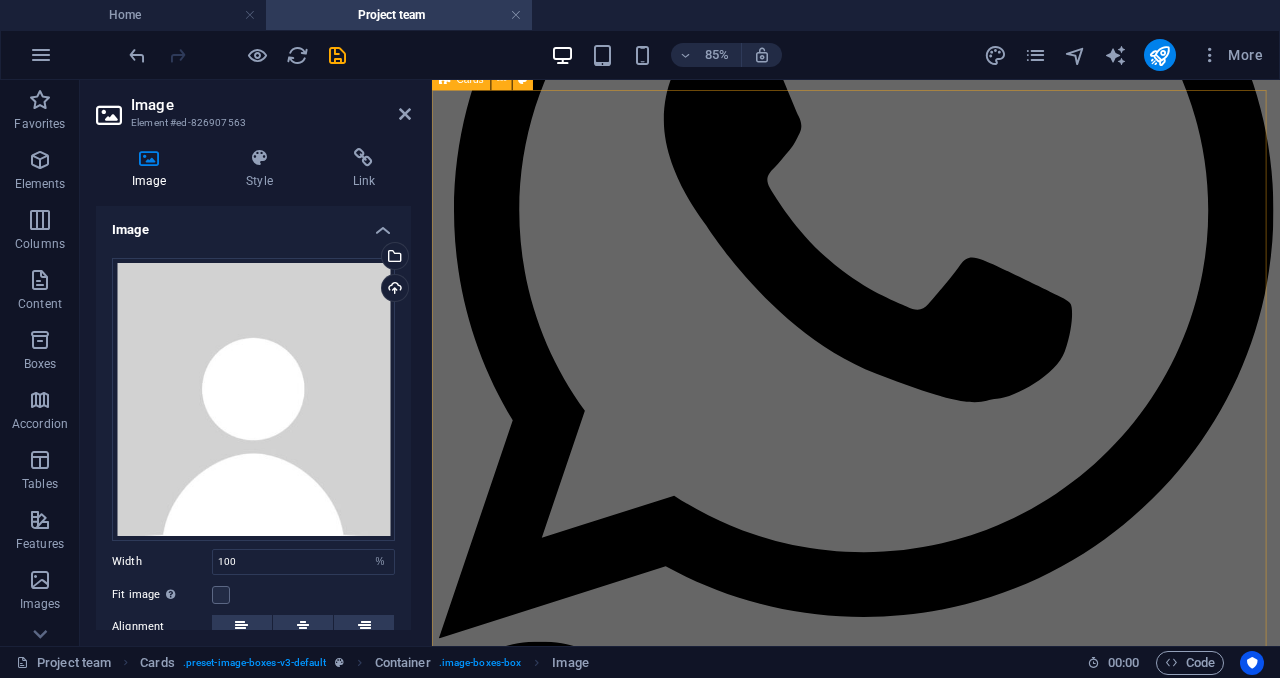 scroll, scrollTop: 3961, scrollLeft: 0, axis: vertical 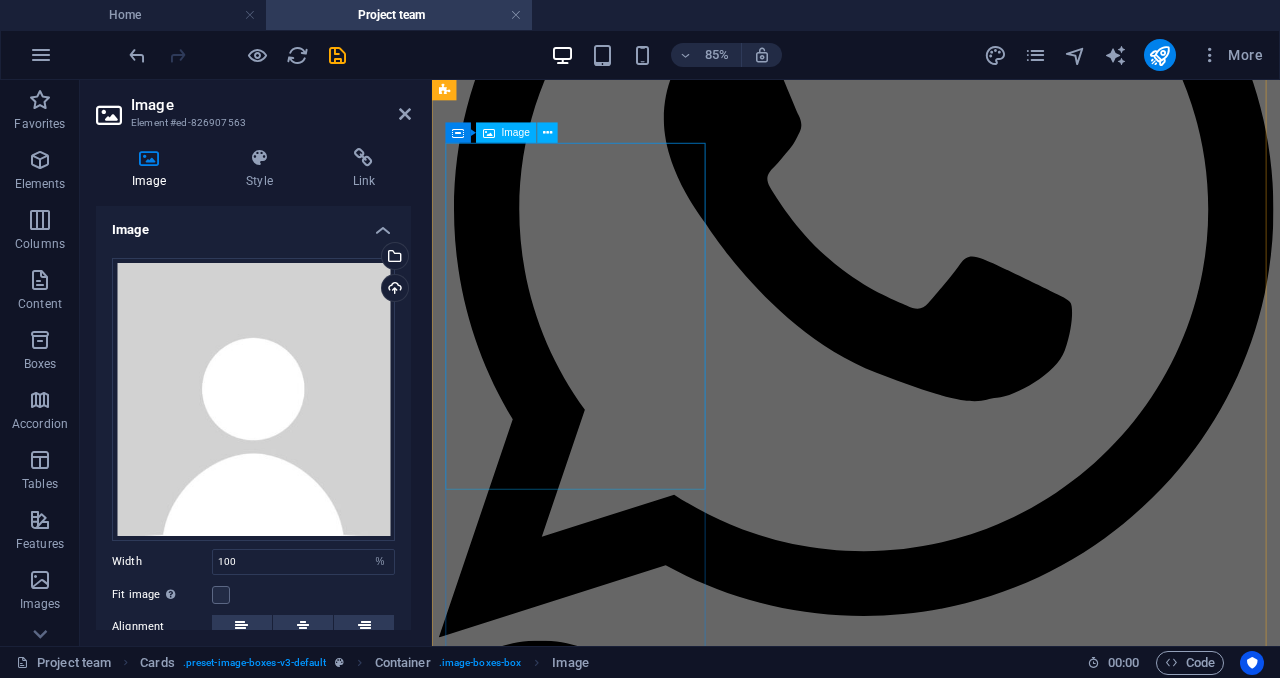 click at bounding box center (931, 16469) 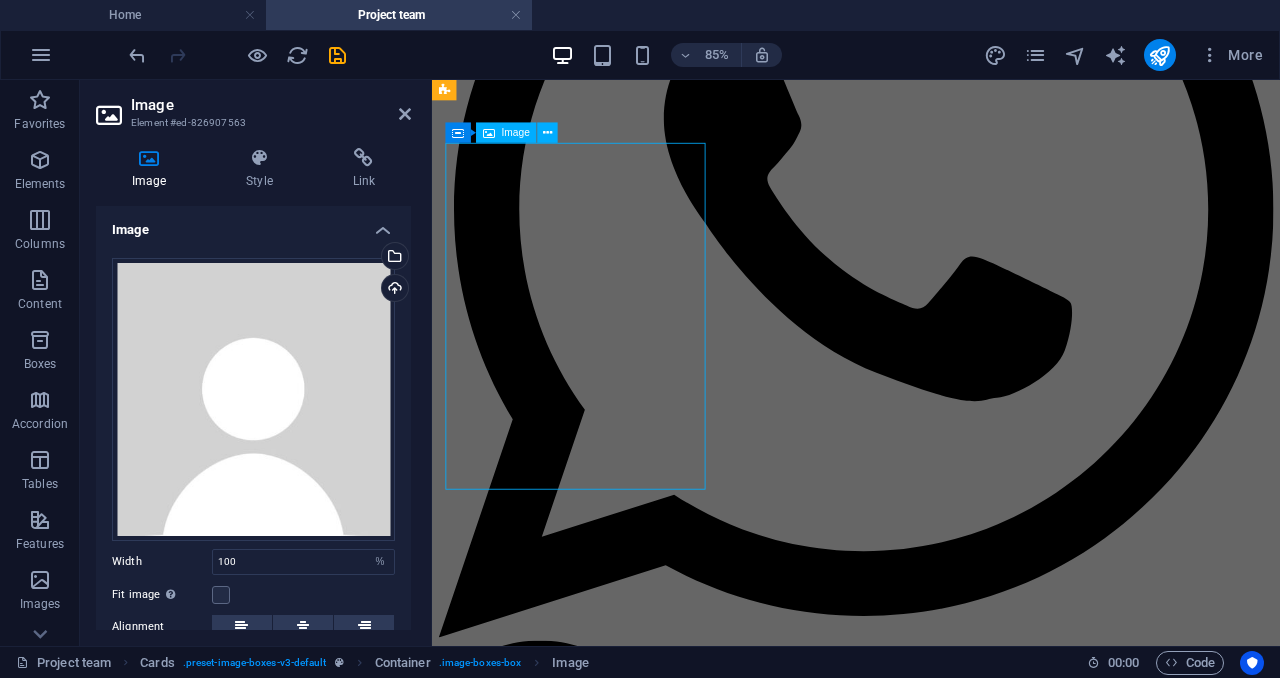 click at bounding box center (931, 16469) 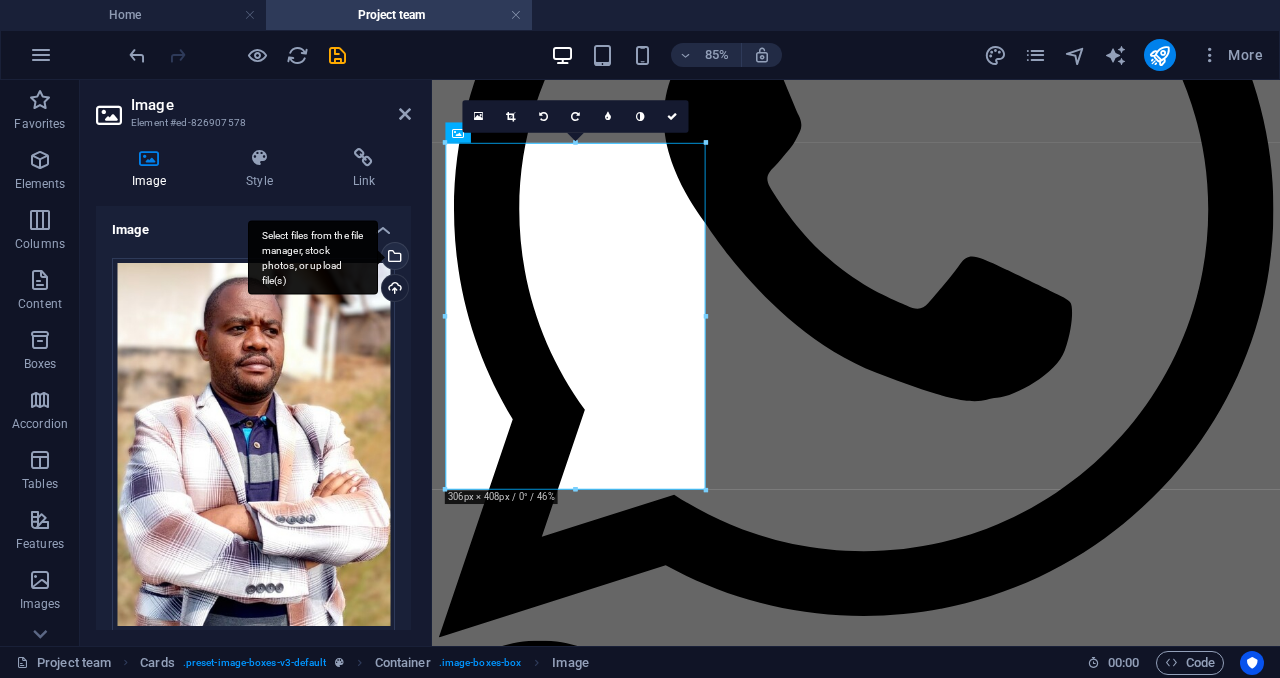 click on "Select files from the file manager, stock photos, or upload file(s)" at bounding box center [393, 258] 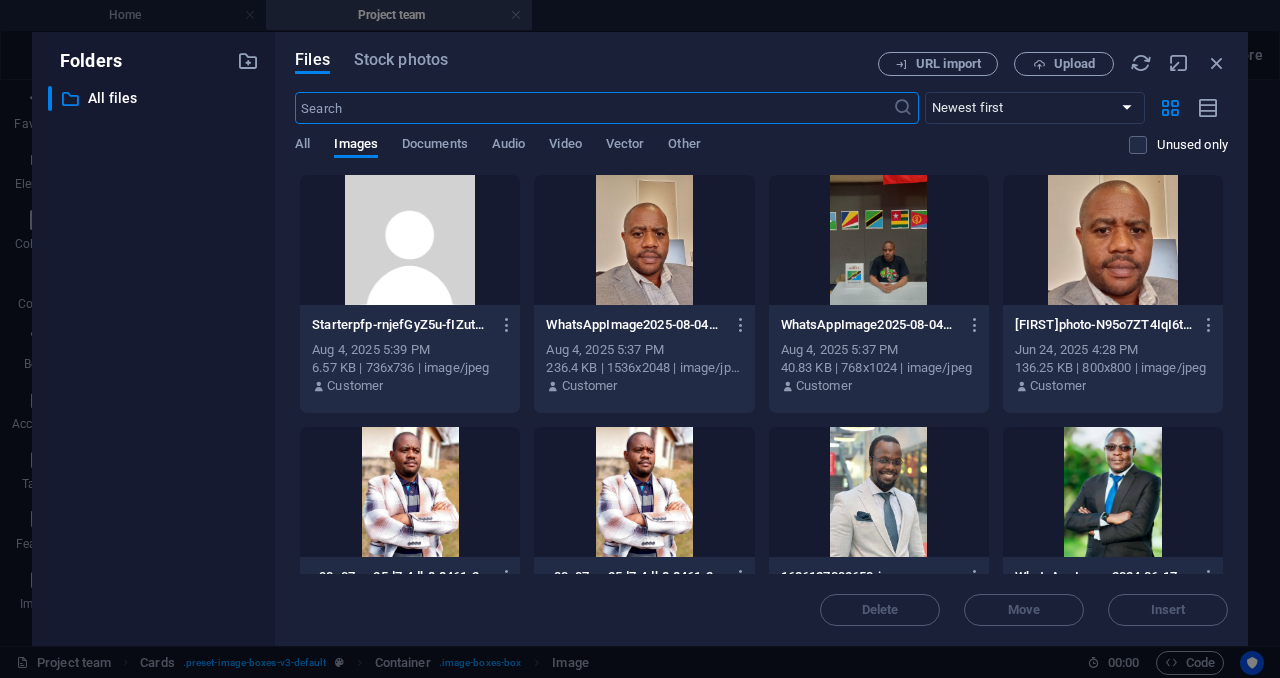 scroll, scrollTop: 3944, scrollLeft: 0, axis: vertical 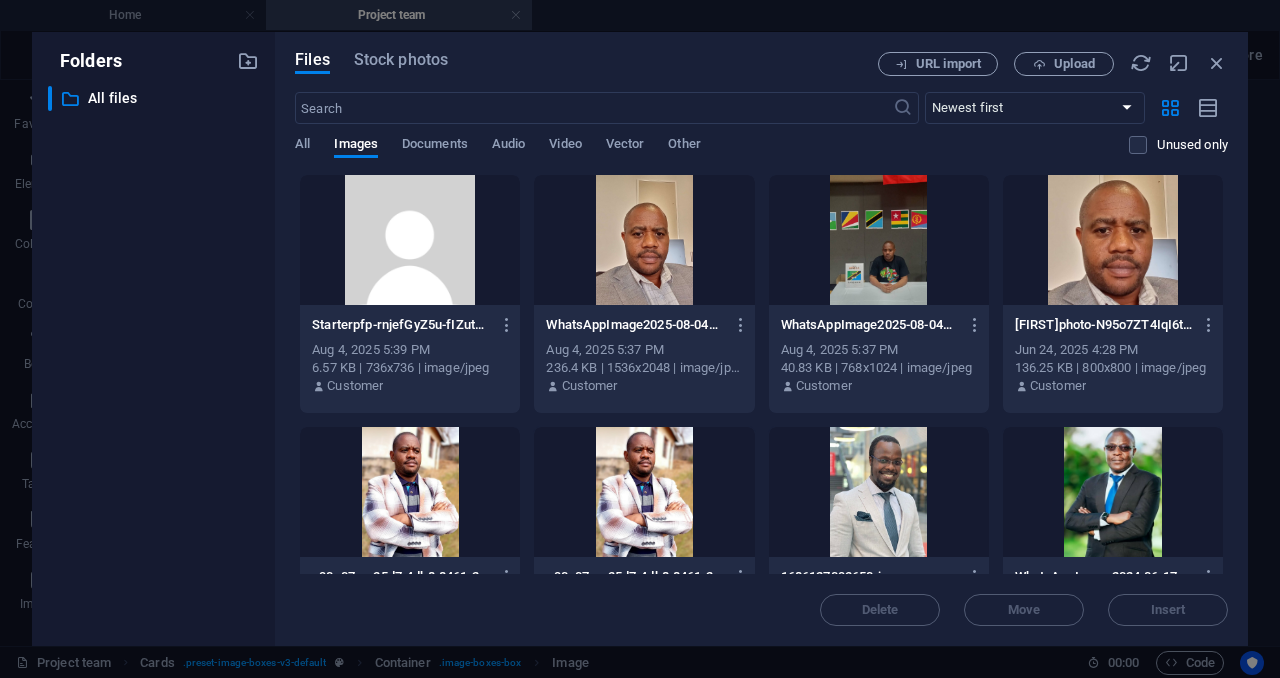 click at bounding box center [410, 240] 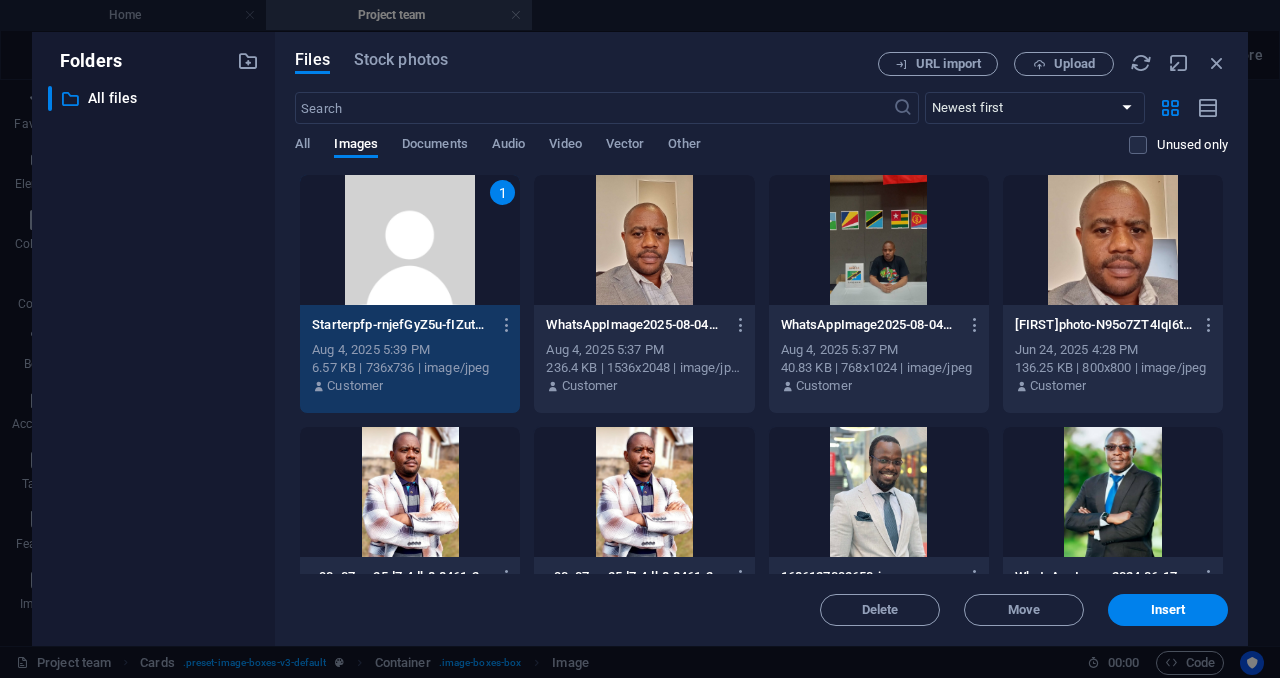 click on "1" at bounding box center (410, 240) 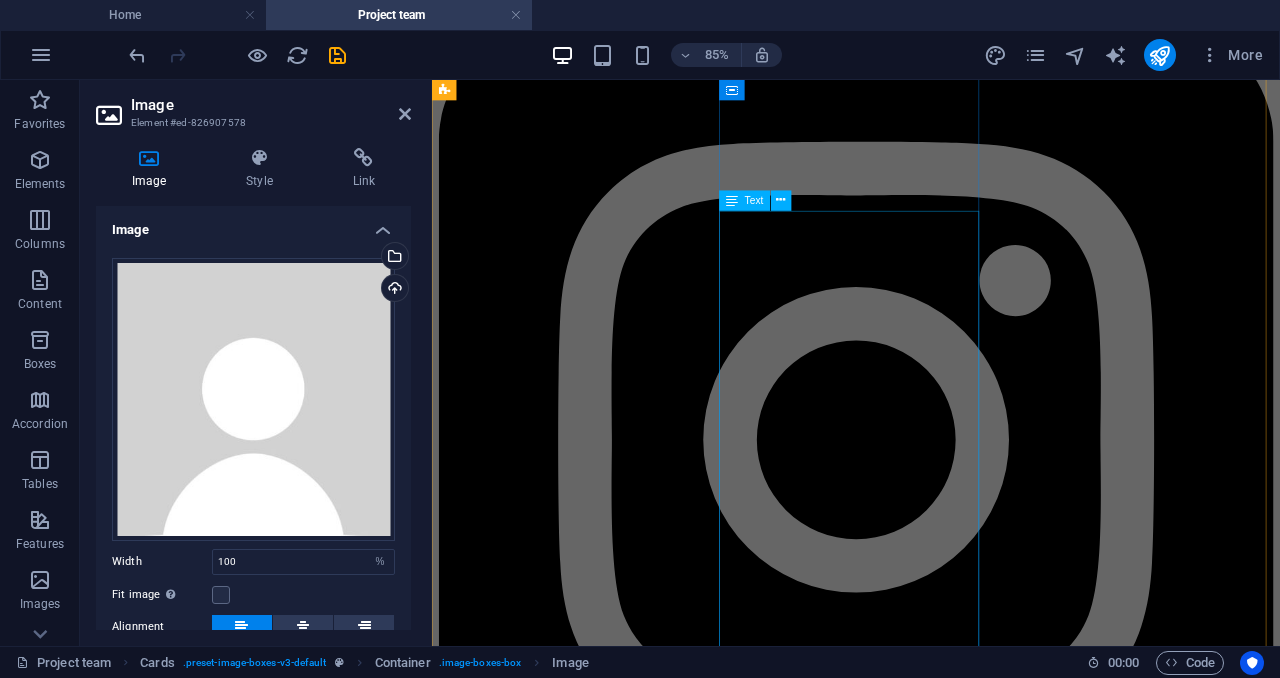 scroll, scrollTop: 2648, scrollLeft: 0, axis: vertical 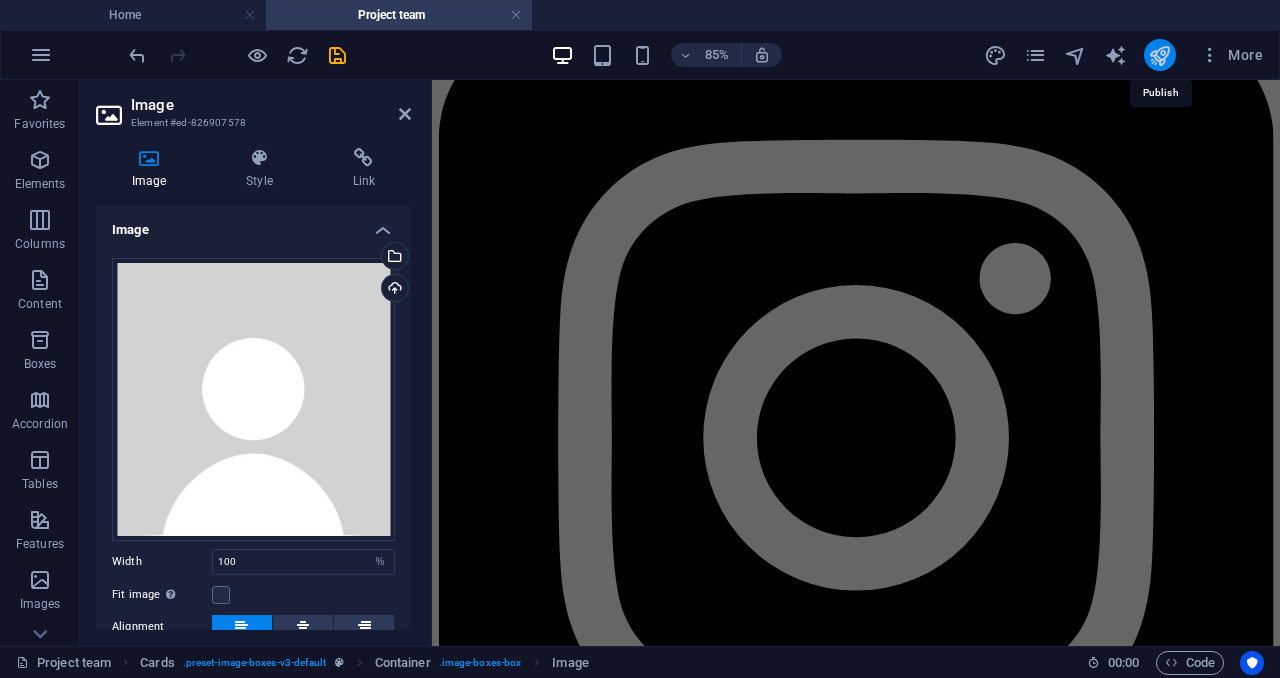click at bounding box center (1159, 55) 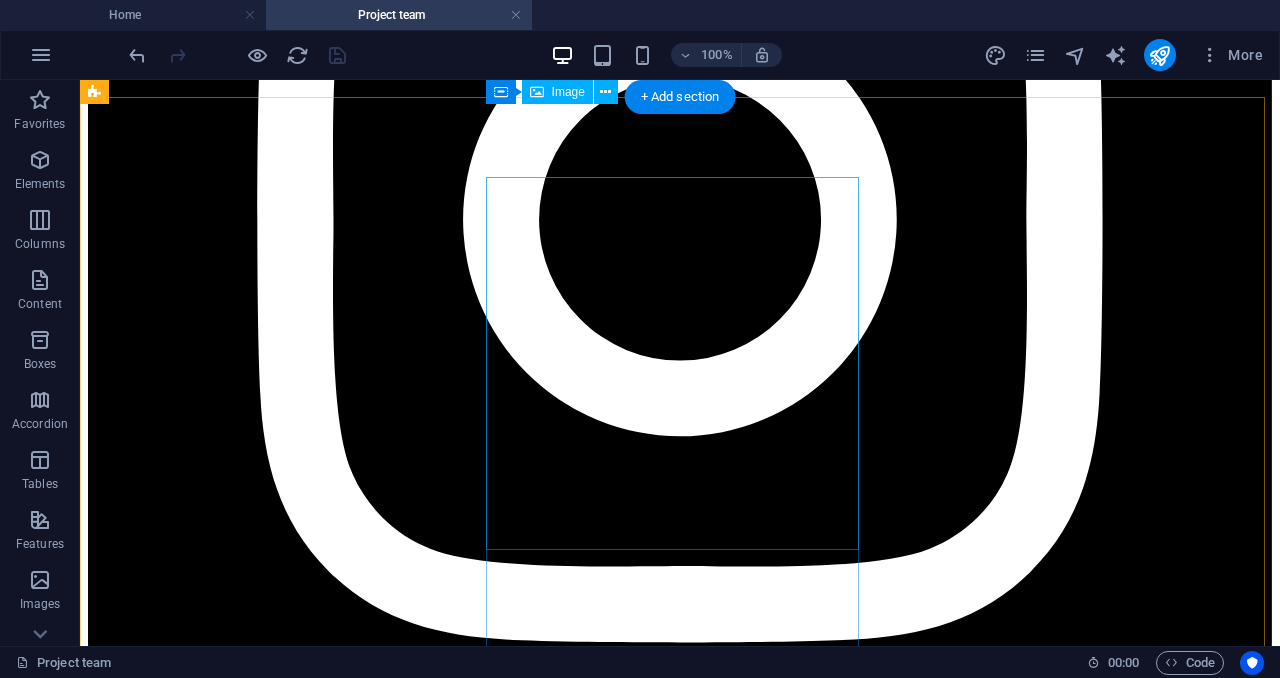 scroll, scrollTop: 3394, scrollLeft: 0, axis: vertical 